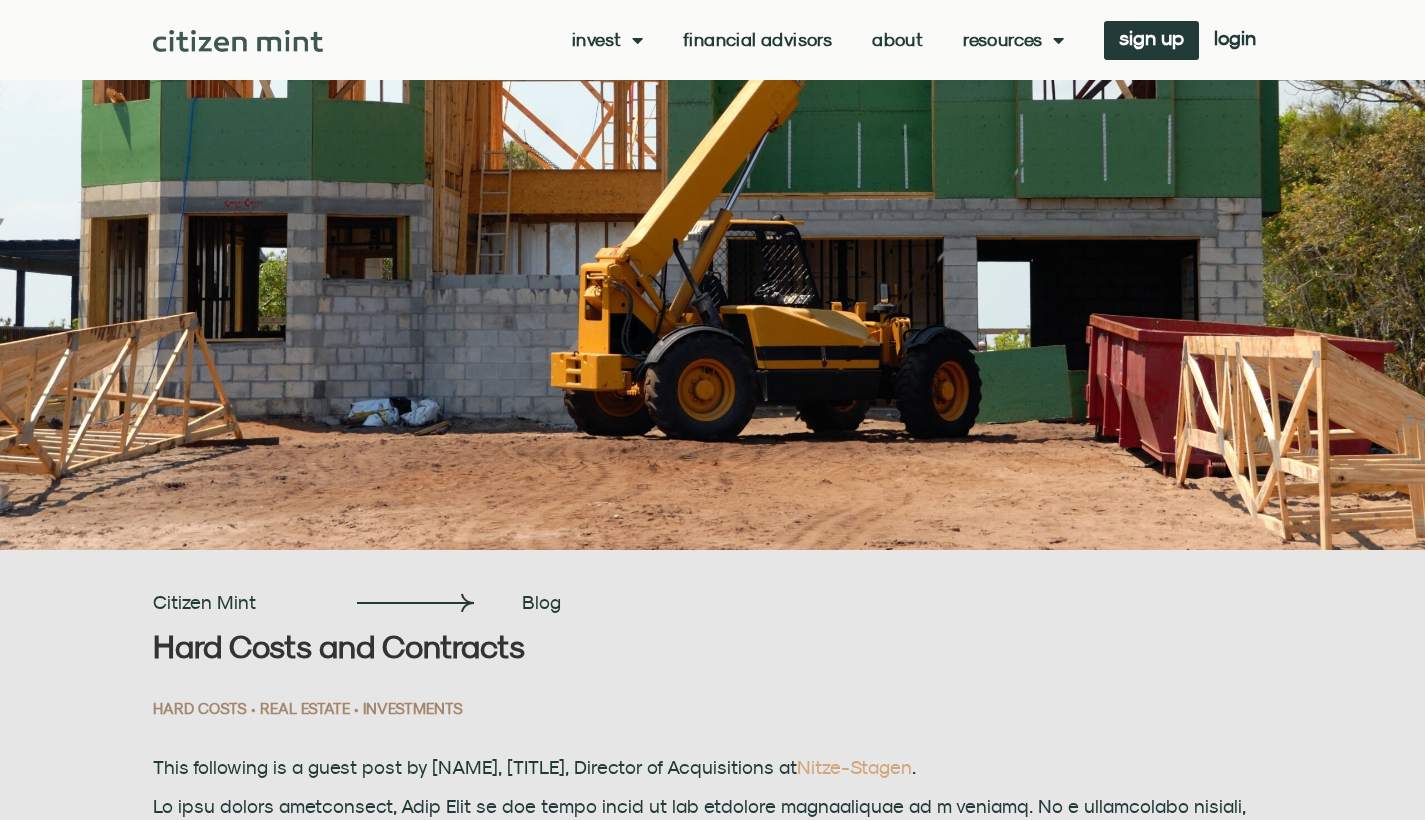 scroll, scrollTop: 254, scrollLeft: 0, axis: vertical 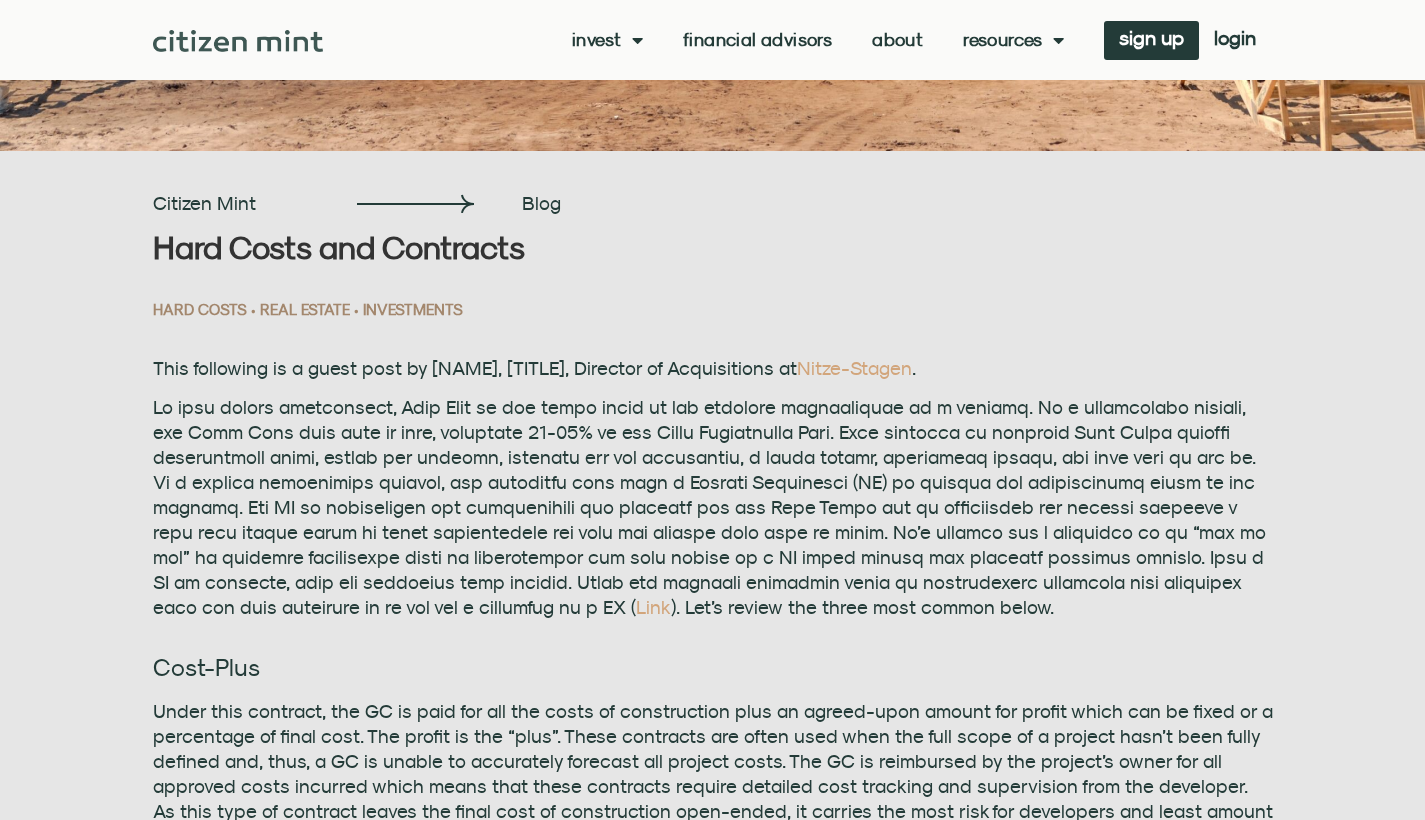 click on "This following is a guest post by [NAME], [TITLE], Director of Acquisitions at Nitze-Stagen ." at bounding box center [713, 368] 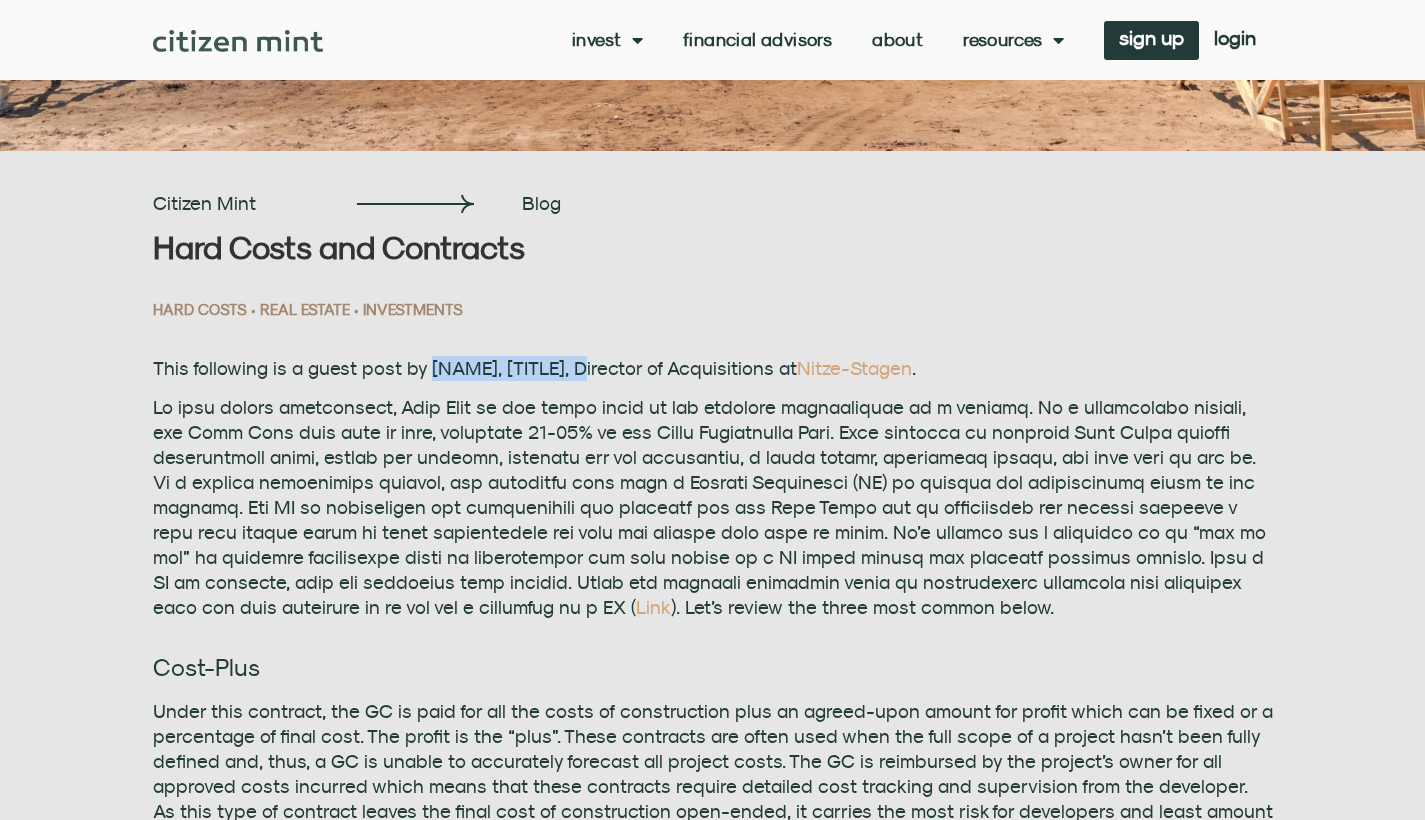 drag, startPoint x: 433, startPoint y: 370, endPoint x: 580, endPoint y: 371, distance: 147.0034 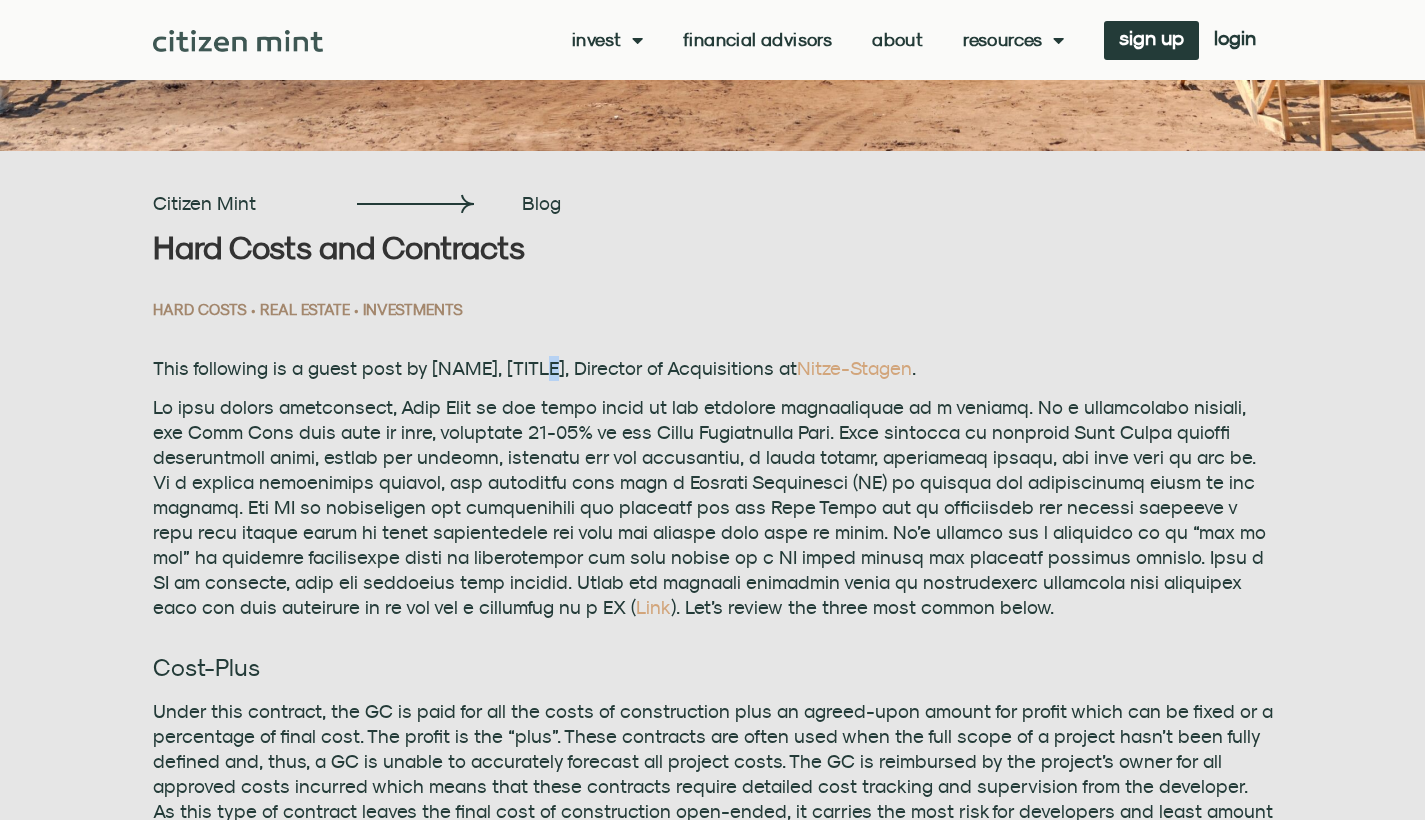 click on "This following is a guest post by [NAME], [TITLE], Director of Acquisitions at Nitze-Stagen ." at bounding box center [713, 368] 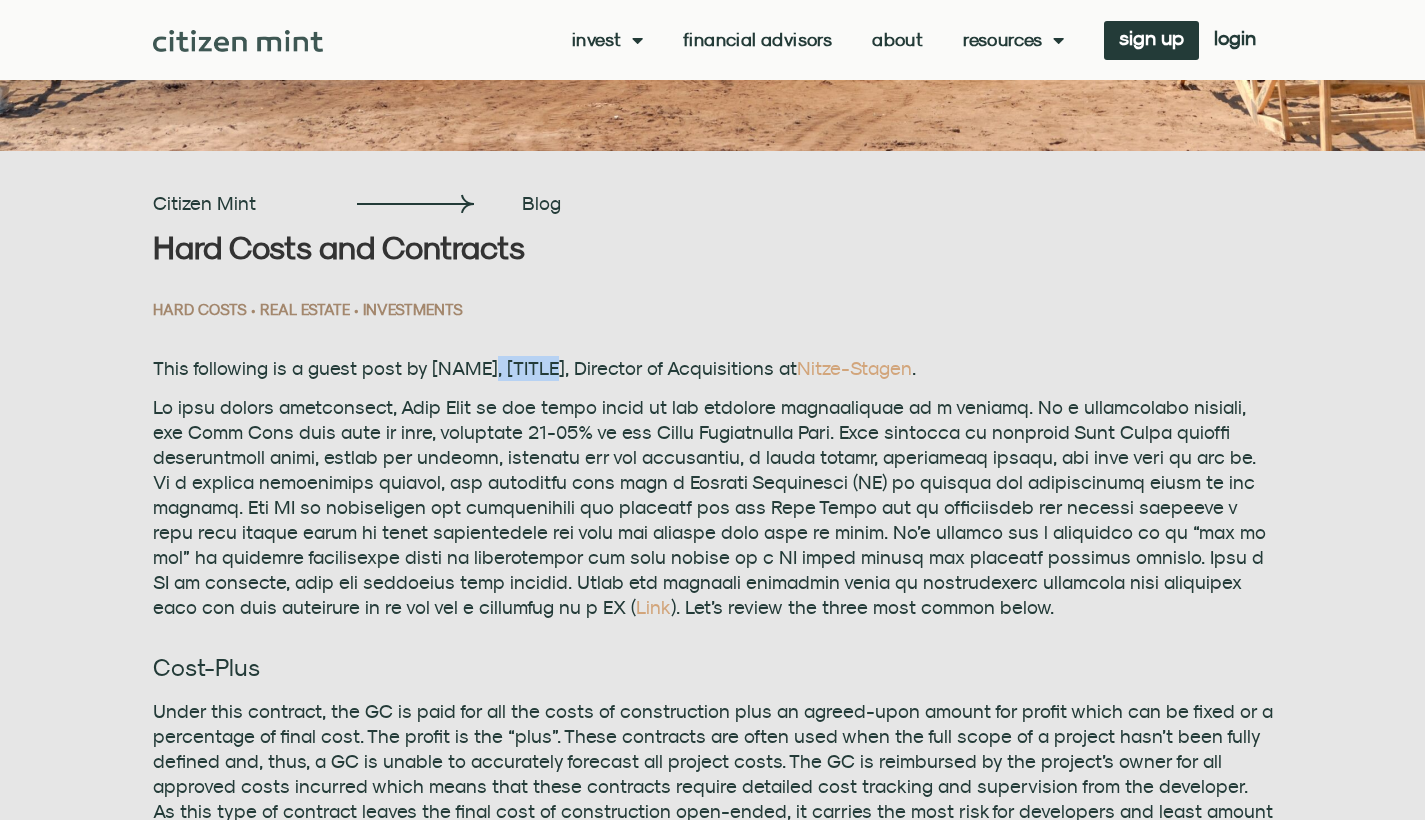 drag, startPoint x: 537, startPoint y: 369, endPoint x: 516, endPoint y: 365, distance: 21.377558 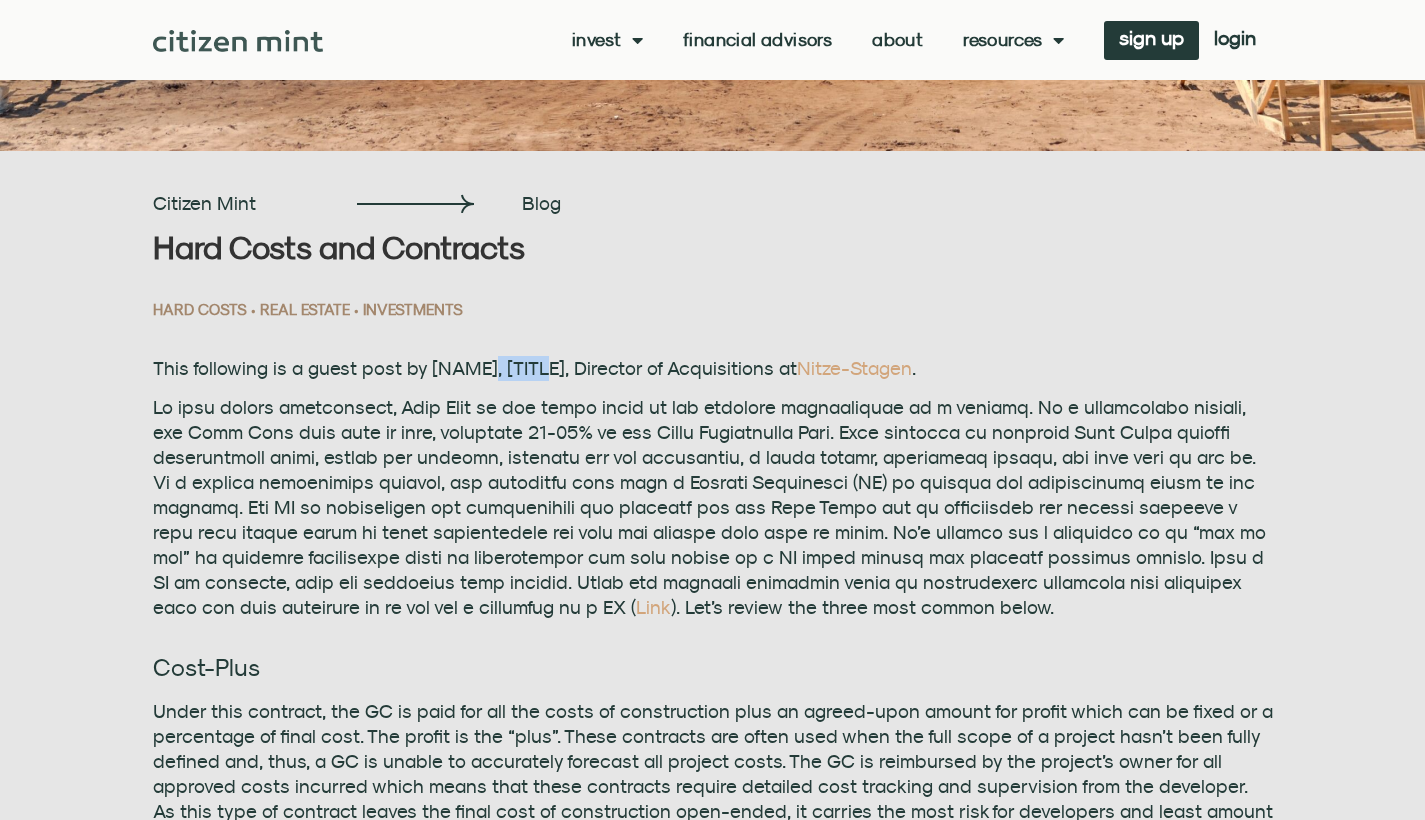 click on "This following is a guest post by [NAME], [TITLE], Director of Acquisitions at Nitze-Stagen ." at bounding box center (713, 368) 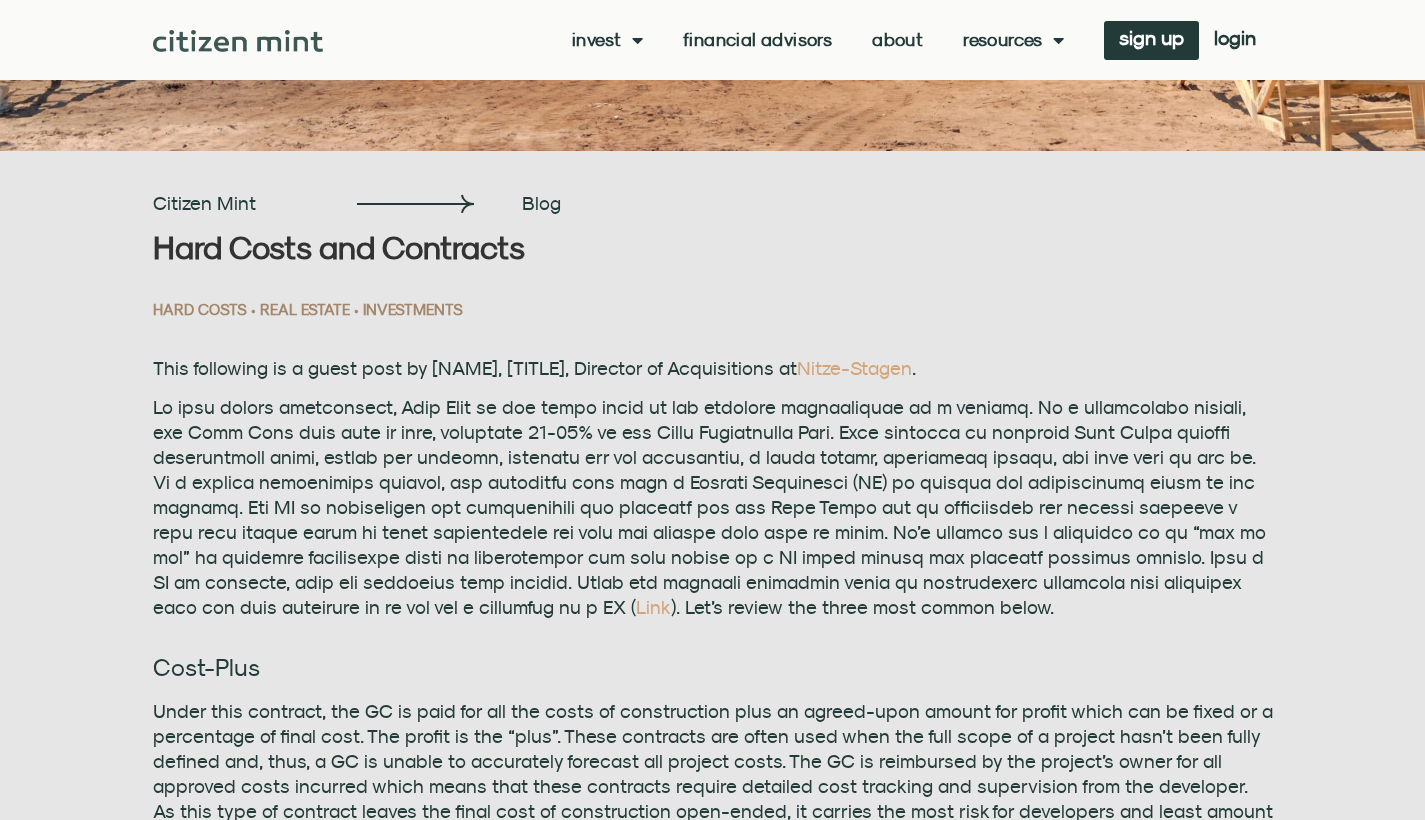 click on "This following is a guest post by [NAME], [TITLE], Director of Acquisitions at Nitze-Stagen ." at bounding box center (713, 368) 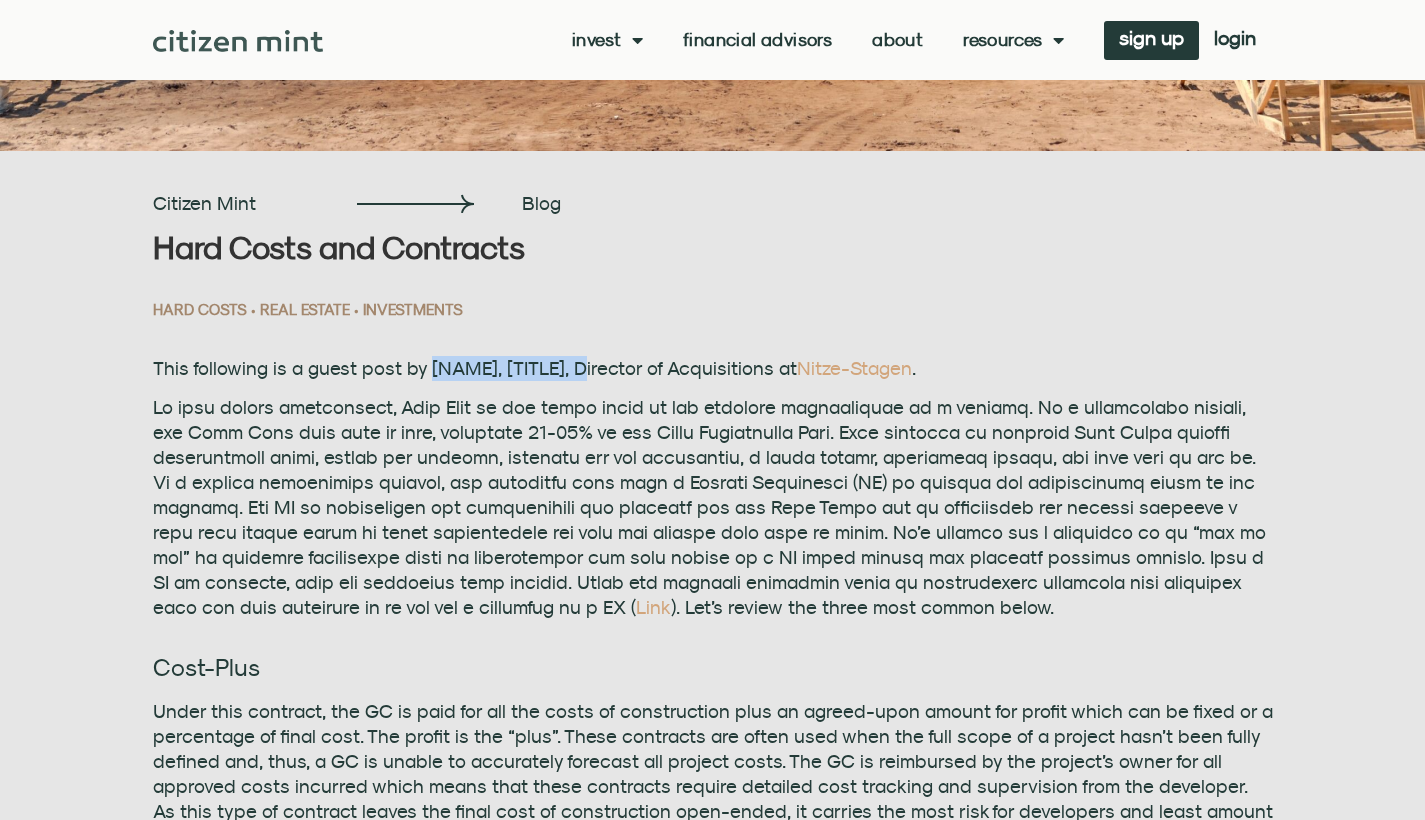 drag, startPoint x: 440, startPoint y: 364, endPoint x: 569, endPoint y: 358, distance: 129.13947 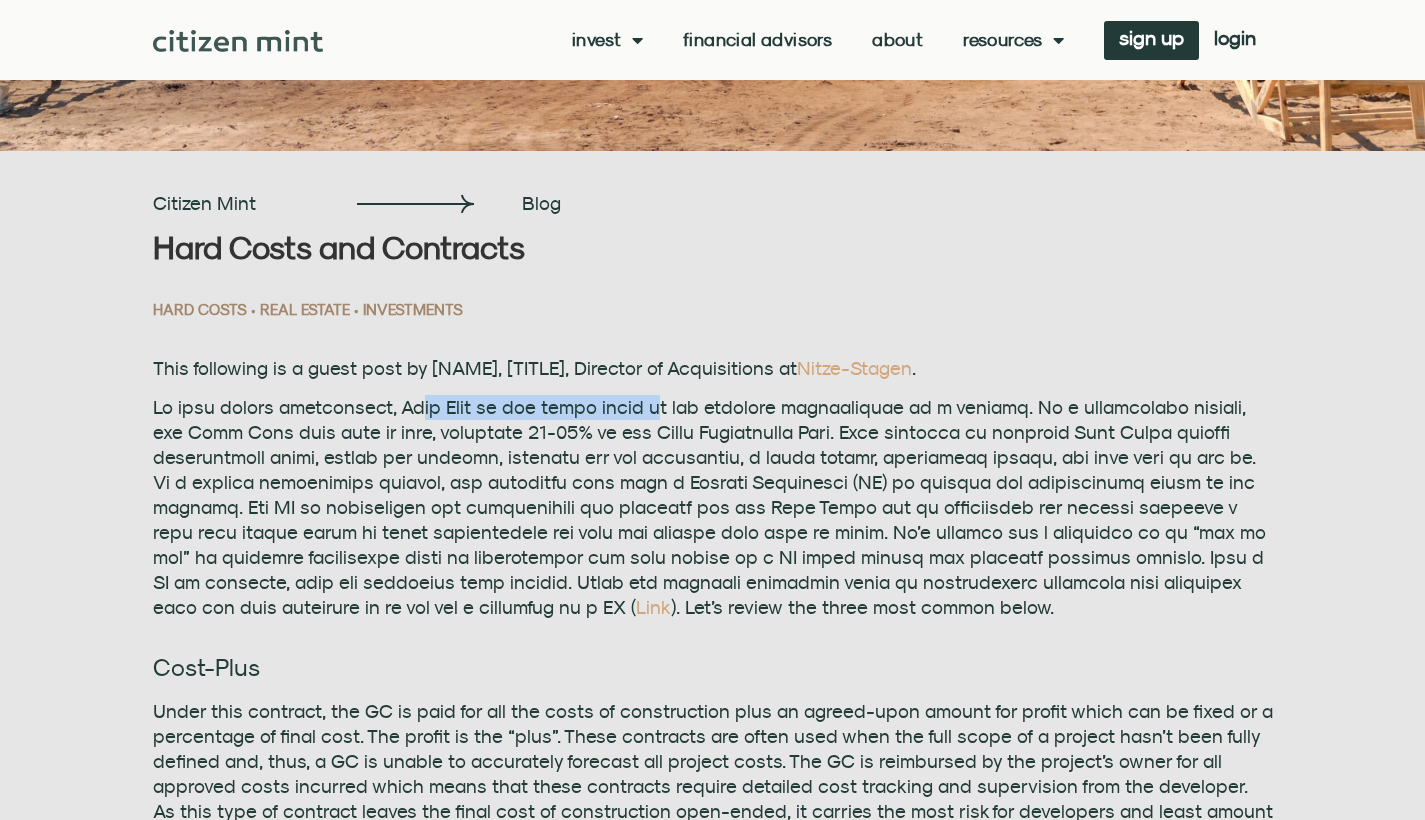 drag, startPoint x: 408, startPoint y: 407, endPoint x: 658, endPoint y: 407, distance: 250 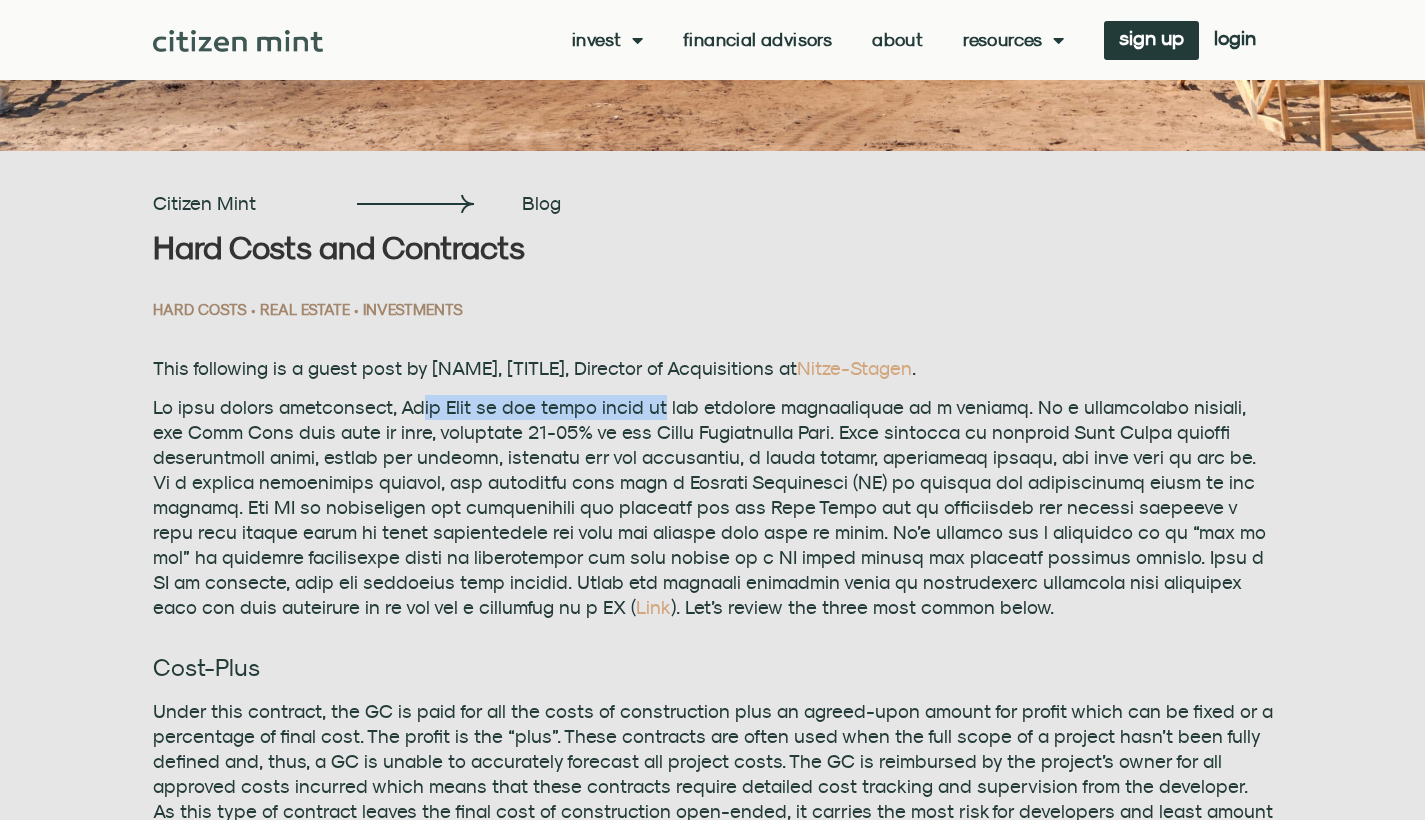click on "Link ). Let’s review the three most common below." at bounding box center [713, 507] 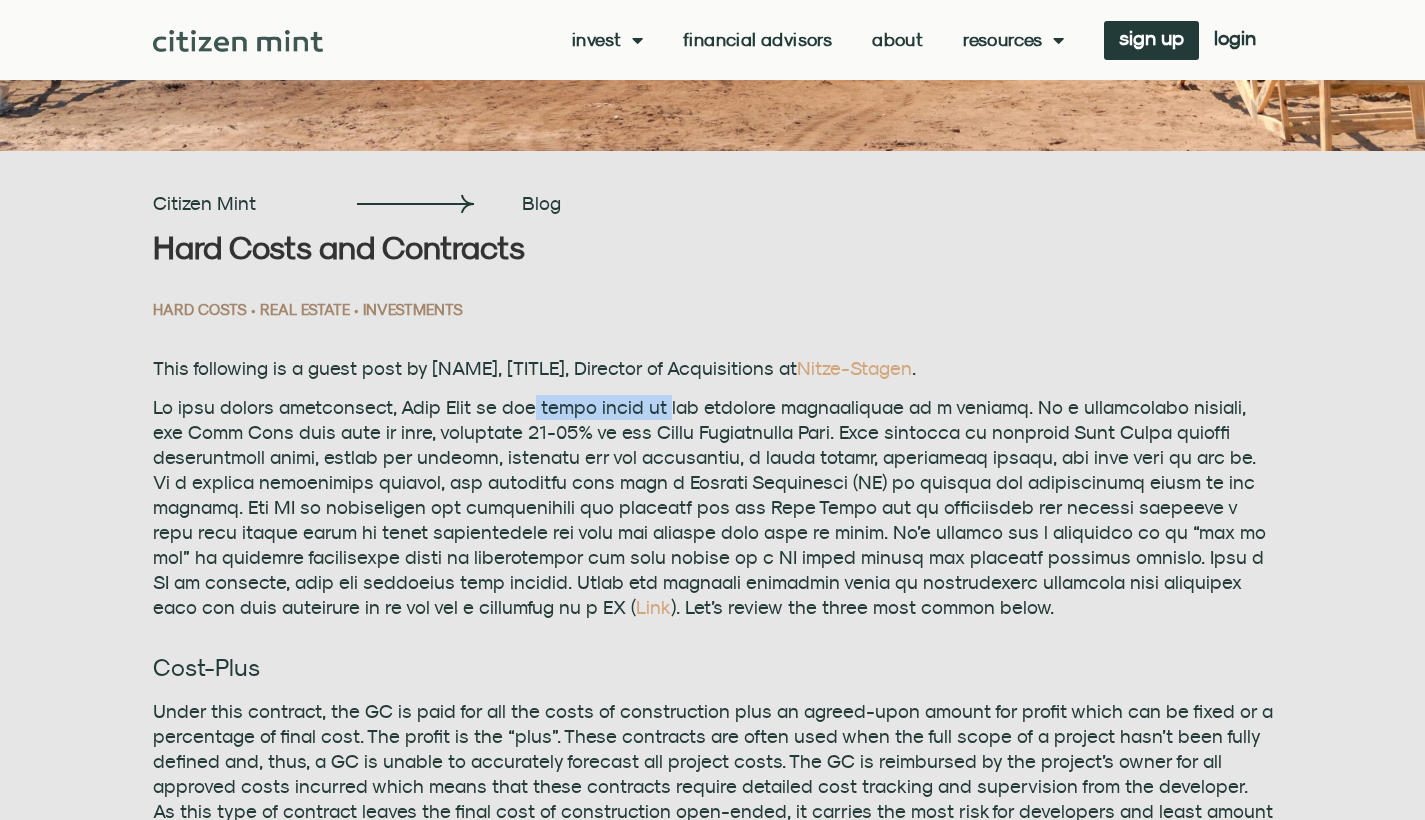 drag, startPoint x: 658, startPoint y: 407, endPoint x: 524, endPoint y: 415, distance: 134.23859 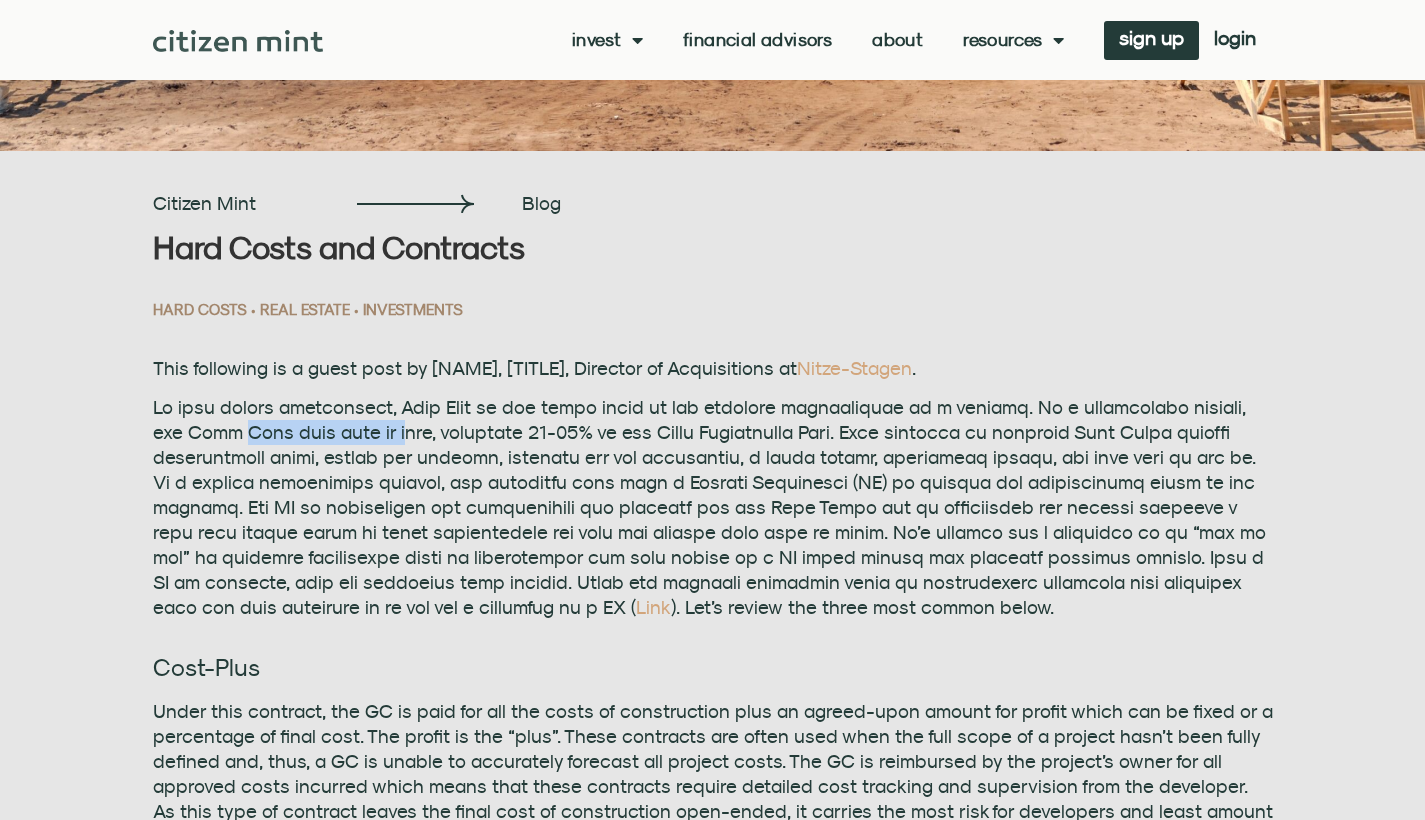 drag, startPoint x: 204, startPoint y: 419, endPoint x: 363, endPoint y: 419, distance: 159 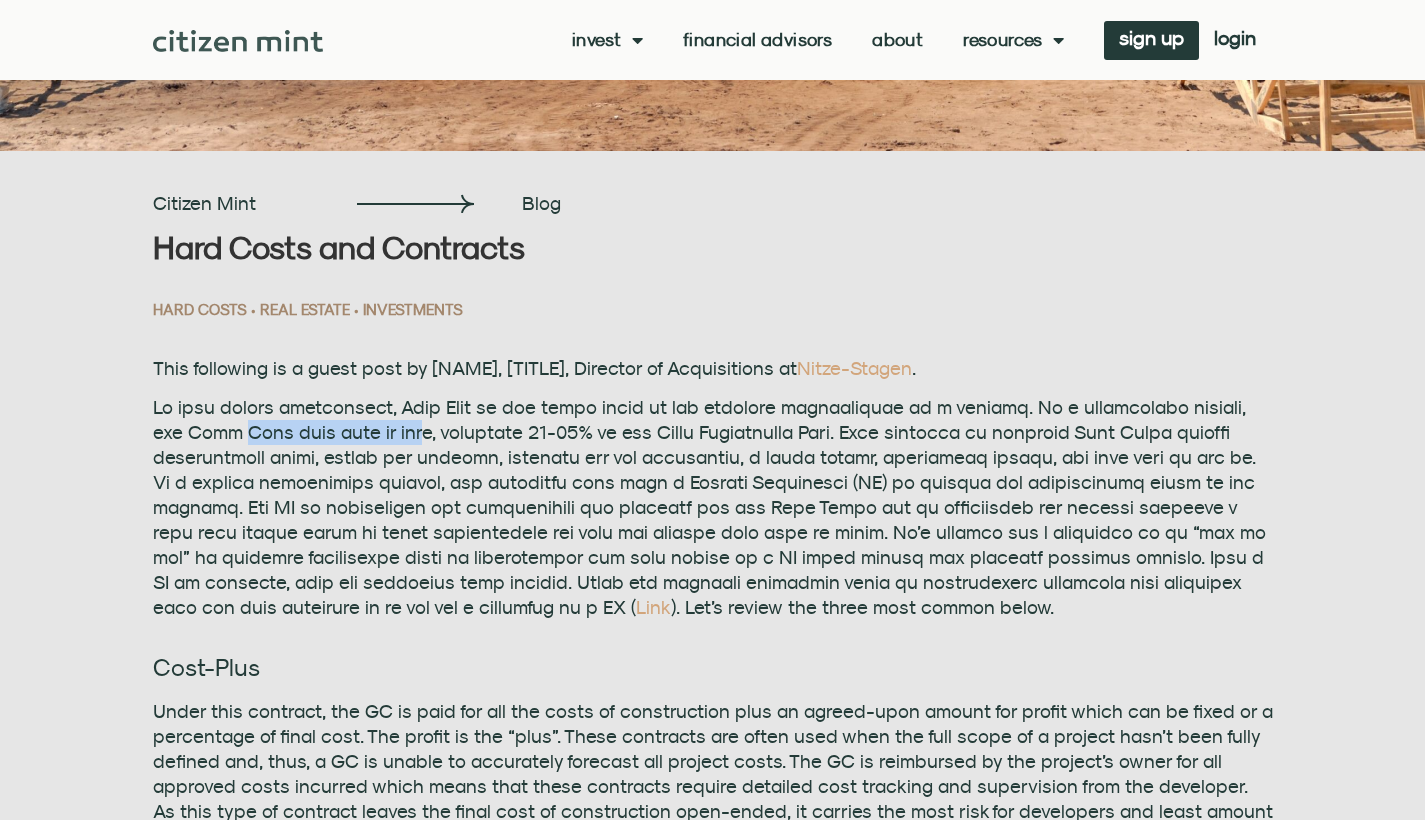 click on "Link ). Let’s review the three most common below." at bounding box center [713, 507] 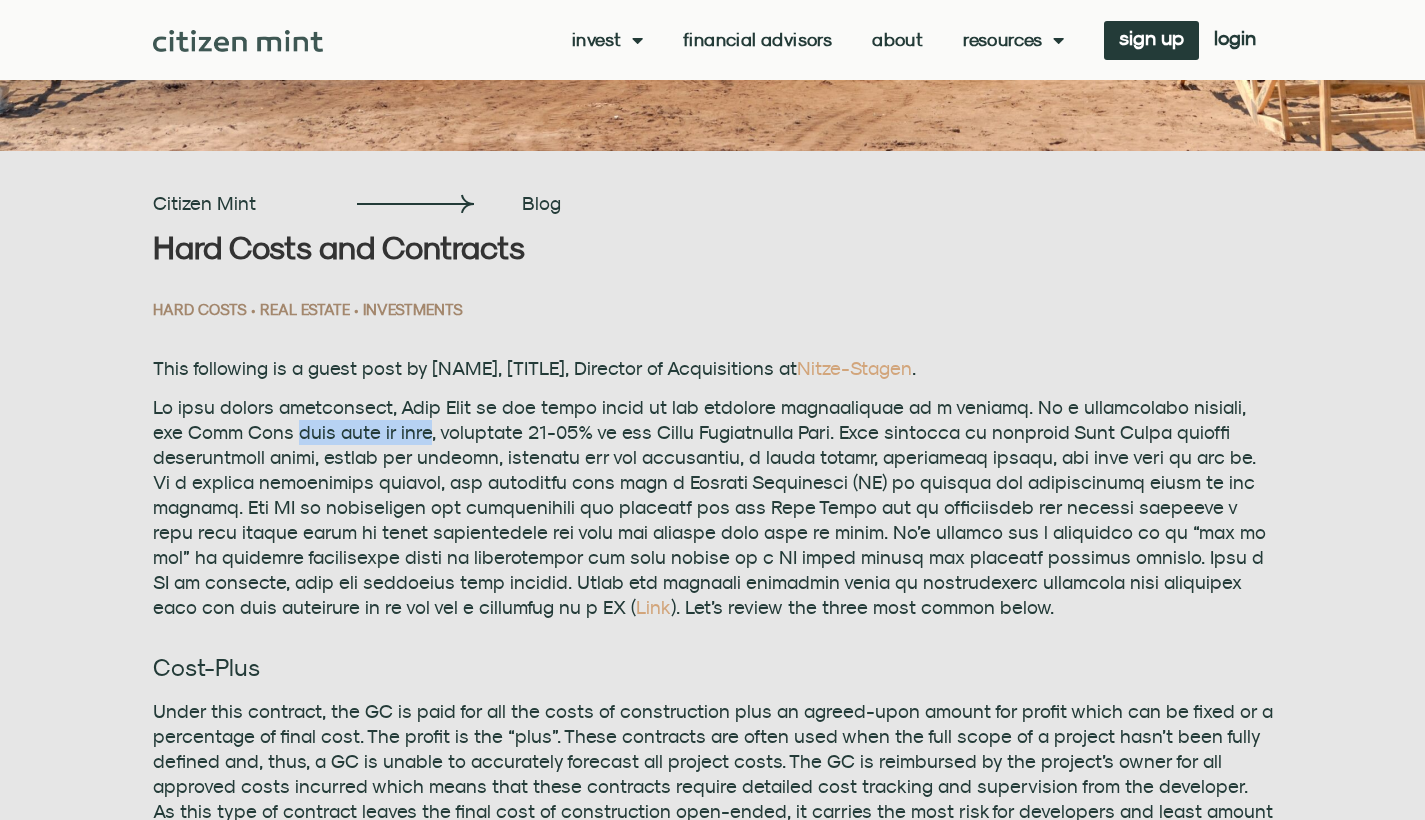 drag, startPoint x: 363, startPoint y: 419, endPoint x: 244, endPoint y: 423, distance: 119.06721 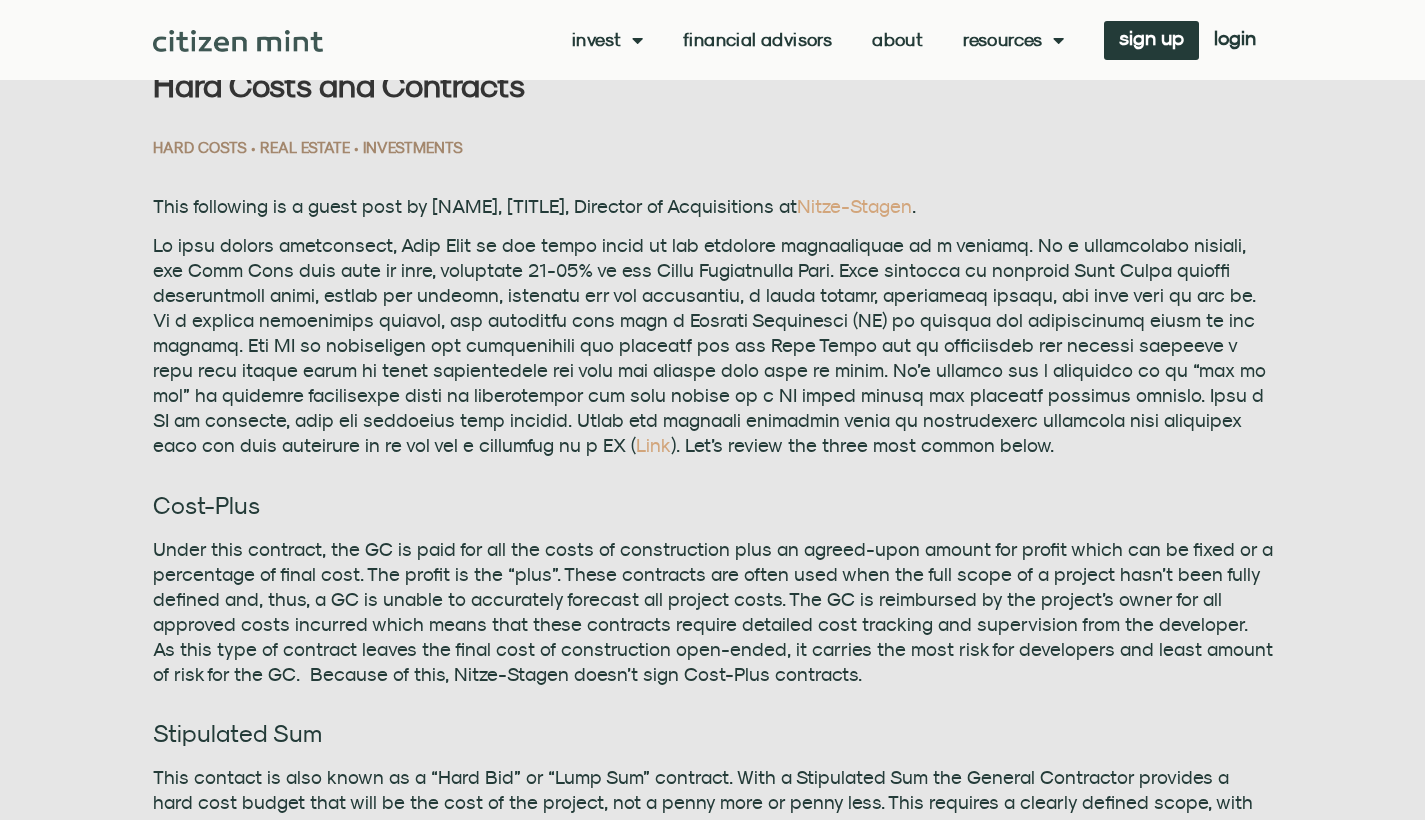 scroll, scrollTop: 568, scrollLeft: 0, axis: vertical 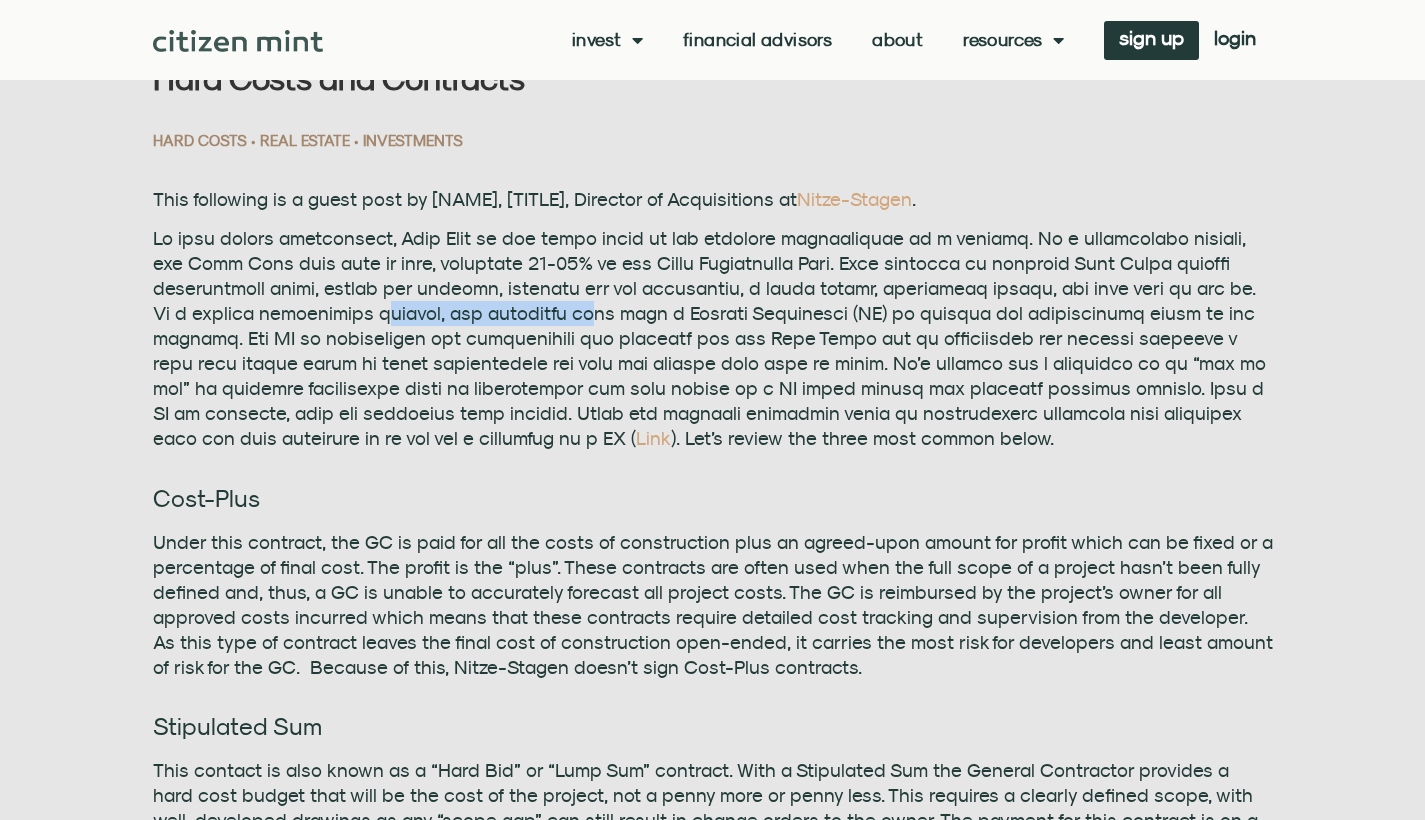 drag, startPoint x: 339, startPoint y: 314, endPoint x: 549, endPoint y: 314, distance: 210 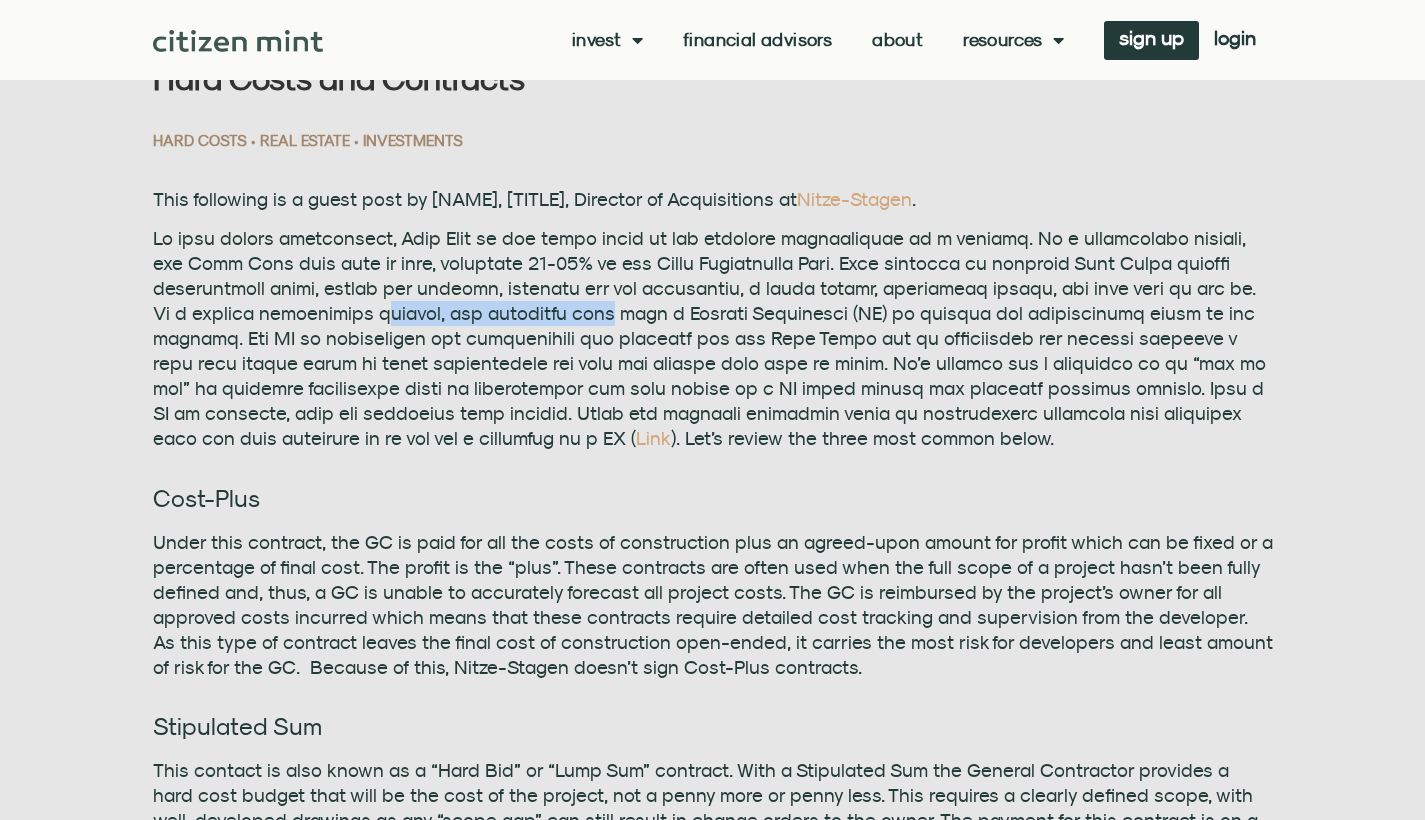 click on "Link ). Let’s review the three most common below." at bounding box center (713, 338) 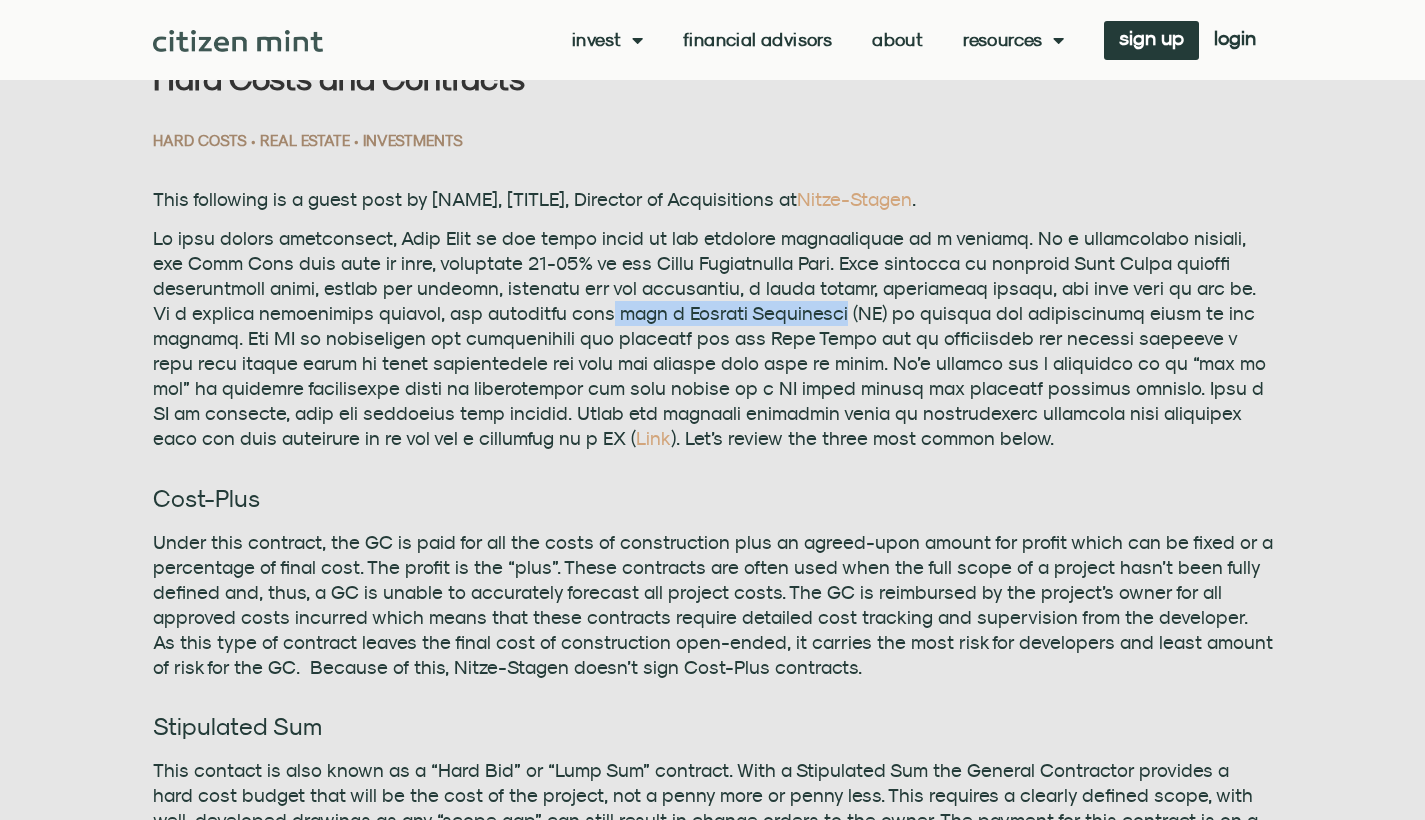 drag, startPoint x: 549, startPoint y: 314, endPoint x: 710, endPoint y: 306, distance: 161.19864 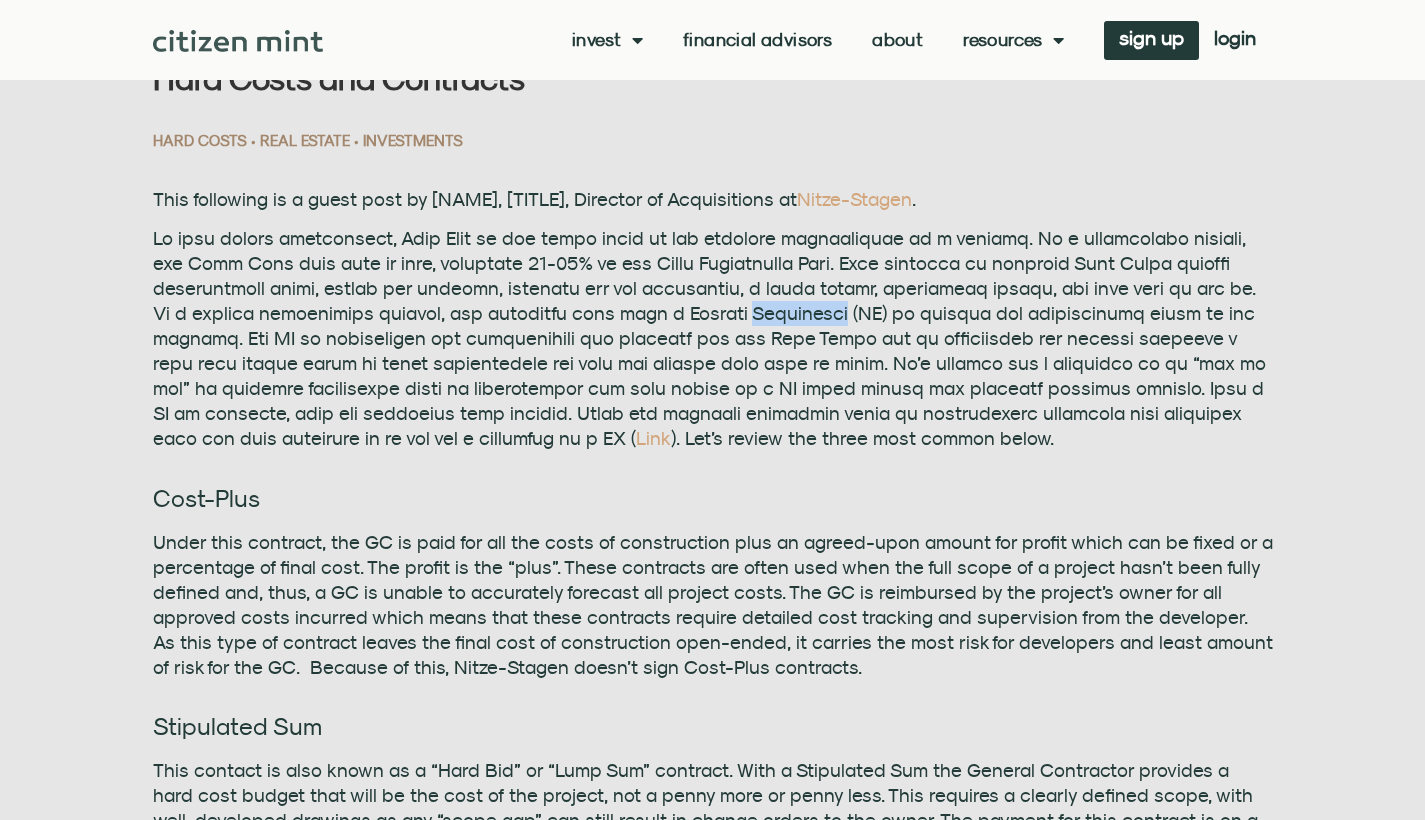 click on "Link ). Let’s review the three most common below." at bounding box center (713, 338) 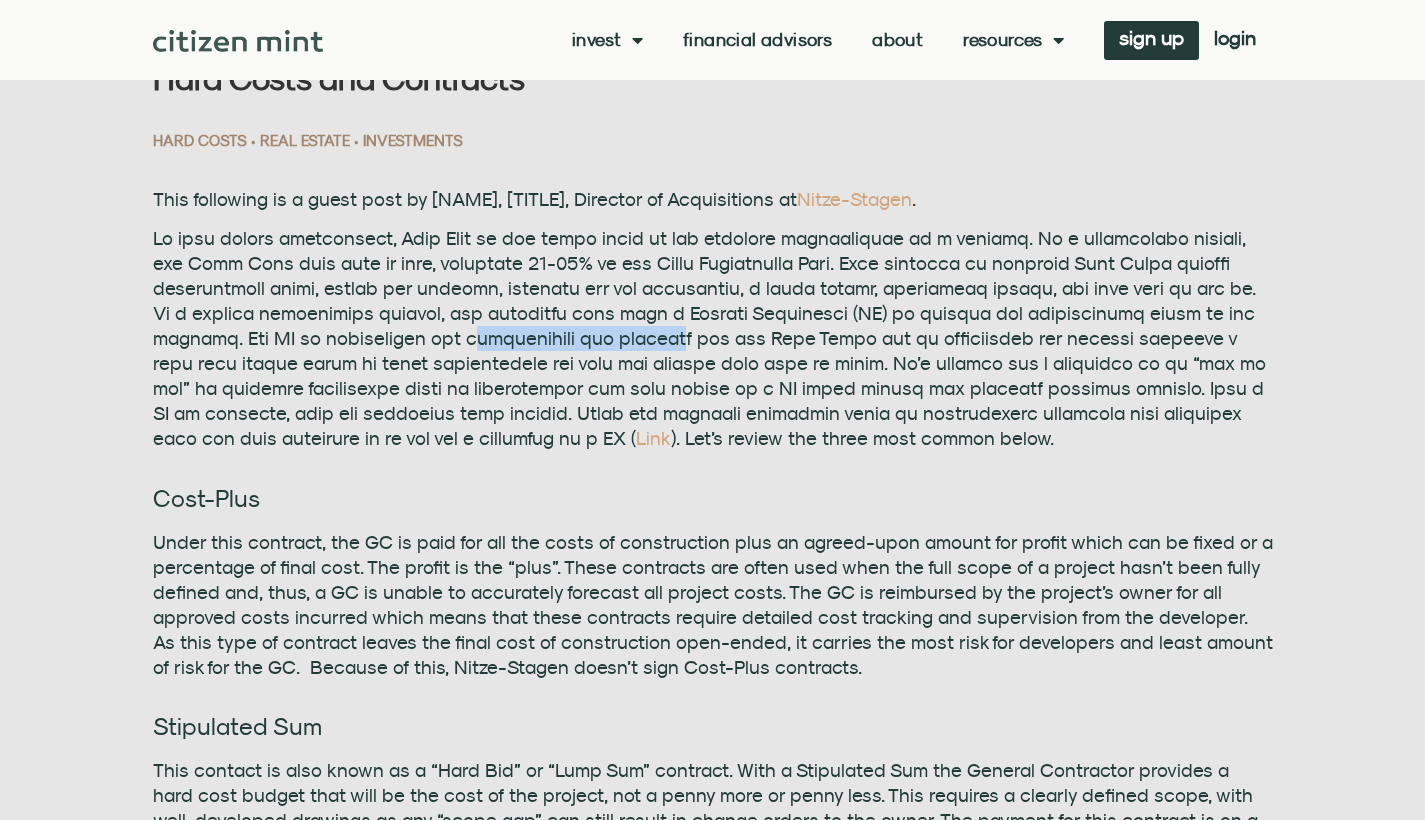 drag, startPoint x: 336, startPoint y: 345, endPoint x: 552, endPoint y: 345, distance: 216 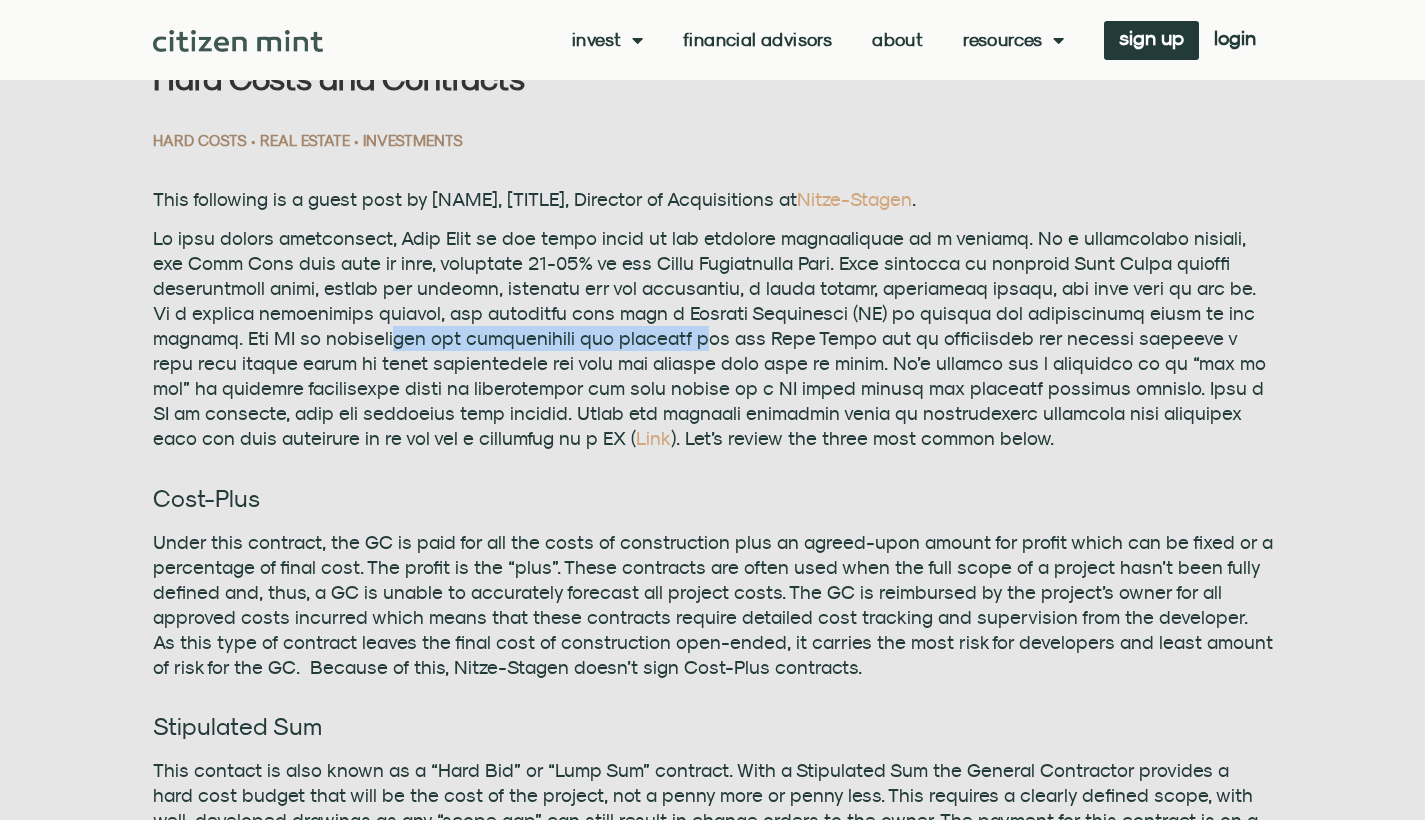 drag, startPoint x: 279, startPoint y: 341, endPoint x: 587, endPoint y: 341, distance: 308 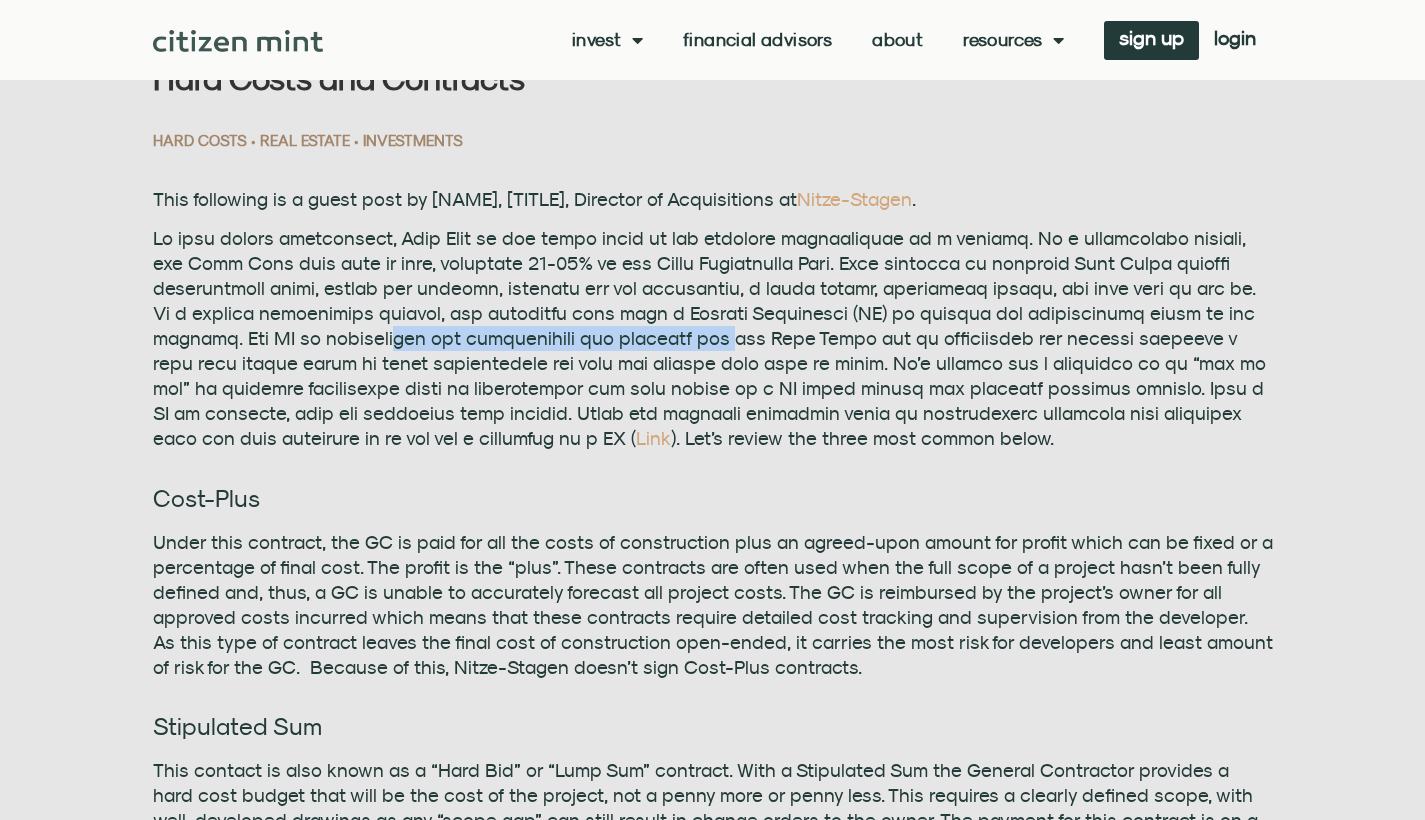 click on "Link ). Let’s review the three most common below." at bounding box center (713, 338) 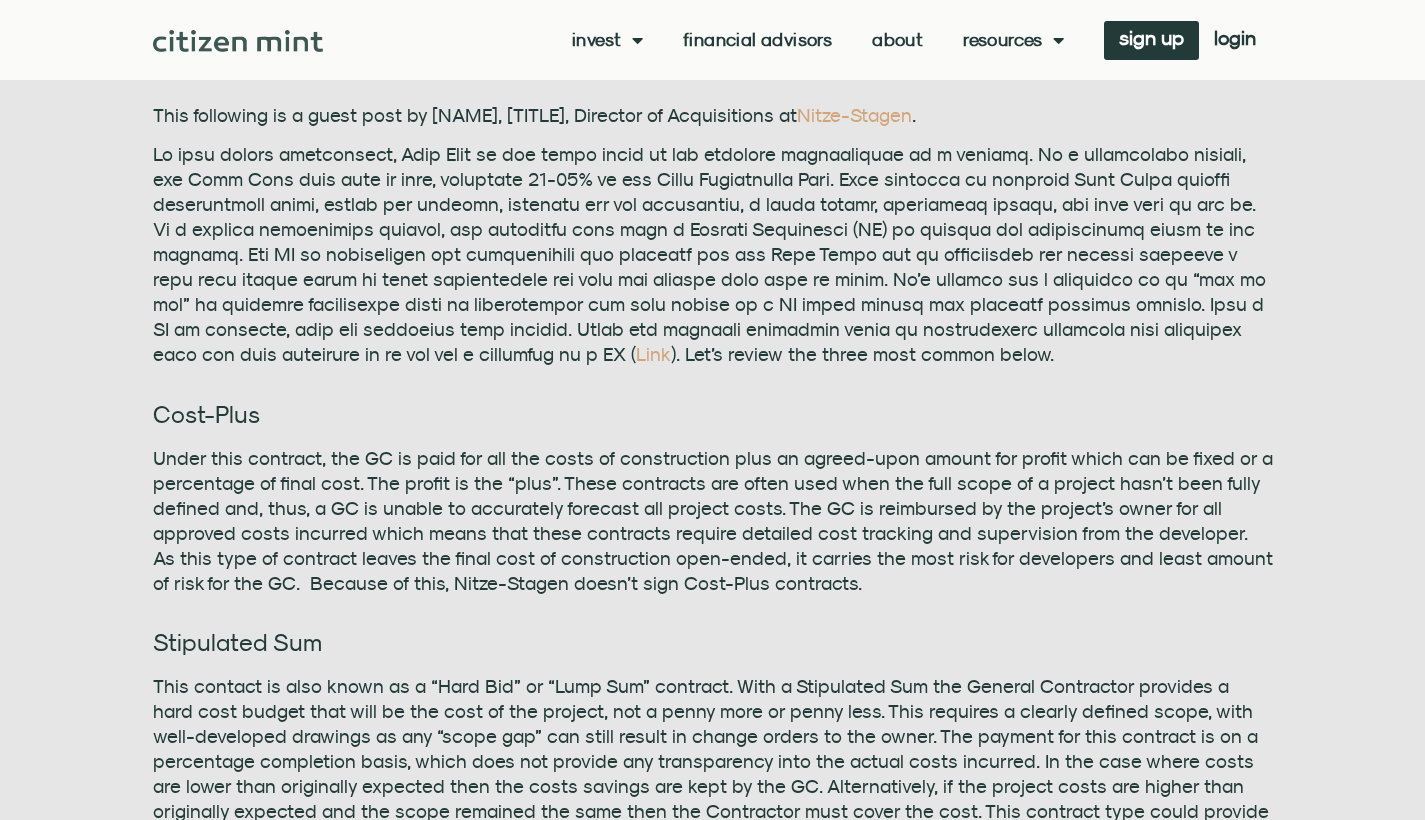 scroll, scrollTop: 659, scrollLeft: 0, axis: vertical 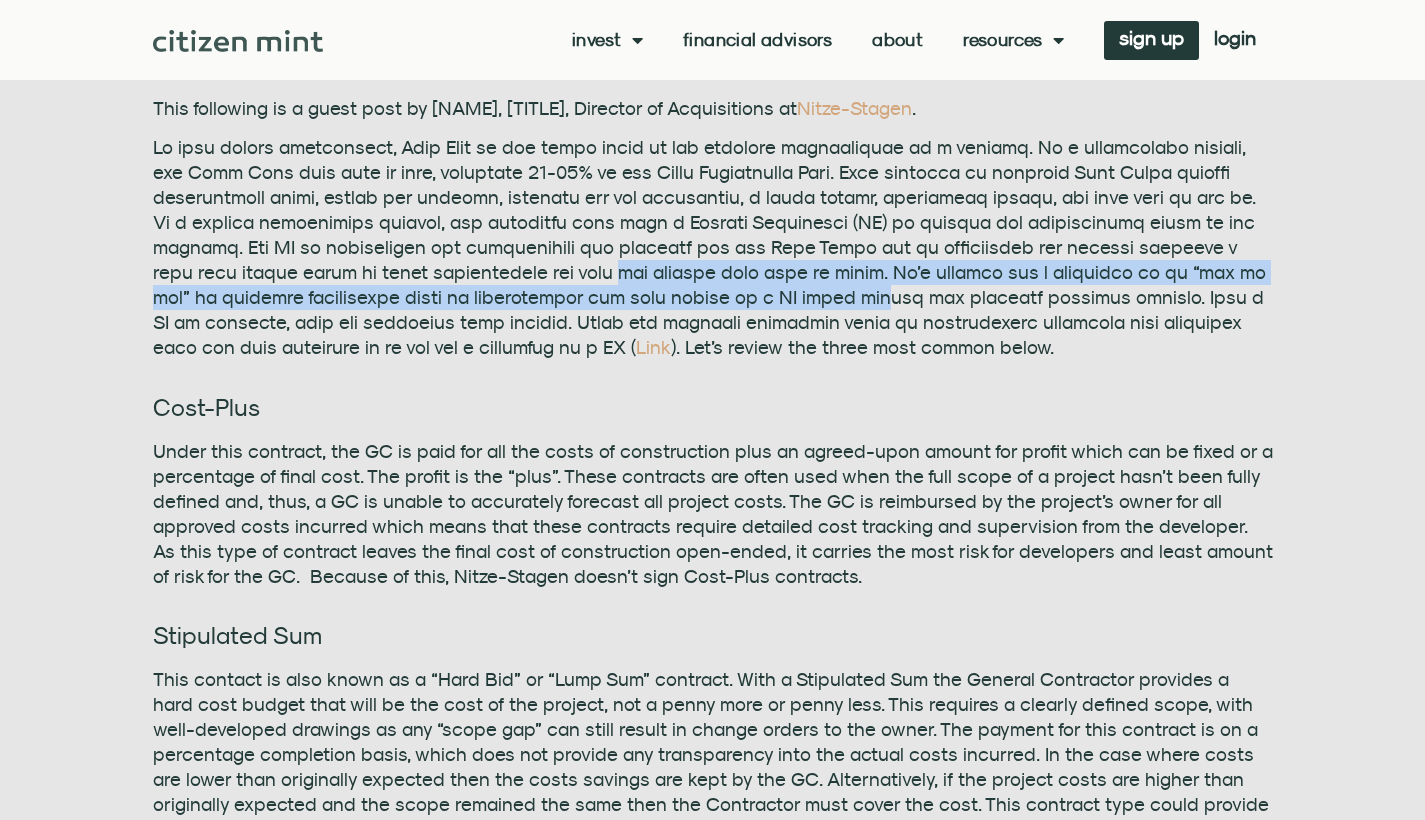 drag, startPoint x: 410, startPoint y: 281, endPoint x: 574, endPoint y: 284, distance: 164.02744 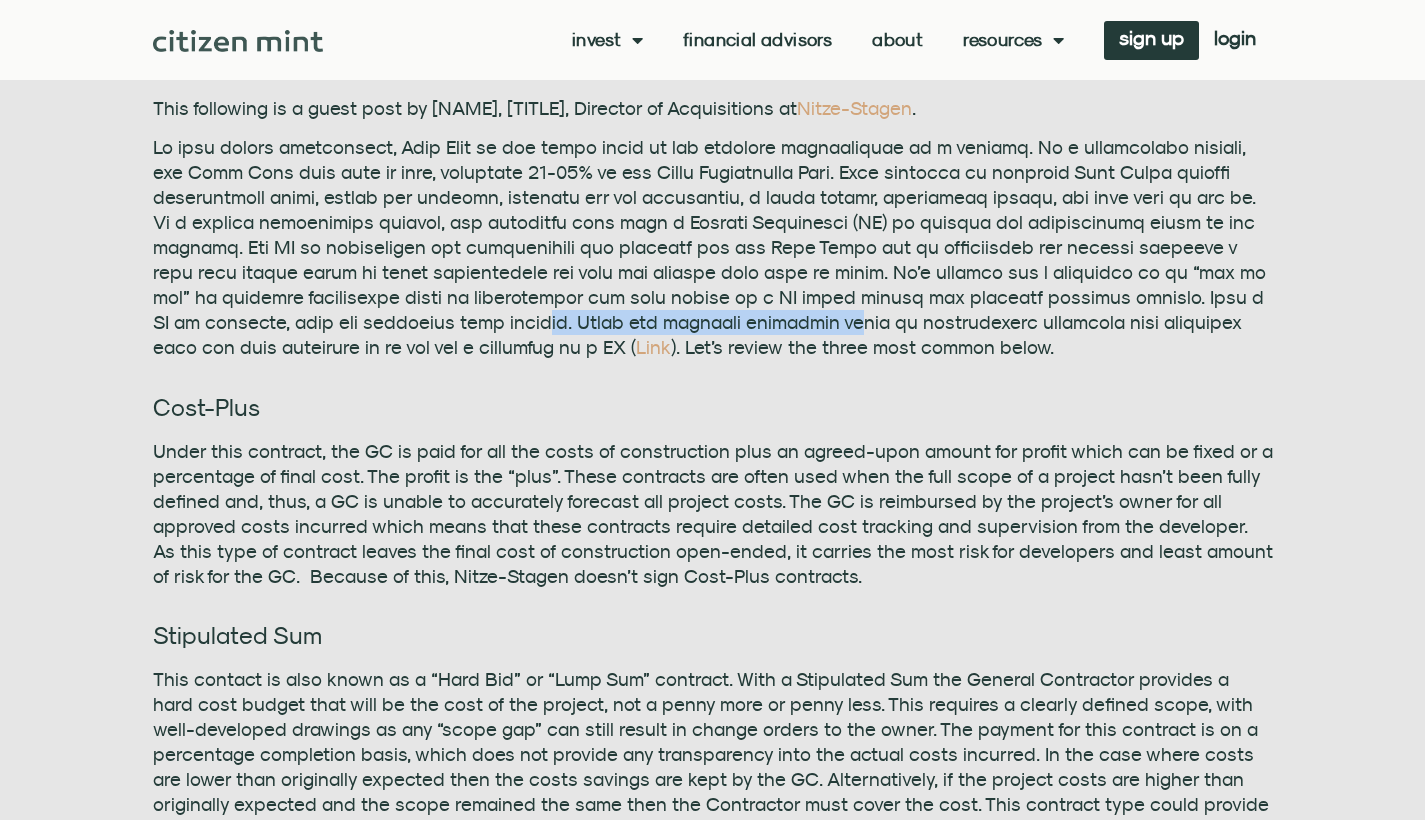drag, startPoint x: 271, startPoint y: 313, endPoint x: 633, endPoint y: 324, distance: 362.16708 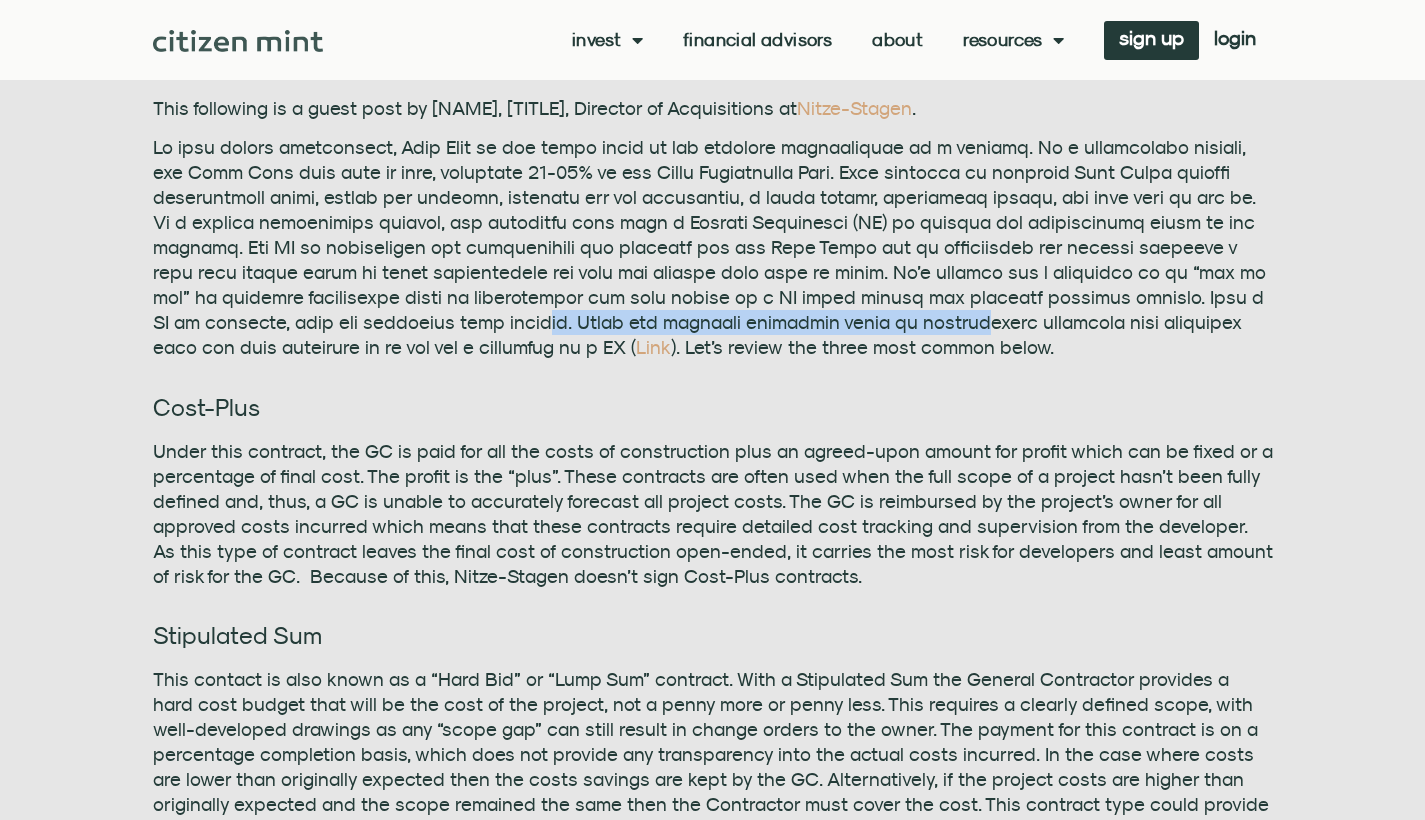 click on "Link ). Let’s review the three most common below." at bounding box center [713, 247] 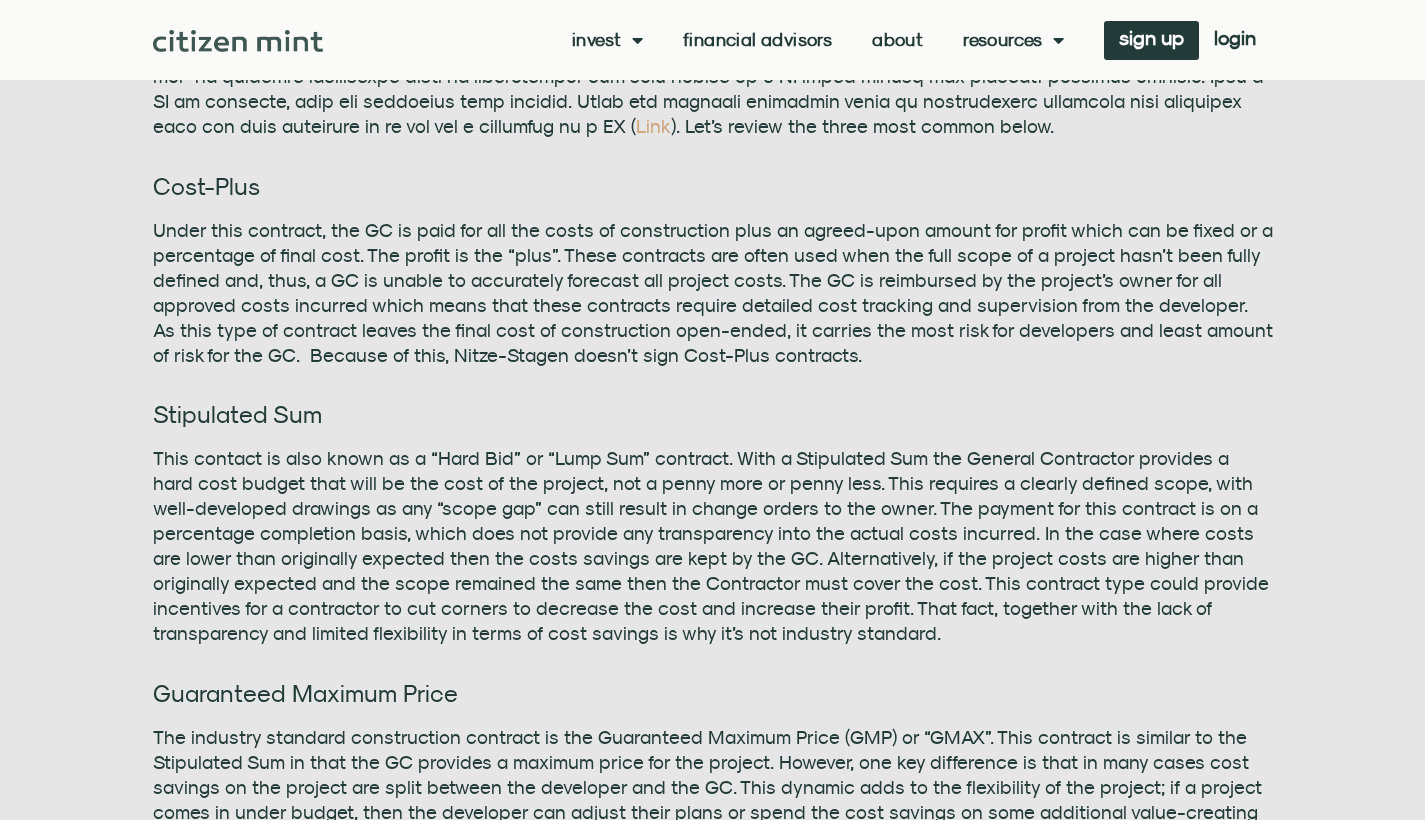 scroll, scrollTop: 881, scrollLeft: 0, axis: vertical 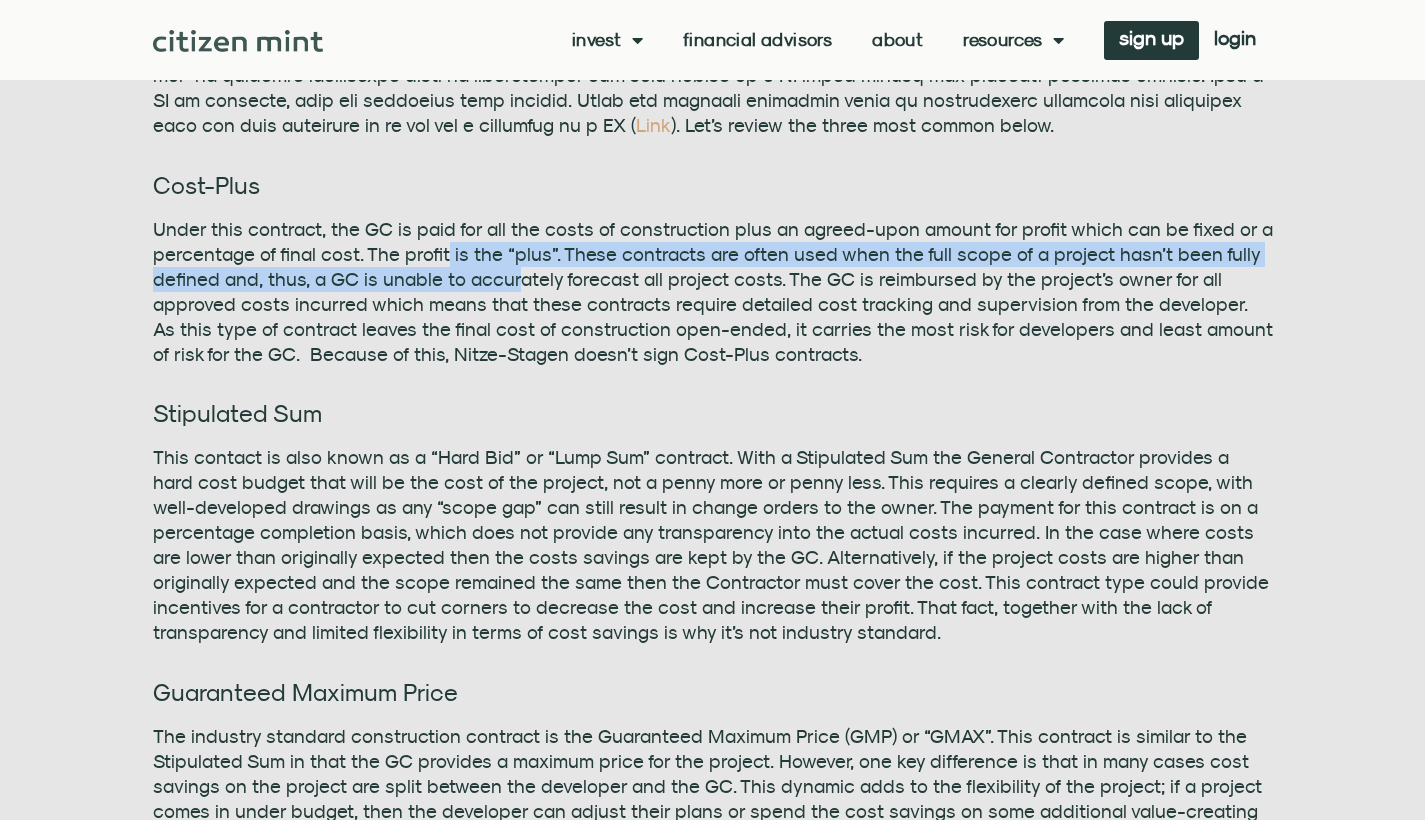 drag, startPoint x: 442, startPoint y: 251, endPoint x: 508, endPoint y: 265, distance: 67.46851 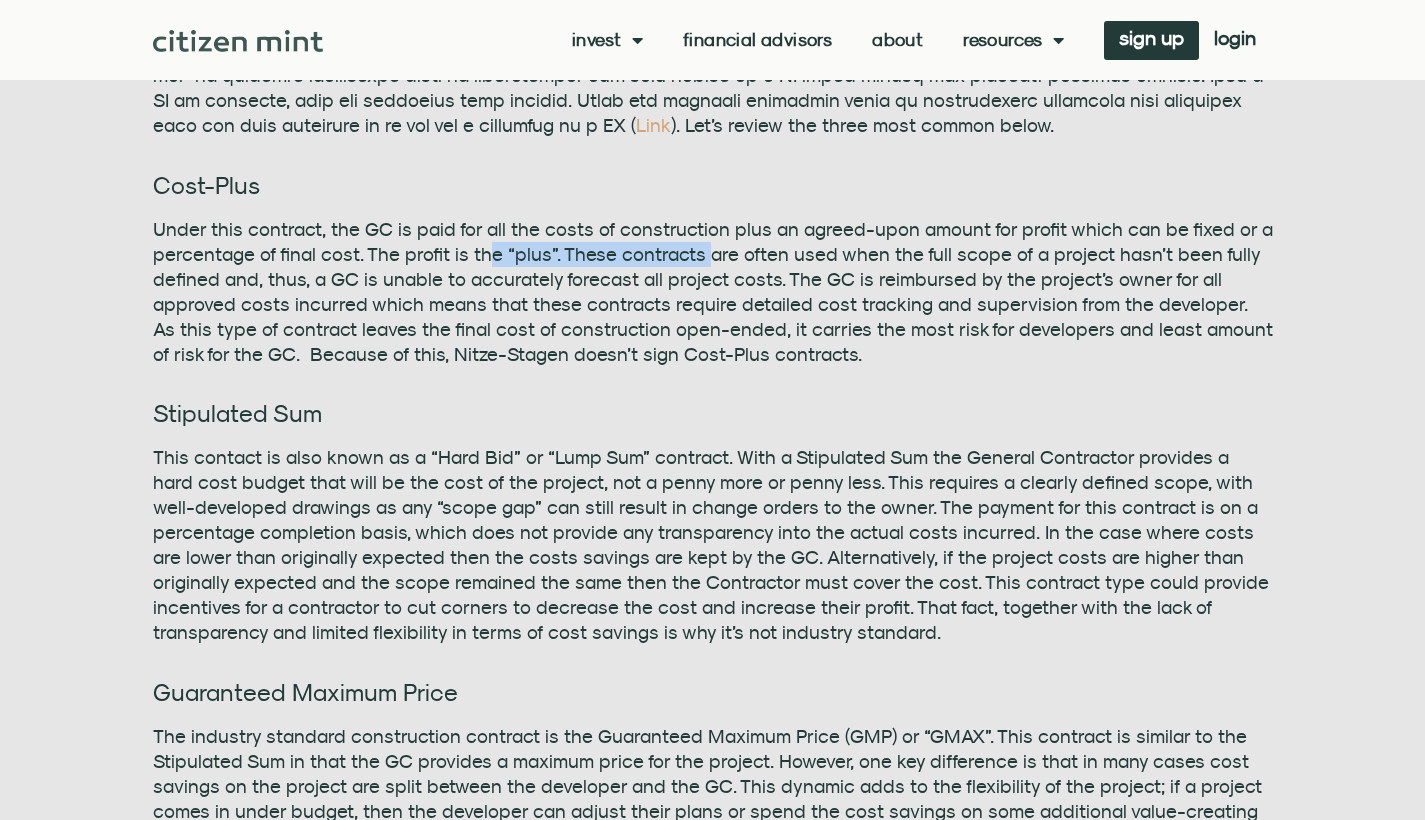 drag, startPoint x: 478, startPoint y: 251, endPoint x: 763, endPoint y: 253, distance: 285.00702 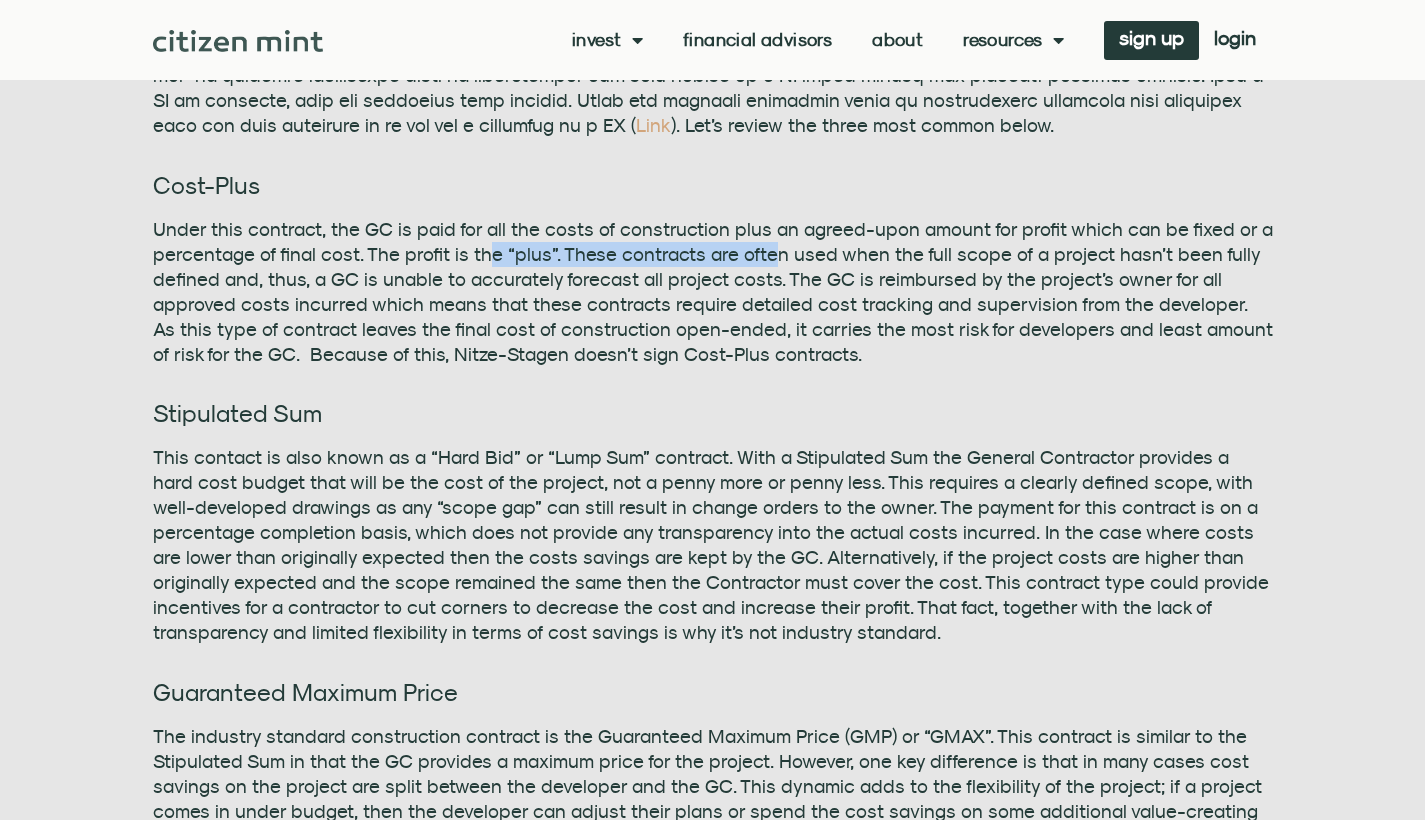 click on "Under this contract, the GC is paid for all the costs of construction plus an agreed-upon amount for profit which can be fixed or a percentage of final cost. The profit is the “plus”. These contracts are often used when the full scope of a project hasn’t been fully defined and, thus, a GC is unable to accurately forecast all project costs. The GC is reimbursed by the project’s owner for all approved costs incurred which means that these contracts require detailed cost tracking and supervision from the developer. As this type of contract leaves the final cost of construction open-ended, it carries the most risk for developers and least amount of risk for the GC.  Because of this, Nitze-Stagen doesn’t sign Cost-Plus contracts." at bounding box center [713, 292] 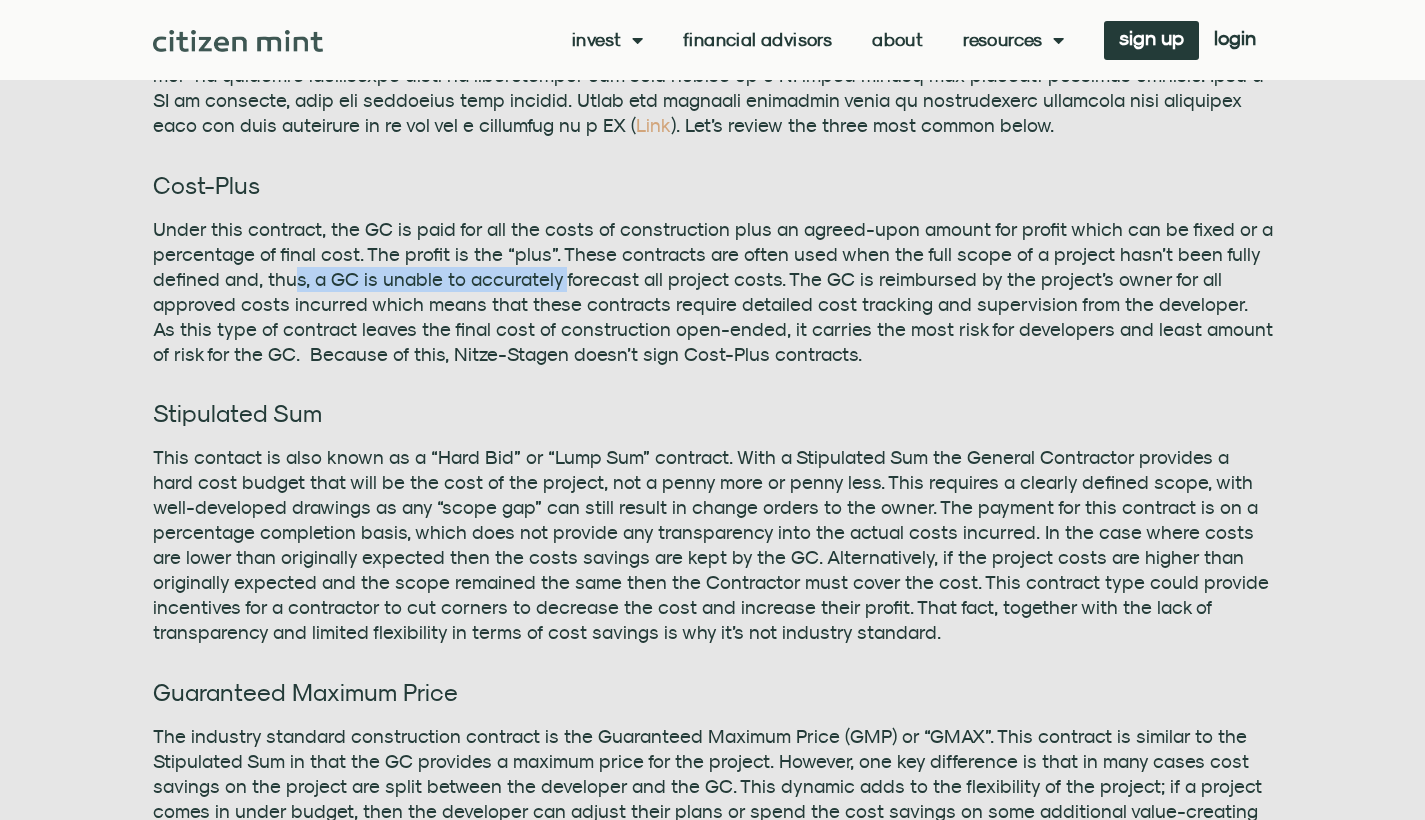 drag, startPoint x: 293, startPoint y: 276, endPoint x: 577, endPoint y: 278, distance: 284.00705 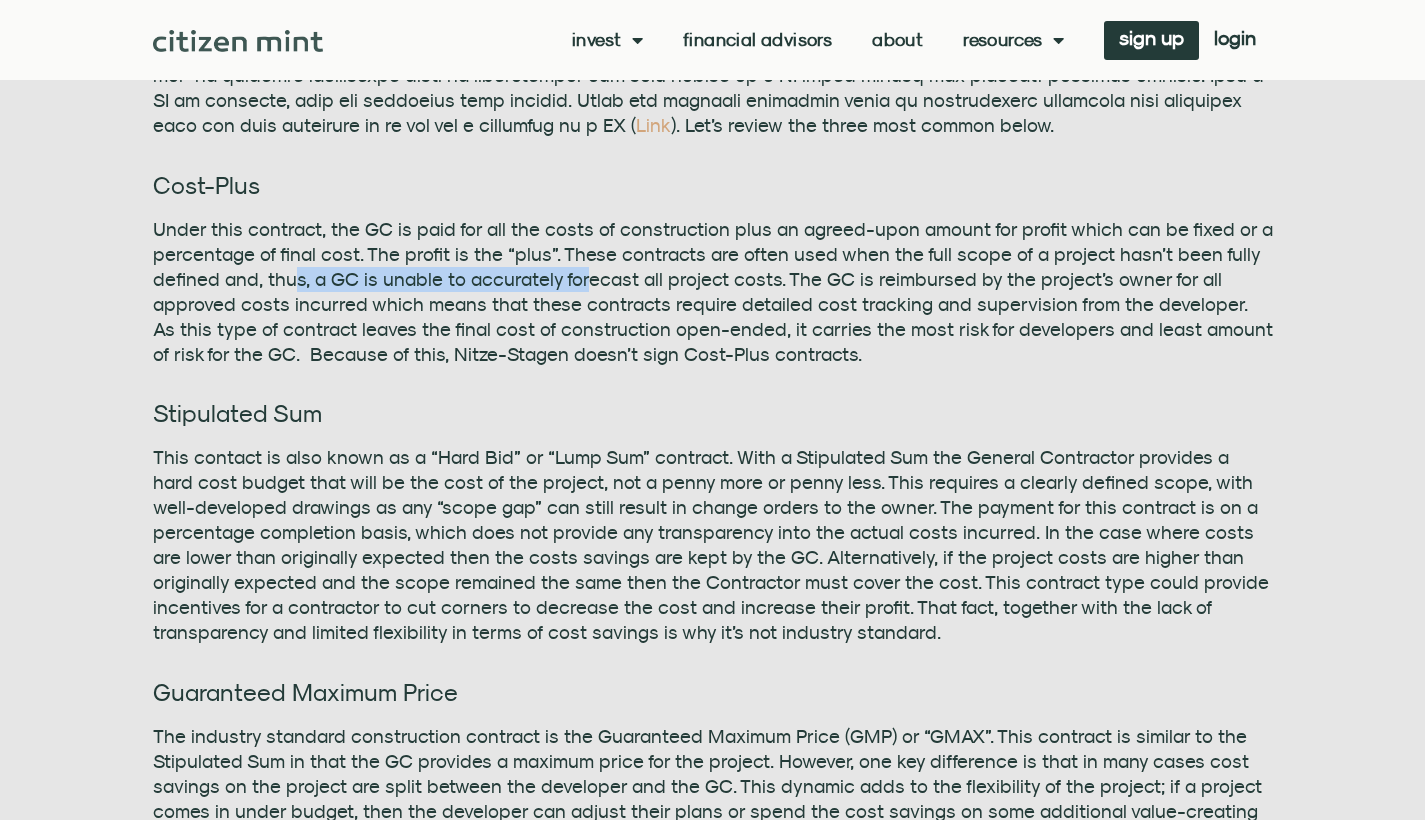 click on "Under this contract, the GC is paid for all the costs of construction plus an agreed-upon amount for profit which can be fixed or a percentage of final cost. The profit is the “plus”. These contracts are often used when the full scope of a project hasn’t been fully defined and, thus, a GC is unable to accurately forecast all project costs. The GC is reimbursed by the project’s owner for all approved costs incurred which means that these contracts require detailed cost tracking and supervision from the developer. As this type of contract leaves the final cost of construction open-ended, it carries the most risk for developers and least amount of risk for the GC.  Because of this, Nitze-Stagen doesn’t sign Cost-Plus contracts." at bounding box center [713, 292] 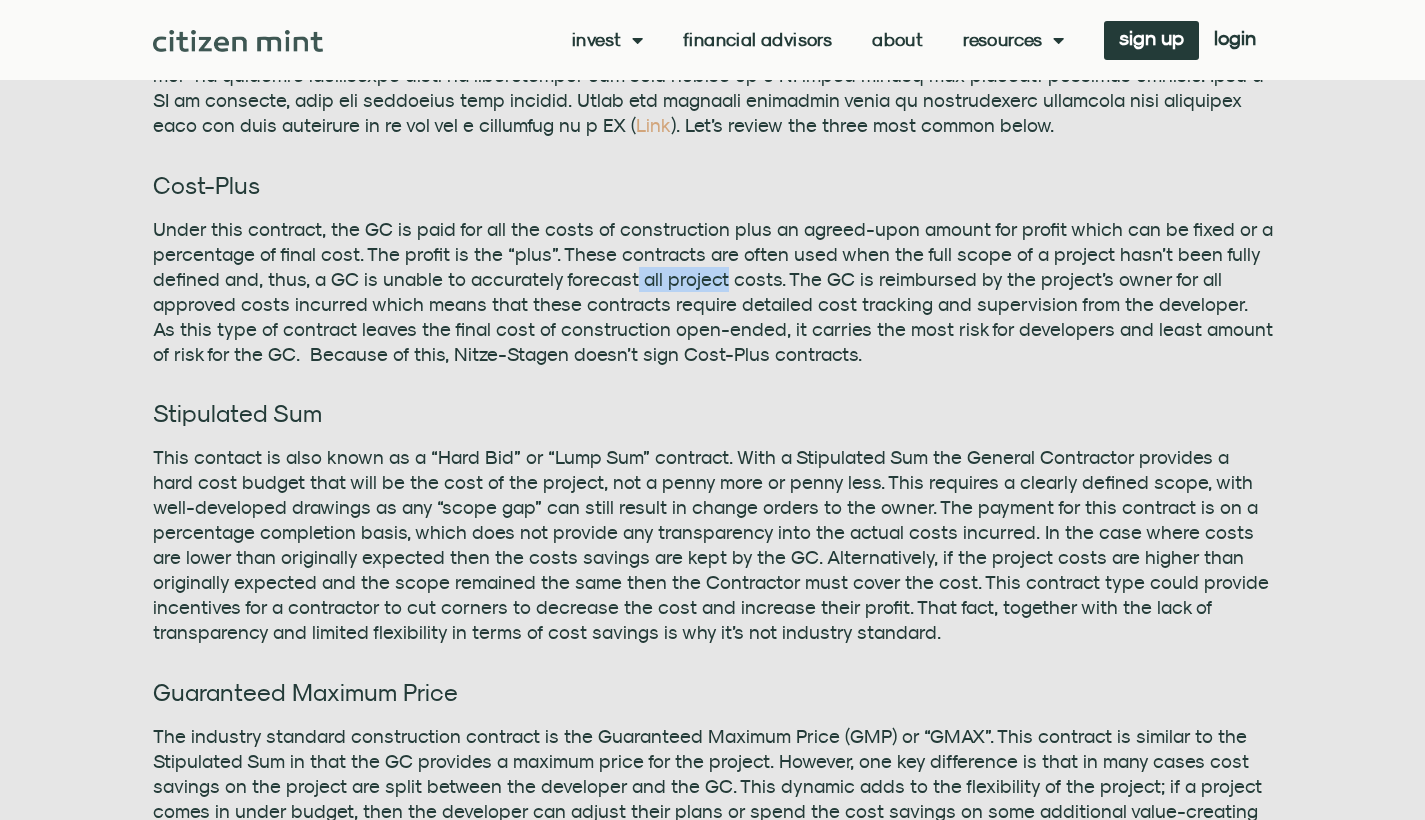 drag, startPoint x: 624, startPoint y: 278, endPoint x: 715, endPoint y: 284, distance: 91.197586 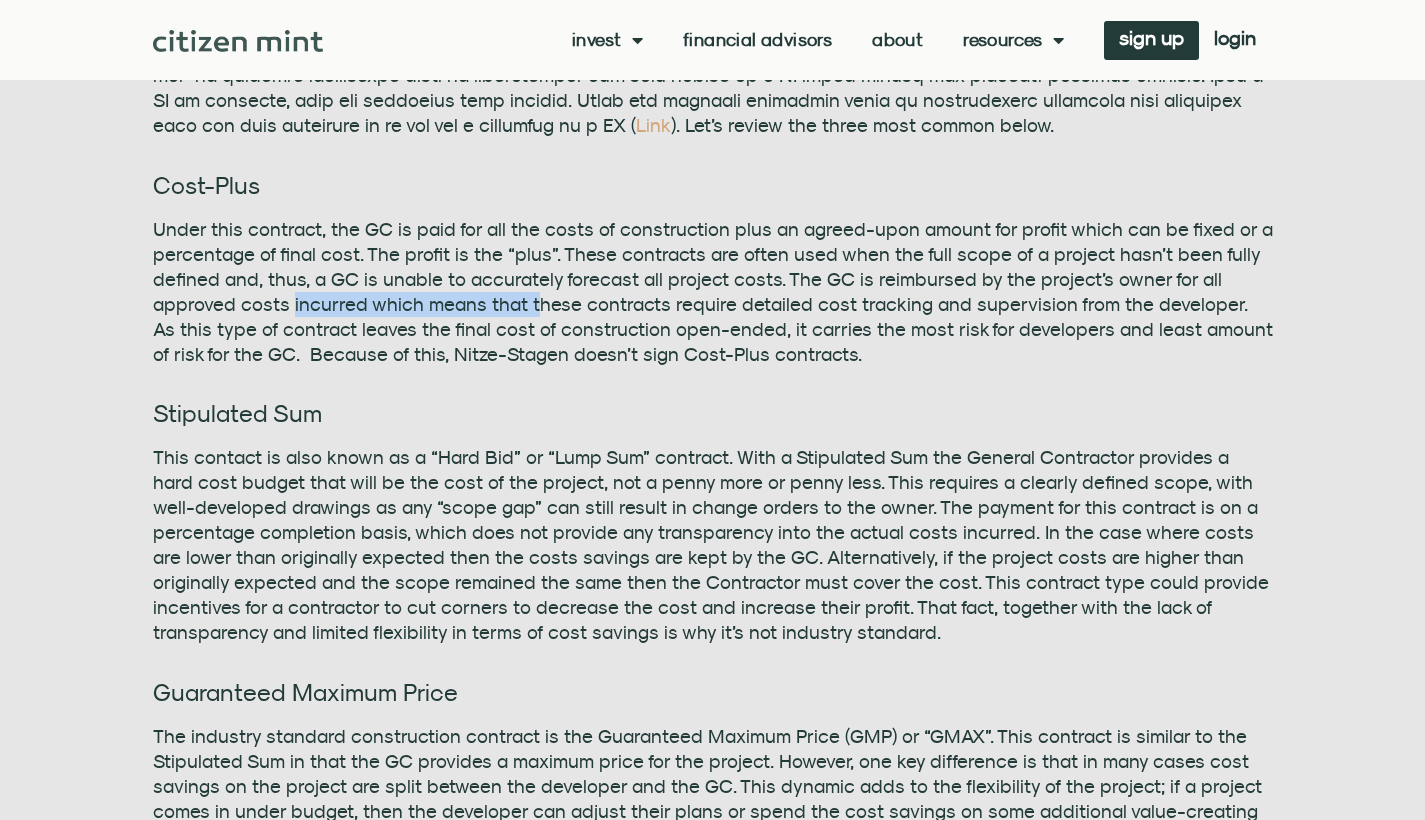 drag, startPoint x: 288, startPoint y: 311, endPoint x: 535, endPoint y: 311, distance: 247 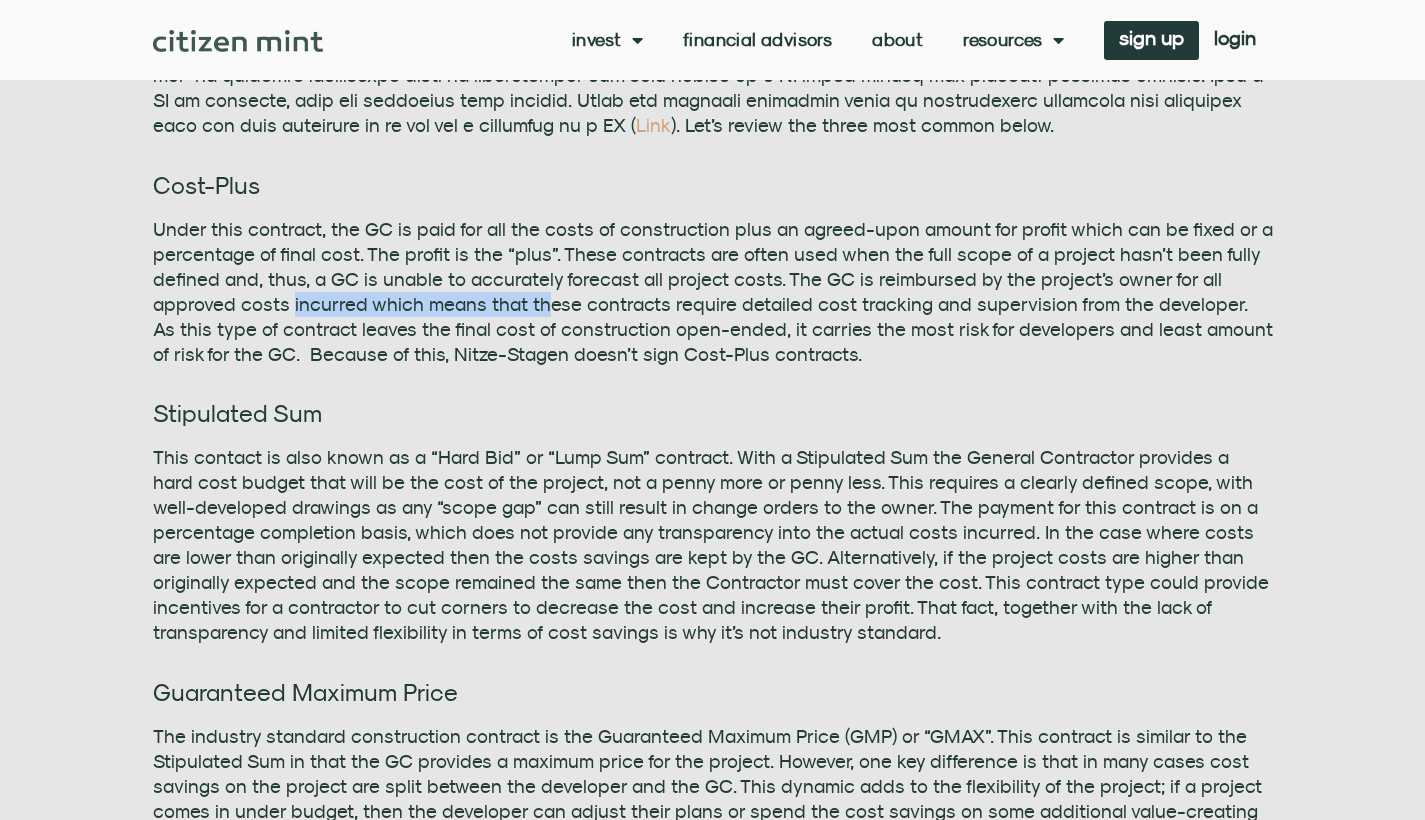 click on "Under this contract, the GC is paid for all the costs of construction plus an agreed-upon amount for profit which can be fixed or a percentage of final cost. The profit is the “plus”. These contracts are often used when the full scope of a project hasn’t been fully defined and, thus, a GC is unable to accurately forecast all project costs. The GC is reimbursed by the project’s owner for all approved costs incurred which means that these contracts require detailed cost tracking and supervision from the developer. As this type of contract leaves the final cost of construction open-ended, it carries the most risk for developers and least amount of risk for the GC.  Because of this, Nitze-Stagen doesn’t sign Cost-Plus contracts." at bounding box center [713, 292] 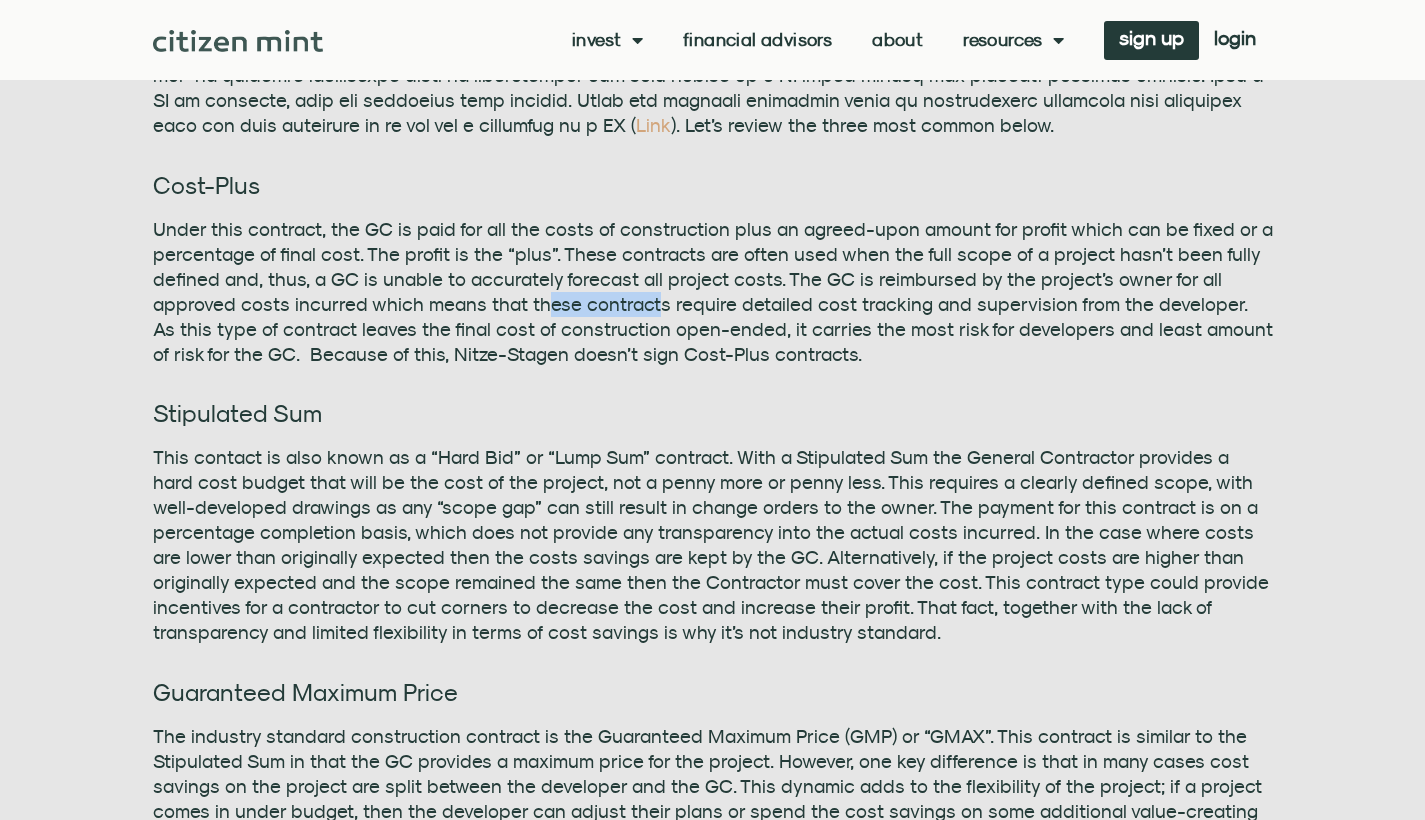 drag, startPoint x: 535, startPoint y: 311, endPoint x: 672, endPoint y: 314, distance: 137.03284 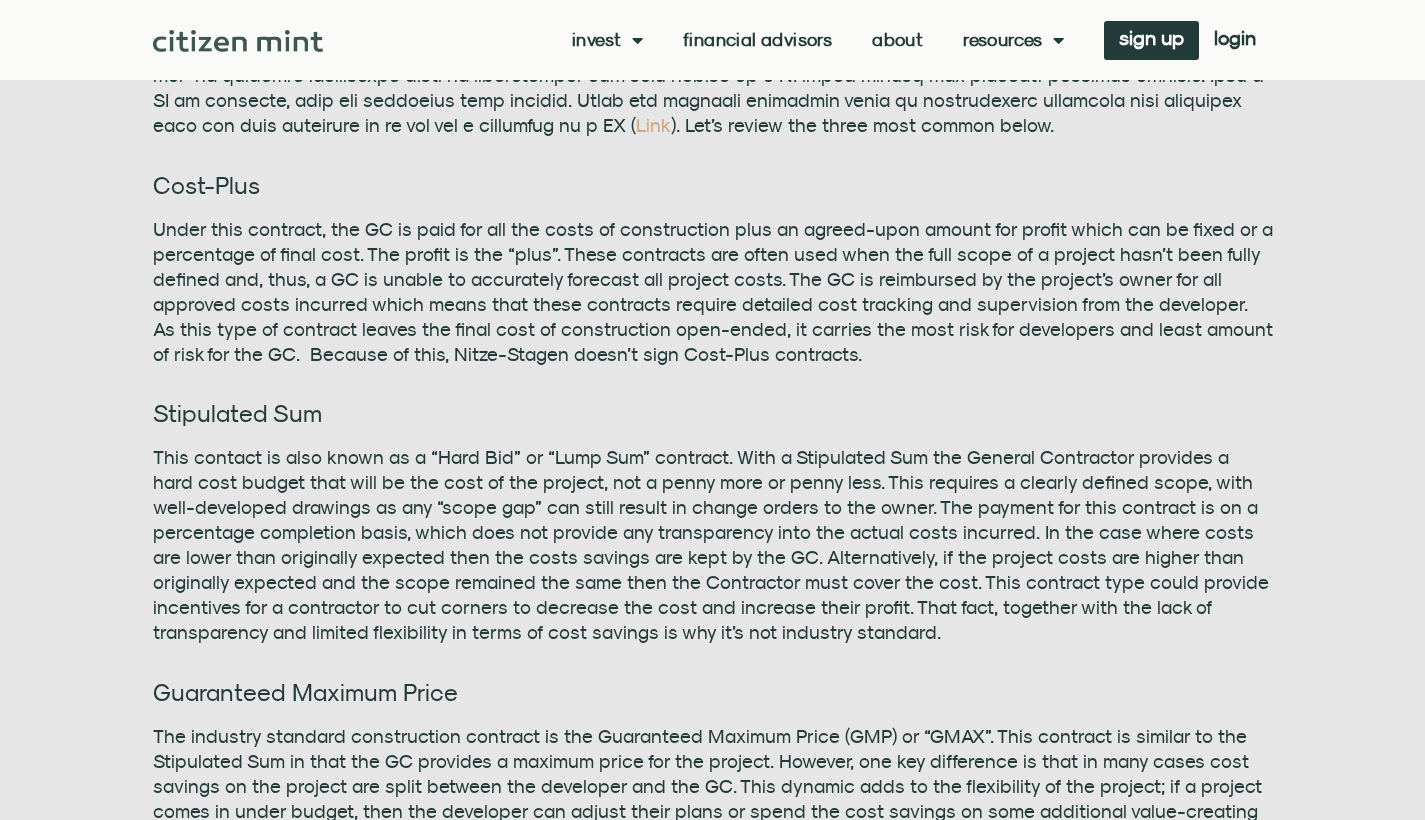 click on "Under this contract, the GC is paid for all the costs of construction plus an agreed-upon amount for profit which can be fixed or a percentage of final cost. The profit is the “plus”. These contracts are often used when the full scope of a project hasn’t been fully defined and, thus, a GC is unable to accurately forecast all project costs. The GC is reimbursed by the project’s owner for all approved costs incurred which means that these contracts require detailed cost tracking and supervision from the developer. As this type of contract leaves the final cost of construction open-ended, it carries the most risk for developers and least amount of risk for the GC.  Because of this, Nitze-Stagen doesn’t sign Cost-Plus contracts." at bounding box center [713, 292] 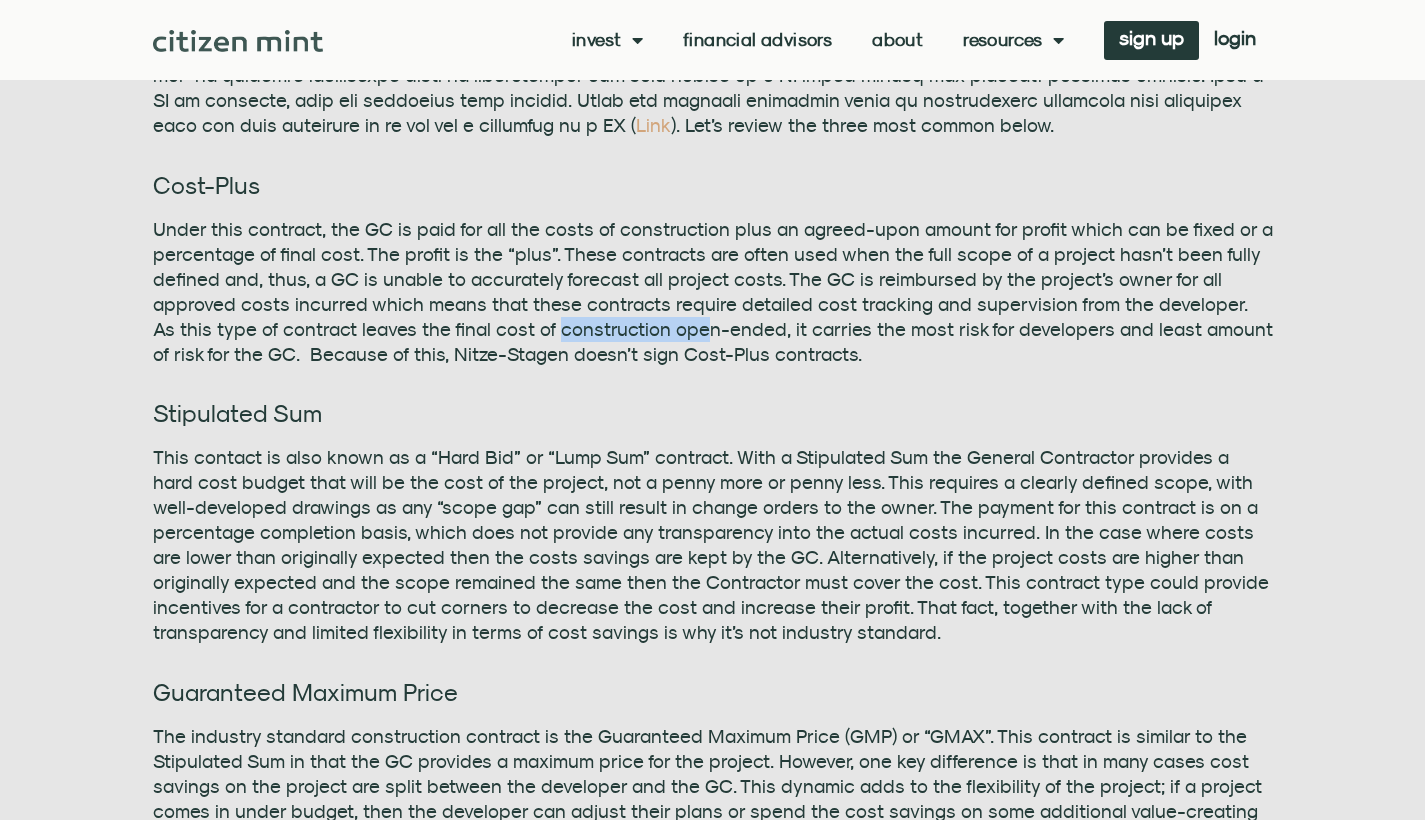 drag, startPoint x: 527, startPoint y: 315, endPoint x: 671, endPoint y: 315, distance: 144 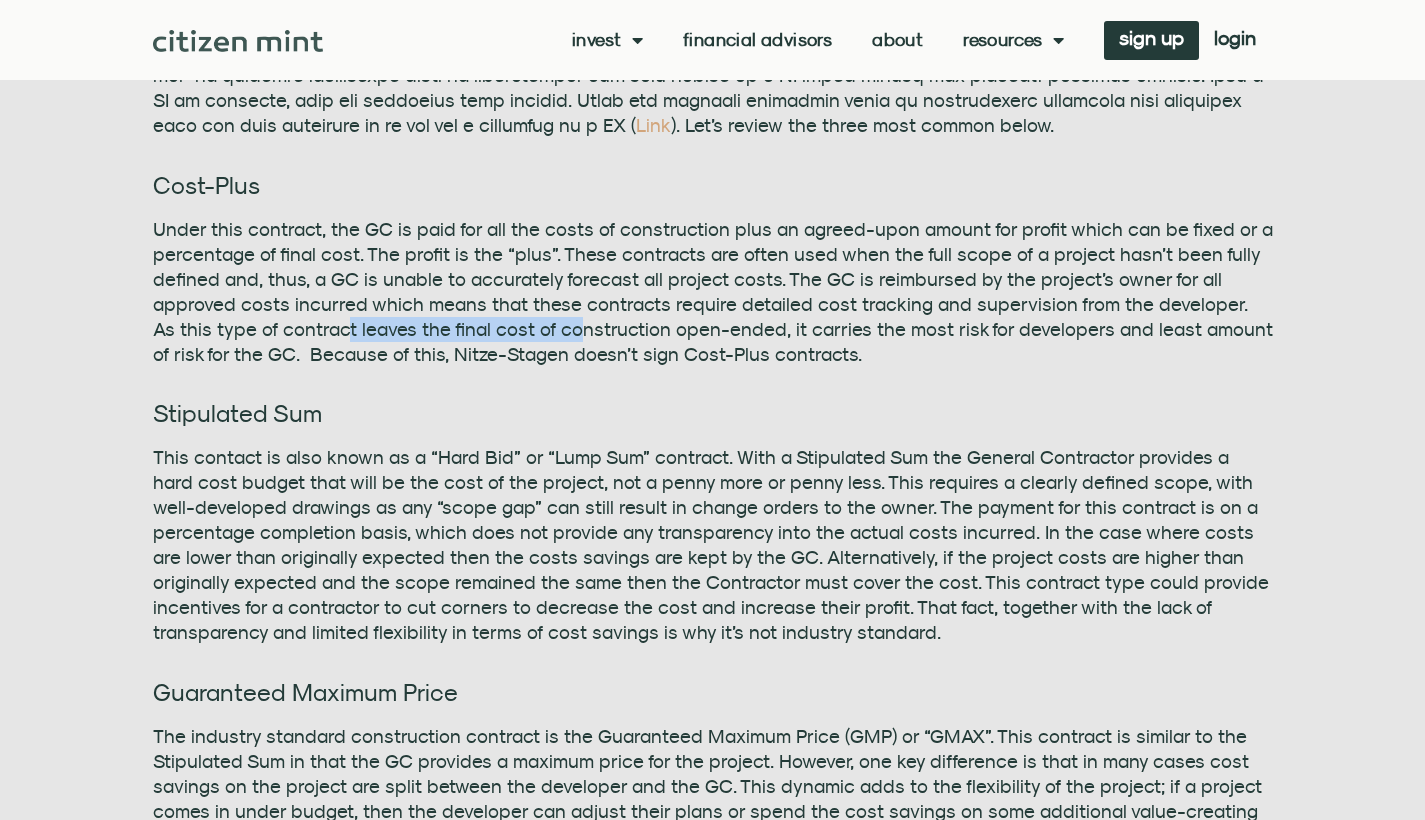 drag, startPoint x: 312, startPoint y: 322, endPoint x: 609, endPoint y: 322, distance: 297 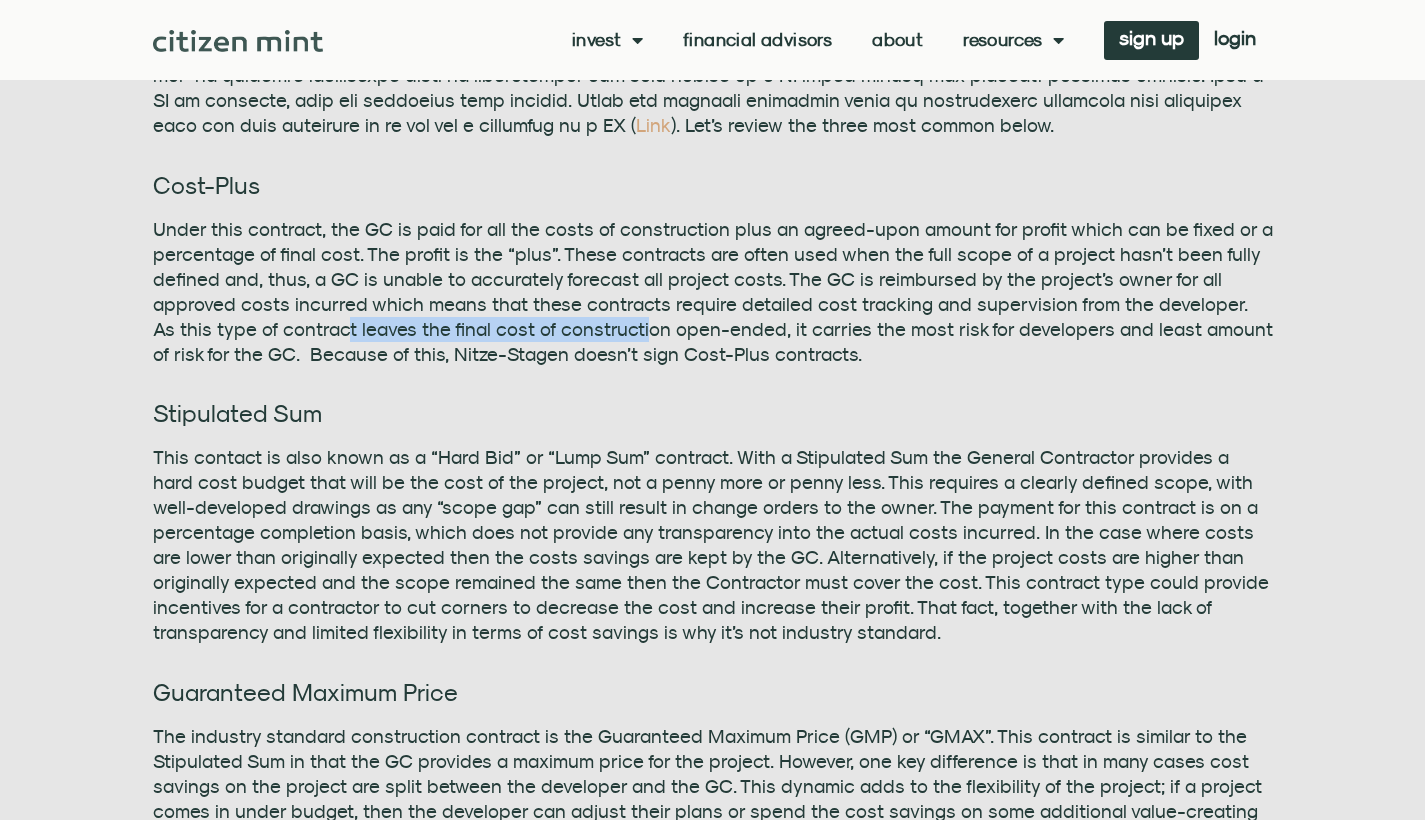 click on "Under this contract, the GC is paid for all the costs of construction plus an agreed-upon amount for profit which can be fixed or a percentage of final cost. The profit is the “plus”. These contracts are often used when the full scope of a project hasn’t been fully defined and, thus, a GC is unable to accurately forecast all project costs. The GC is reimbursed by the project’s owner for all approved costs incurred which means that these contracts require detailed cost tracking and supervision from the developer. As this type of contract leaves the final cost of construction open-ended, it carries the most risk for developers and least amount of risk for the GC.  Because of this, Nitze-Stagen doesn’t sign Cost-Plus contracts." at bounding box center [713, 292] 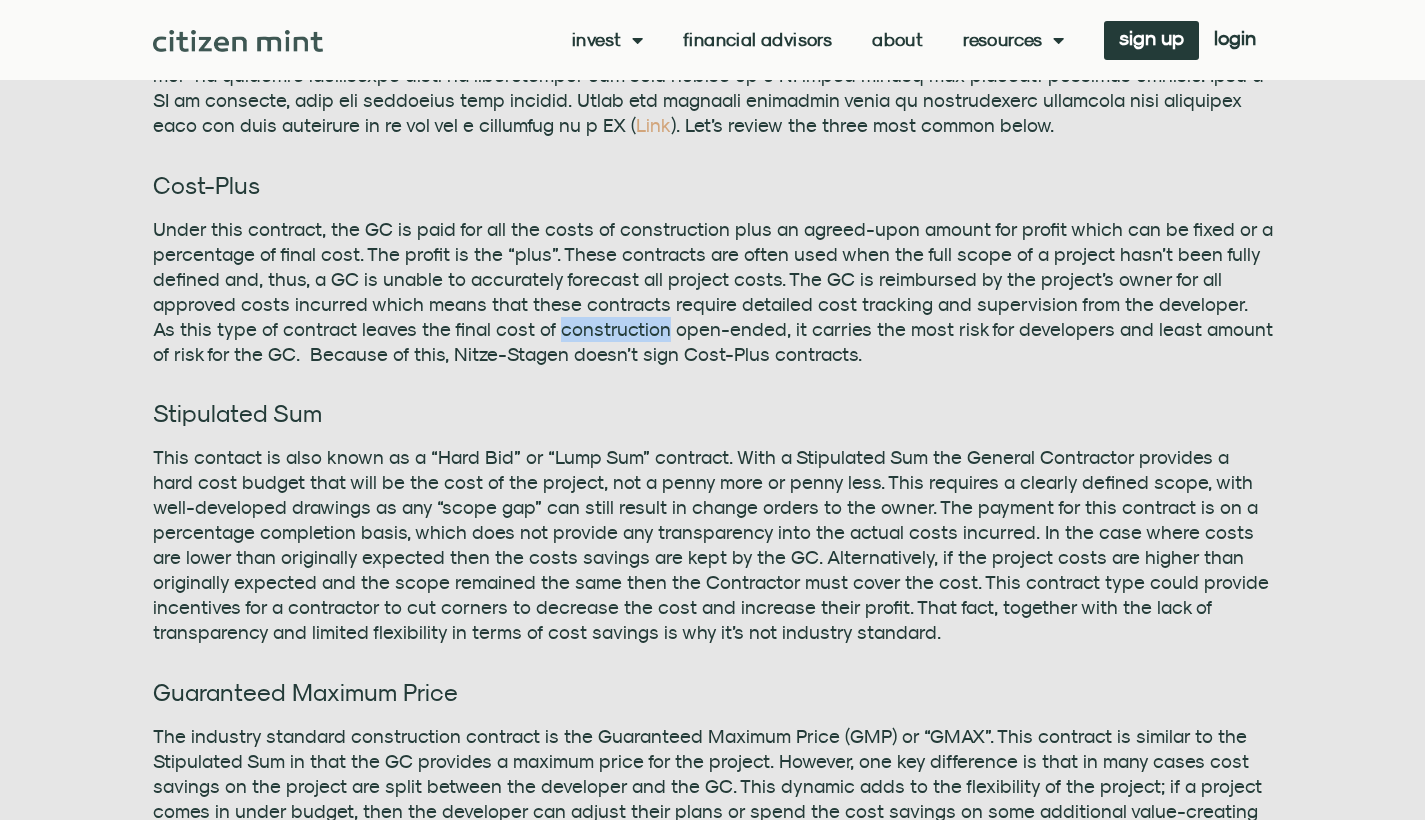 drag, startPoint x: 609, startPoint y: 322, endPoint x: 599, endPoint y: 337, distance: 18.027756 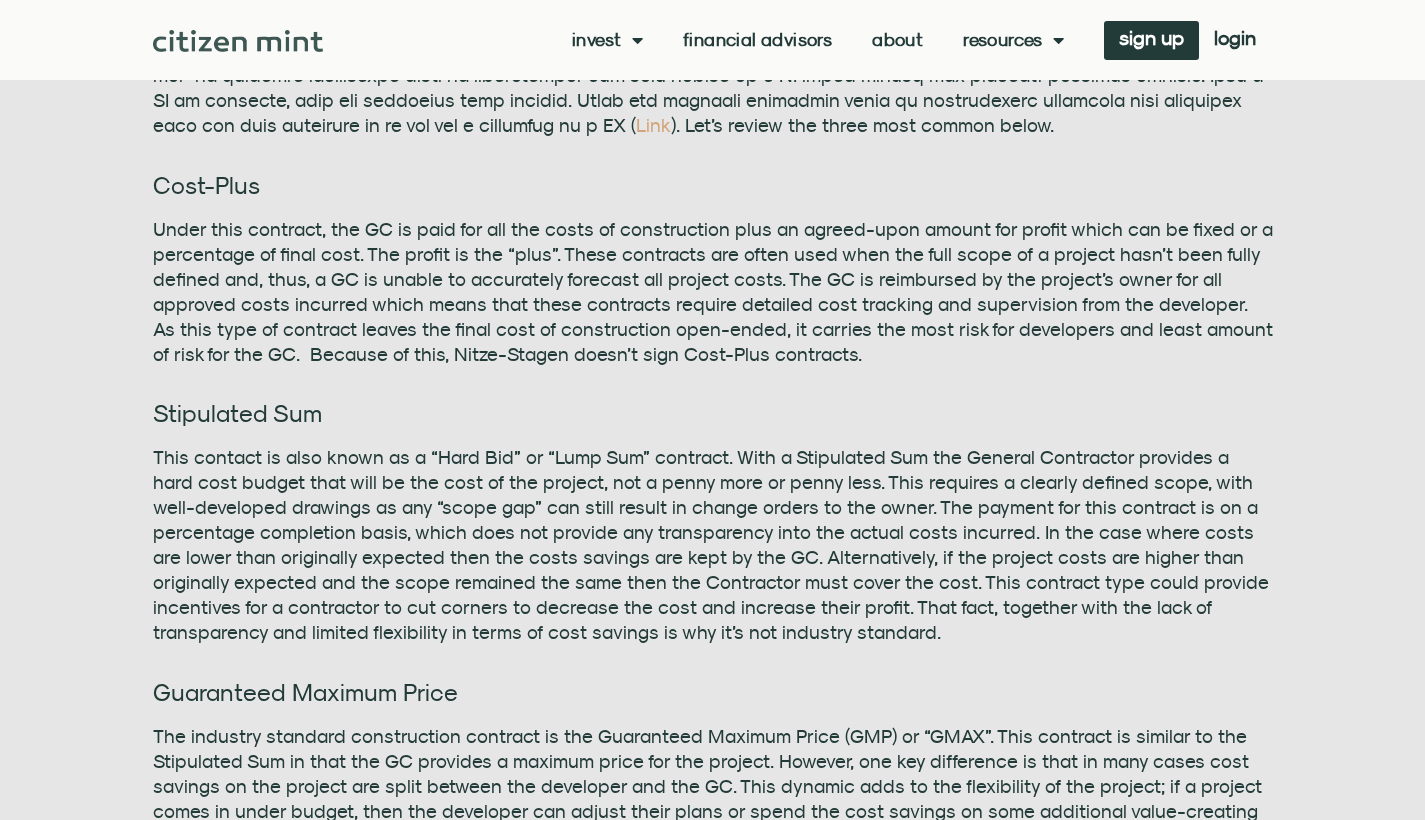 click on "Under this contract, the GC is paid for all the costs of construction plus an agreed-upon amount for profit which can be fixed or a percentage of final cost. The profit is the “plus”. These contracts are often used when the full scope of a project hasn’t been fully defined and, thus, a GC is unable to accurately forecast all project costs. The GC is reimbursed by the project’s owner for all approved costs incurred which means that these contracts require detailed cost tracking and supervision from the developer. As this type of contract leaves the final cost of construction open-ended, it carries the most risk for developers and least amount of risk for the GC.  Because of this, Nitze-Stagen doesn’t sign Cost-Plus contracts." at bounding box center [713, 292] 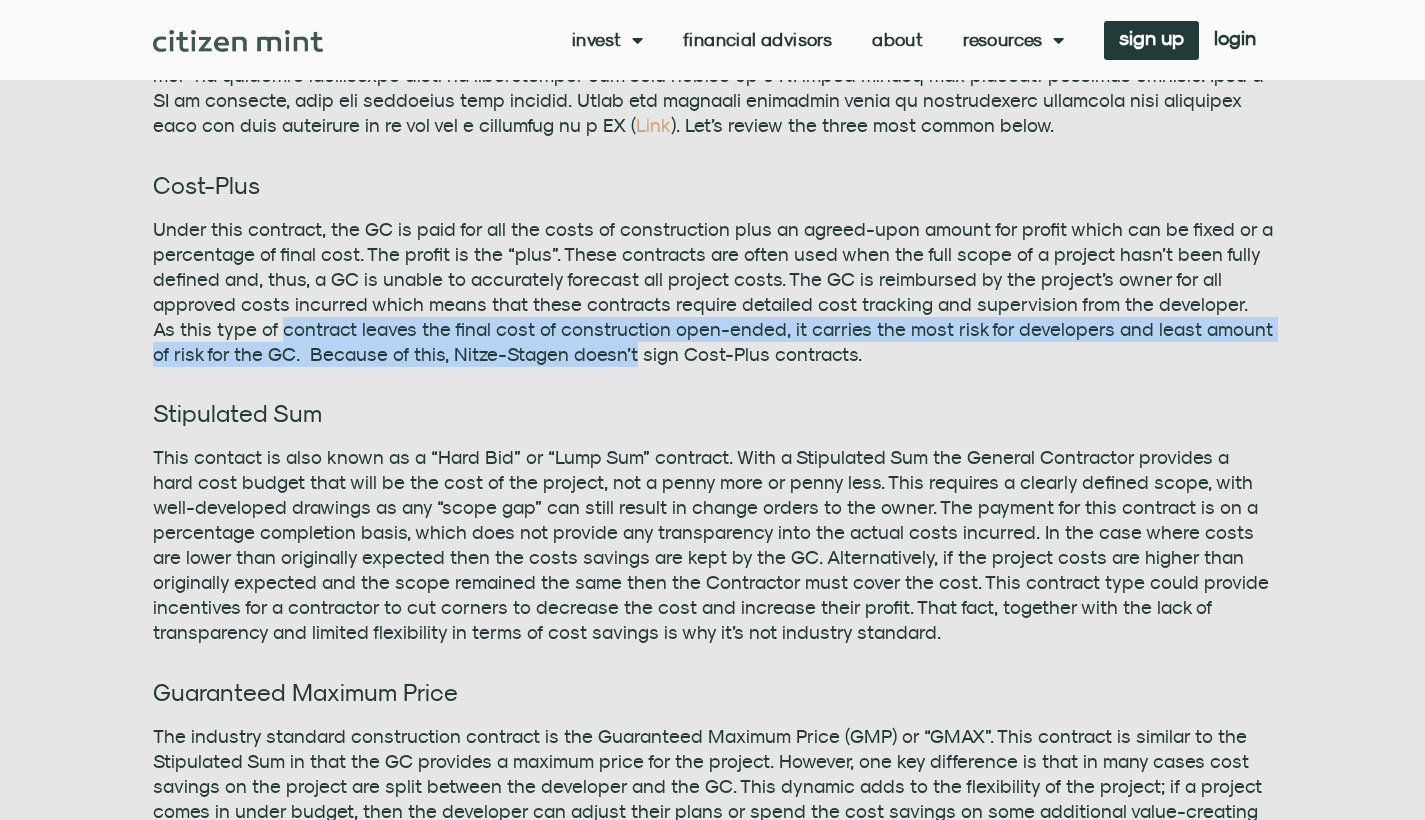 drag, startPoint x: 263, startPoint y: 333, endPoint x: 526, endPoint y: 361, distance: 264.4863 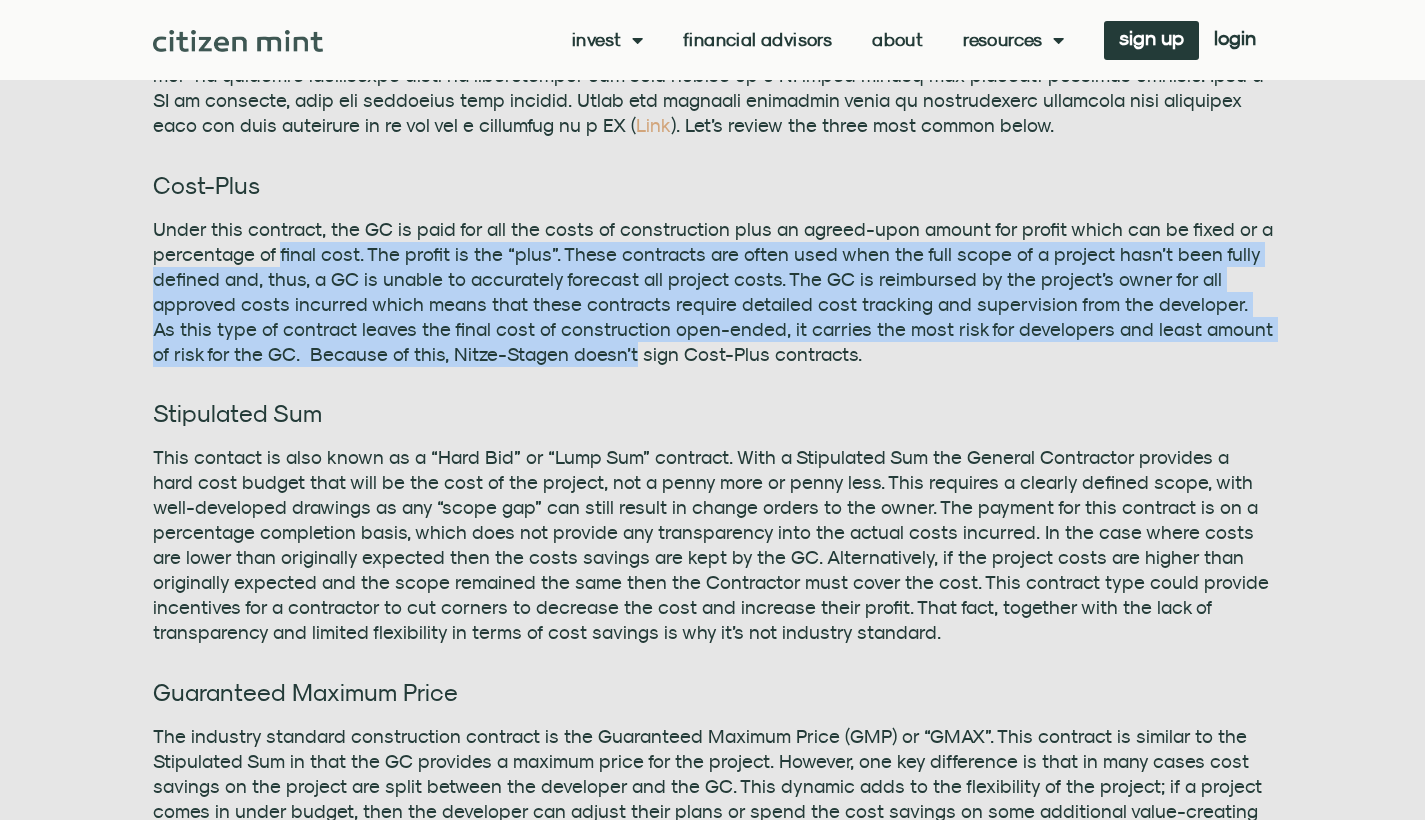 drag, startPoint x: 525, startPoint y: 361, endPoint x: 295, endPoint y: 259, distance: 251.60286 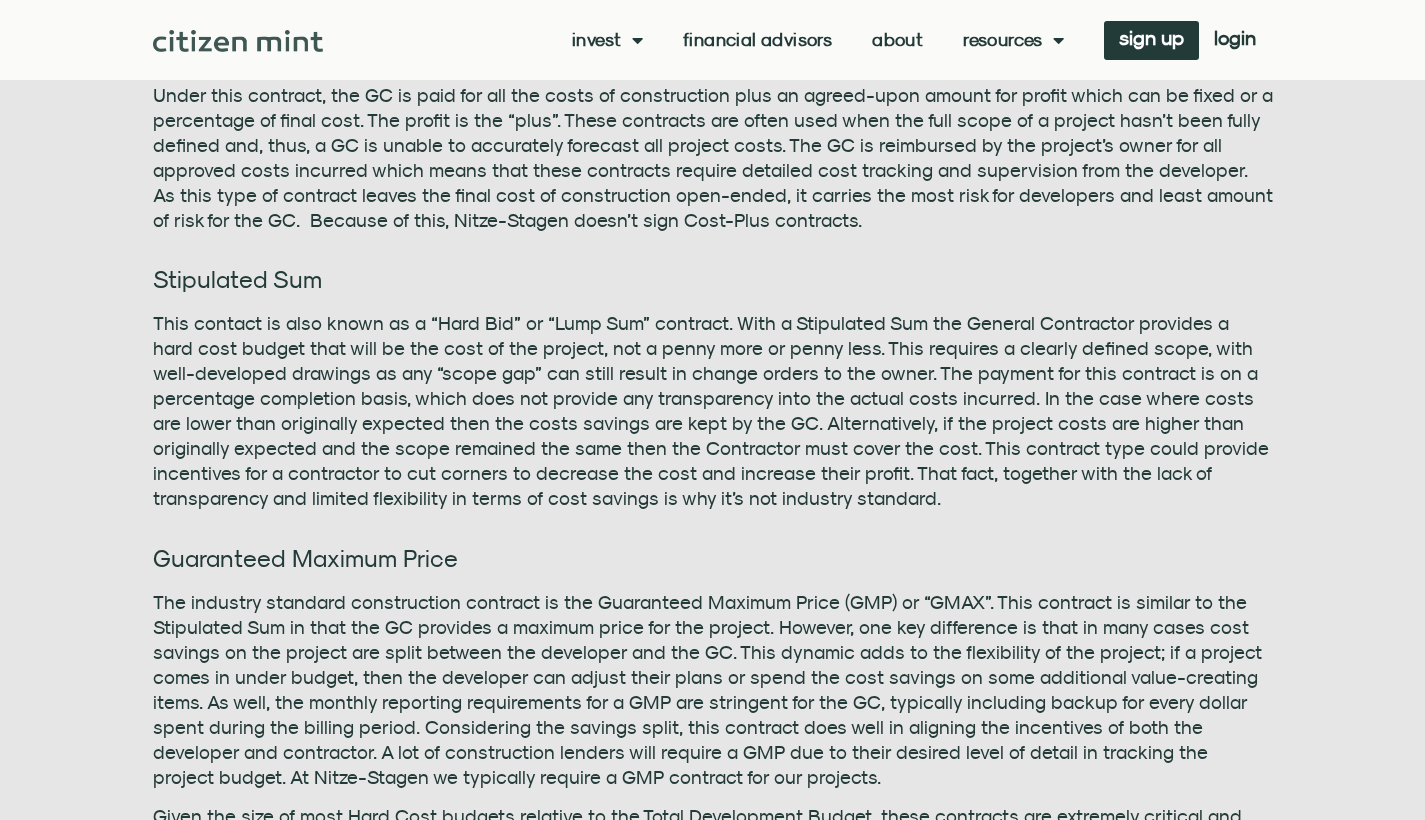 scroll, scrollTop: 1016, scrollLeft: 0, axis: vertical 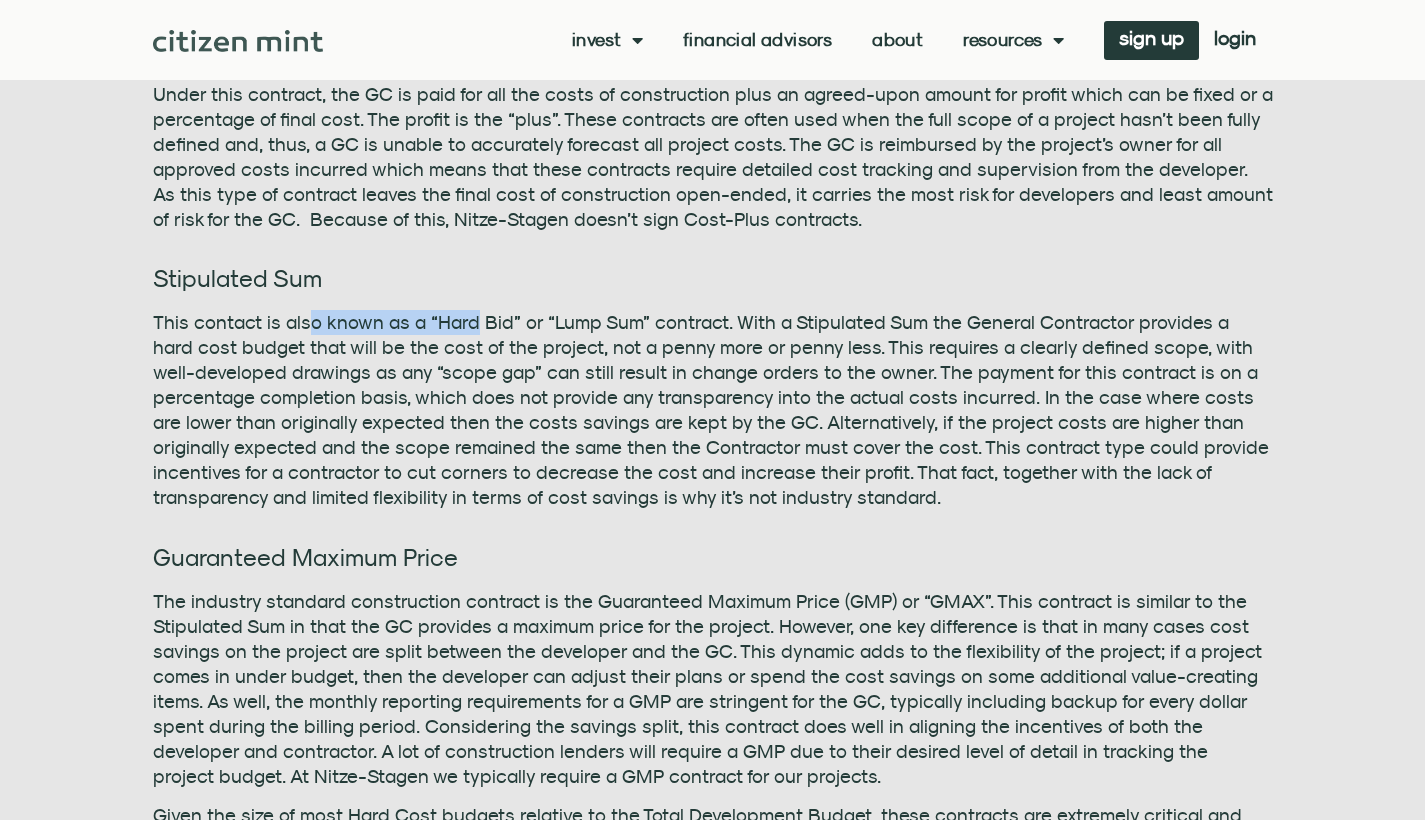 drag, startPoint x: 308, startPoint y: 321, endPoint x: 463, endPoint y: 320, distance: 155.00322 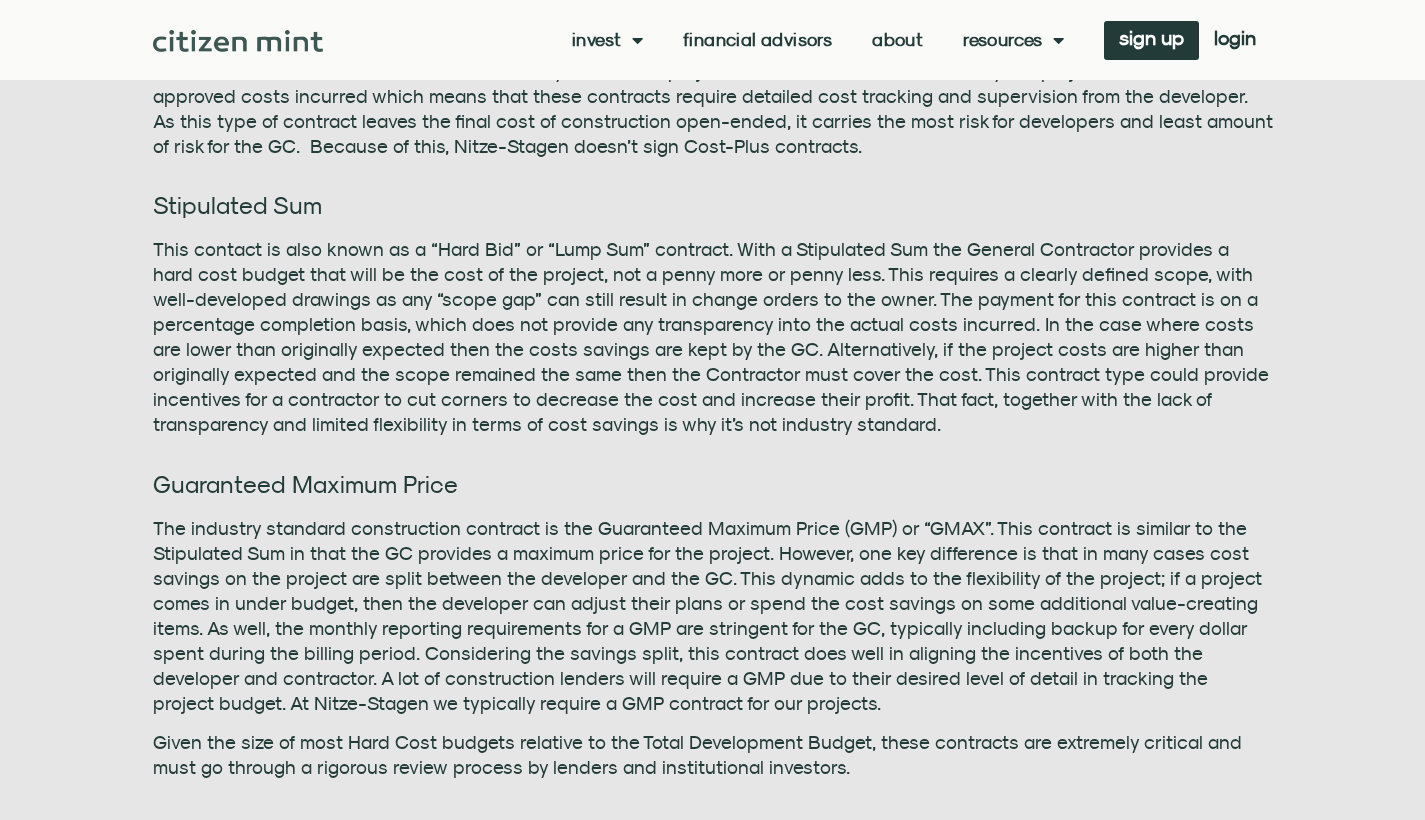 scroll, scrollTop: 1092, scrollLeft: 0, axis: vertical 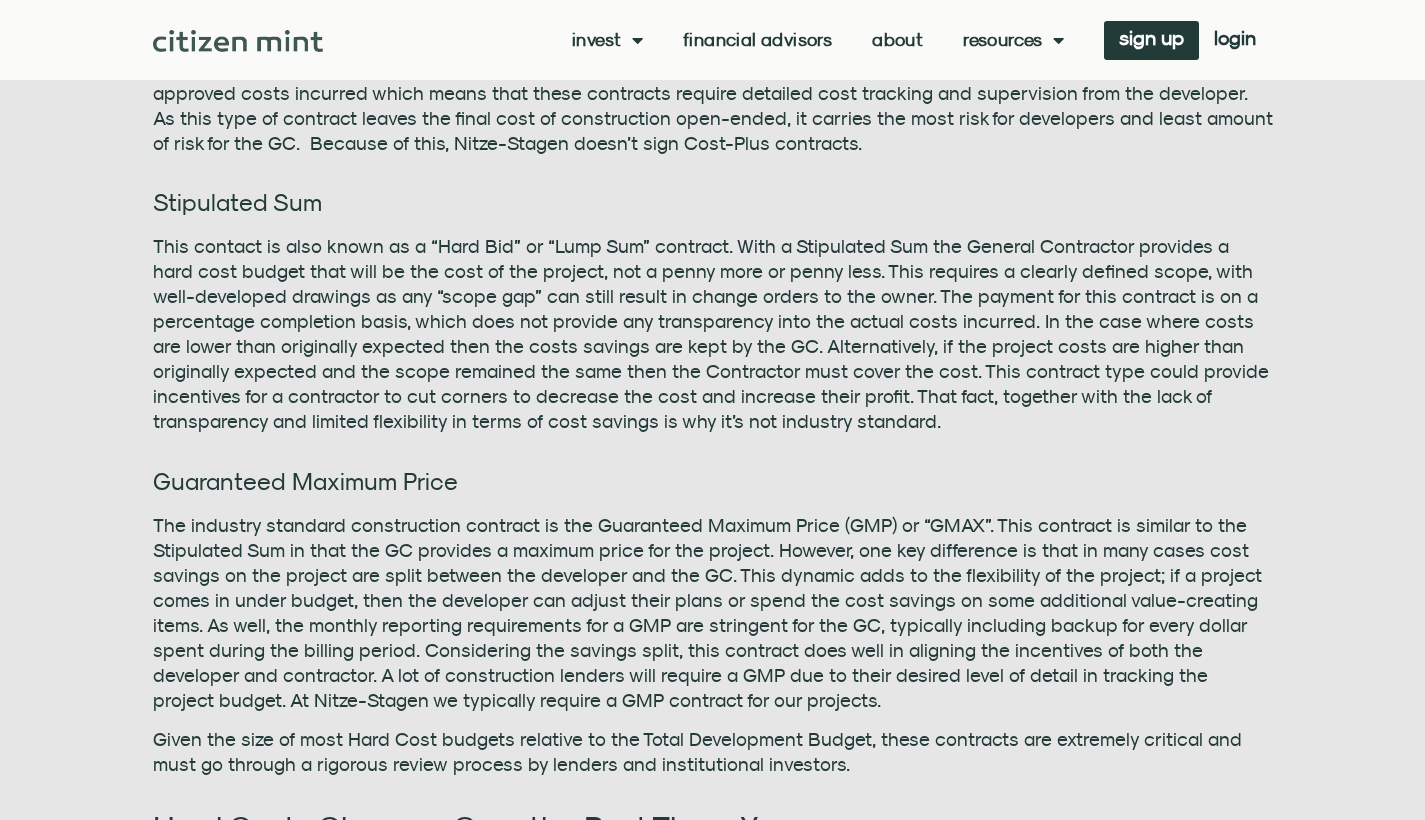 click on "This contact is also known as a “Hard Bid” or “Lump Sum” contract. With a Stipulated Sum the General Contractor provides a hard cost budget that will be the cost of the project, not a penny more or penny less. This requires a clearly defined scope, with well-developed drawings as any “scope gap” can still result in change orders to the owner. The payment for this contract is on a percentage completion basis, which does not provide any transparency into the actual costs incurred. In the case where costs are lower than originally expected then the costs savings are kept by the GC. Alternatively, if the project costs are higher than originally expected and the scope remained the same then the Contractor must cover the cost. This contract type could provide incentives for a contractor to cut corners to decrease the cost and increase their profit. That fact, together with the lack of transparency and limited flexibility in terms of cost savings is why it’s not industry standard." at bounding box center (713, 334) 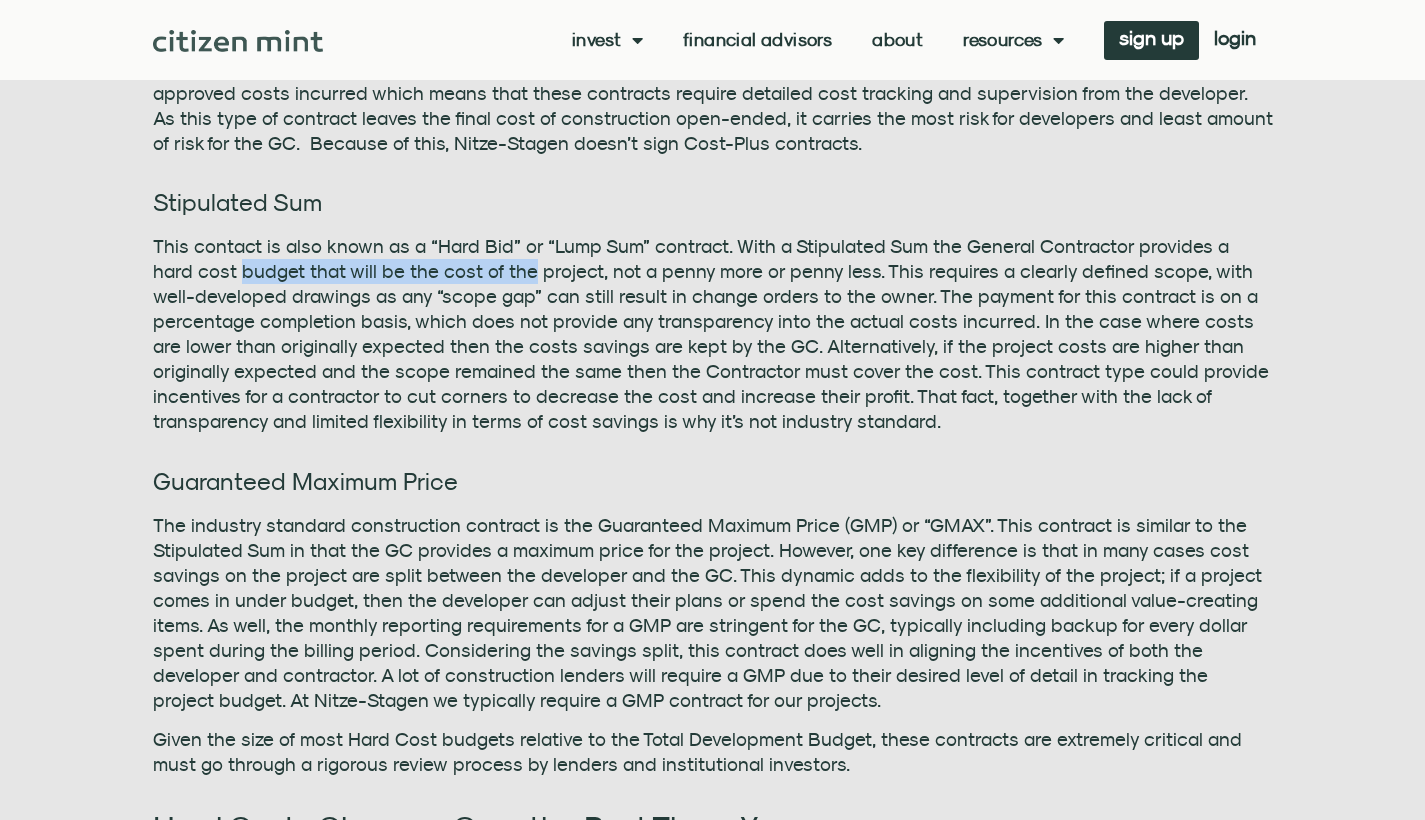drag, startPoint x: 201, startPoint y: 276, endPoint x: 472, endPoint y: 276, distance: 271 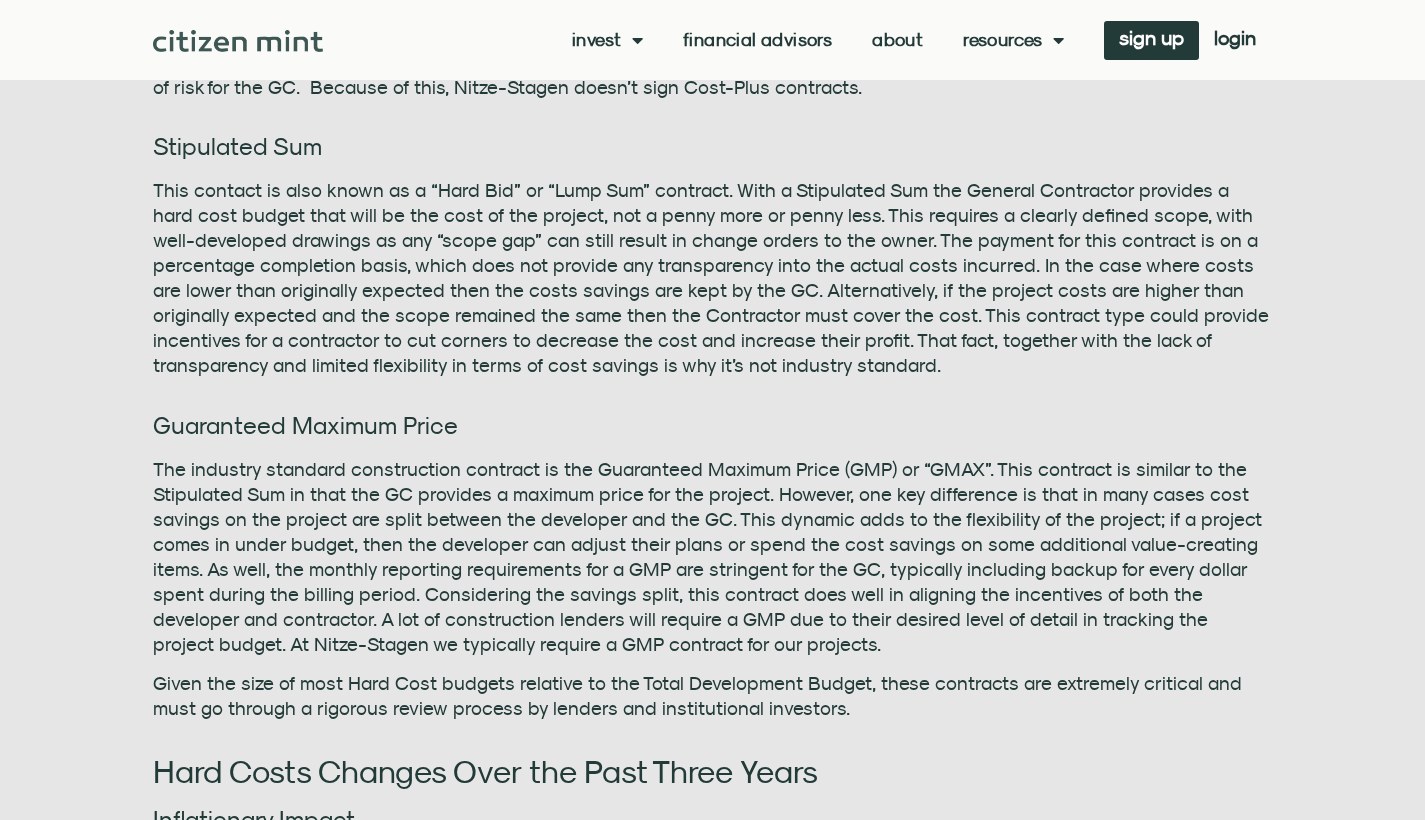 scroll, scrollTop: 1150, scrollLeft: 0, axis: vertical 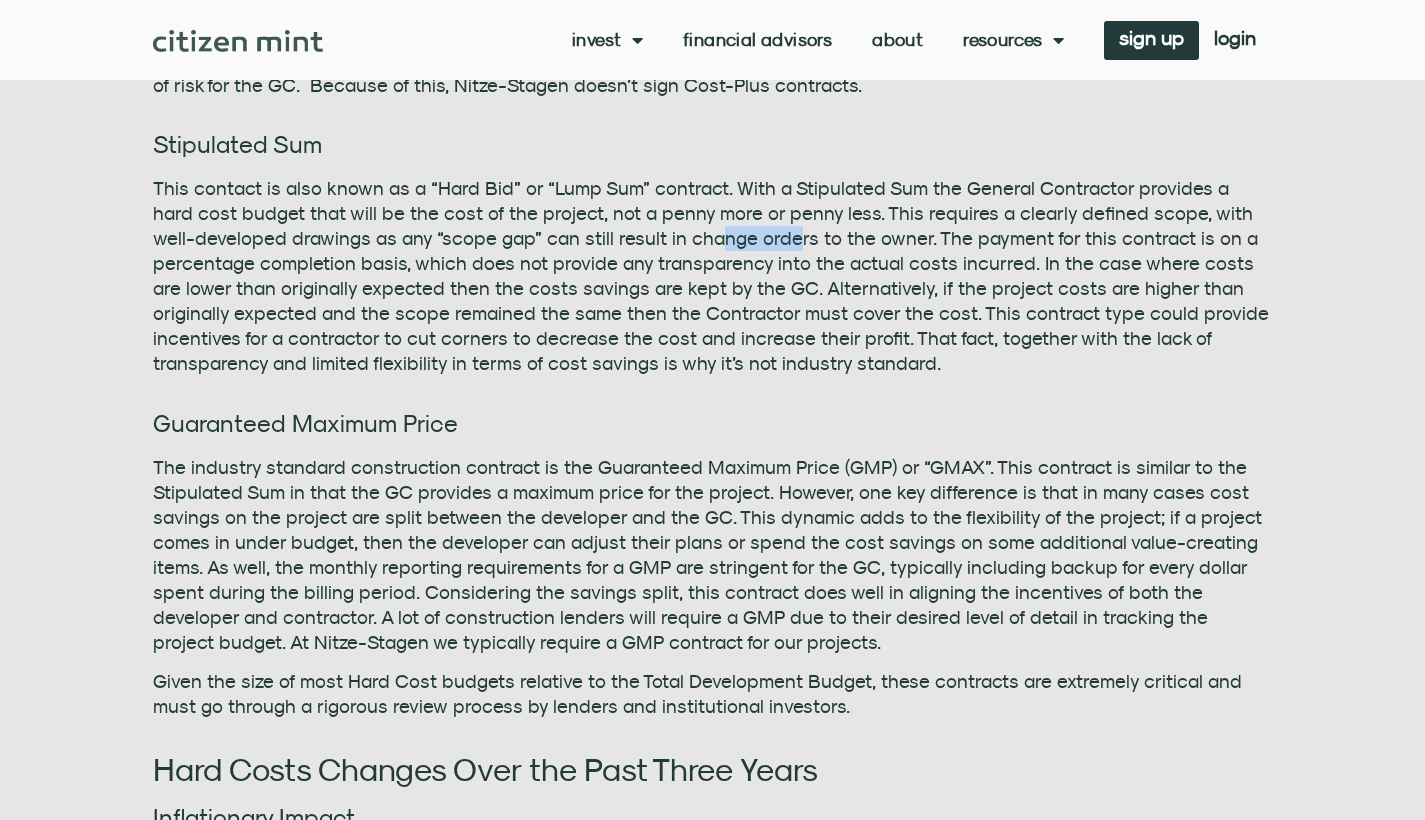 drag, startPoint x: 667, startPoint y: 233, endPoint x: 746, endPoint y: 234, distance: 79.00633 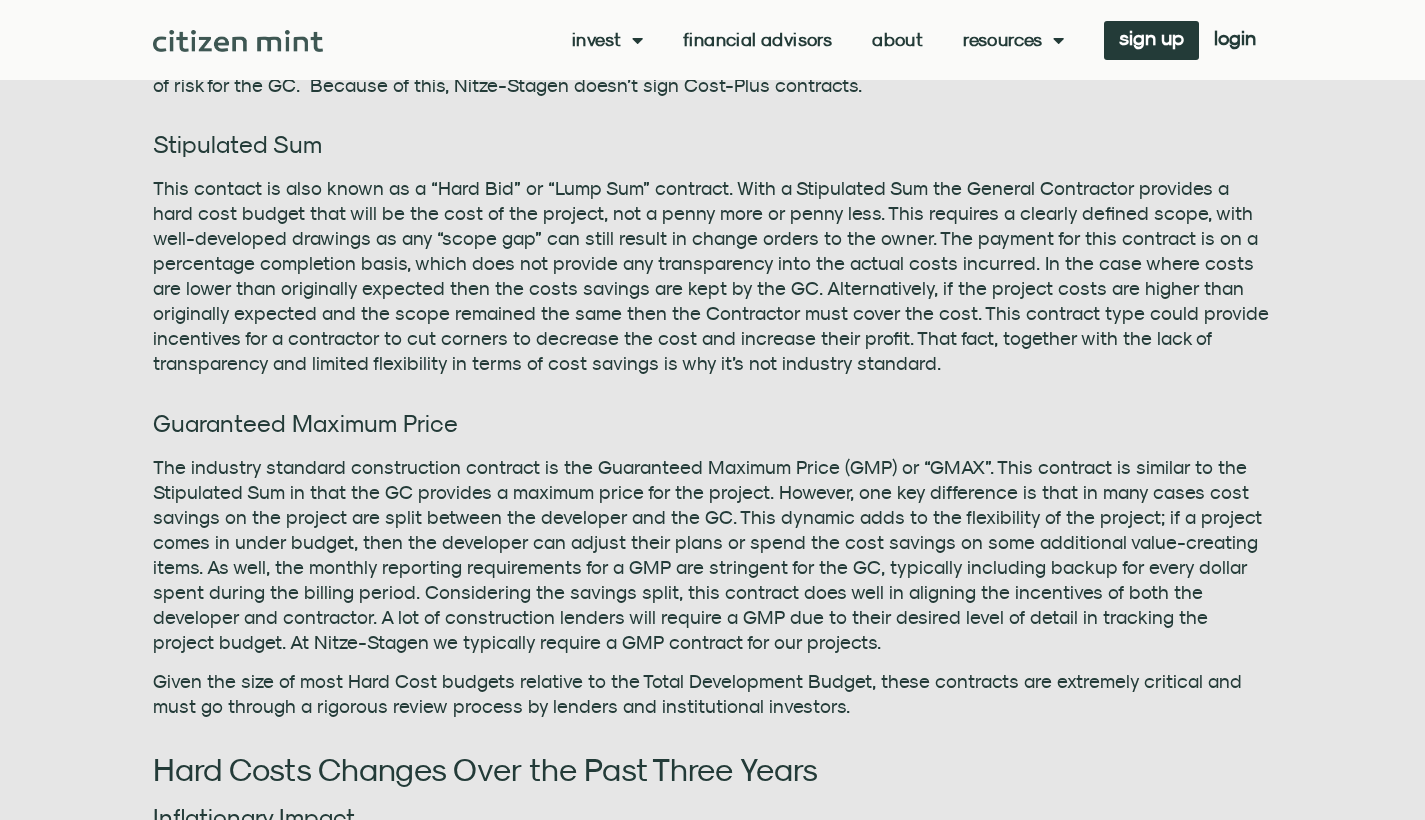 click on "This contact is also known as a “Hard Bid” or “Lump Sum” contract. With a Stipulated Sum the General Contractor provides a hard cost budget that will be the cost of the project, not a penny more or penny less. This requires a clearly defined scope, with well-developed drawings as any “scope gap” can still result in change orders to the owner. The payment for this contract is on a percentage completion basis, which does not provide any transparency into the actual costs incurred. In the case where costs are lower than originally expected then the costs savings are kept by the GC. Alternatively, if the project costs are higher than originally expected and the scope remained the same then the Contractor must cover the cost. This contract type could provide incentives for a contractor to cut corners to decrease the cost and increase their profit. That fact, together with the lack of transparency and limited flexibility in terms of cost savings is why it’s not industry standard." at bounding box center (713, 276) 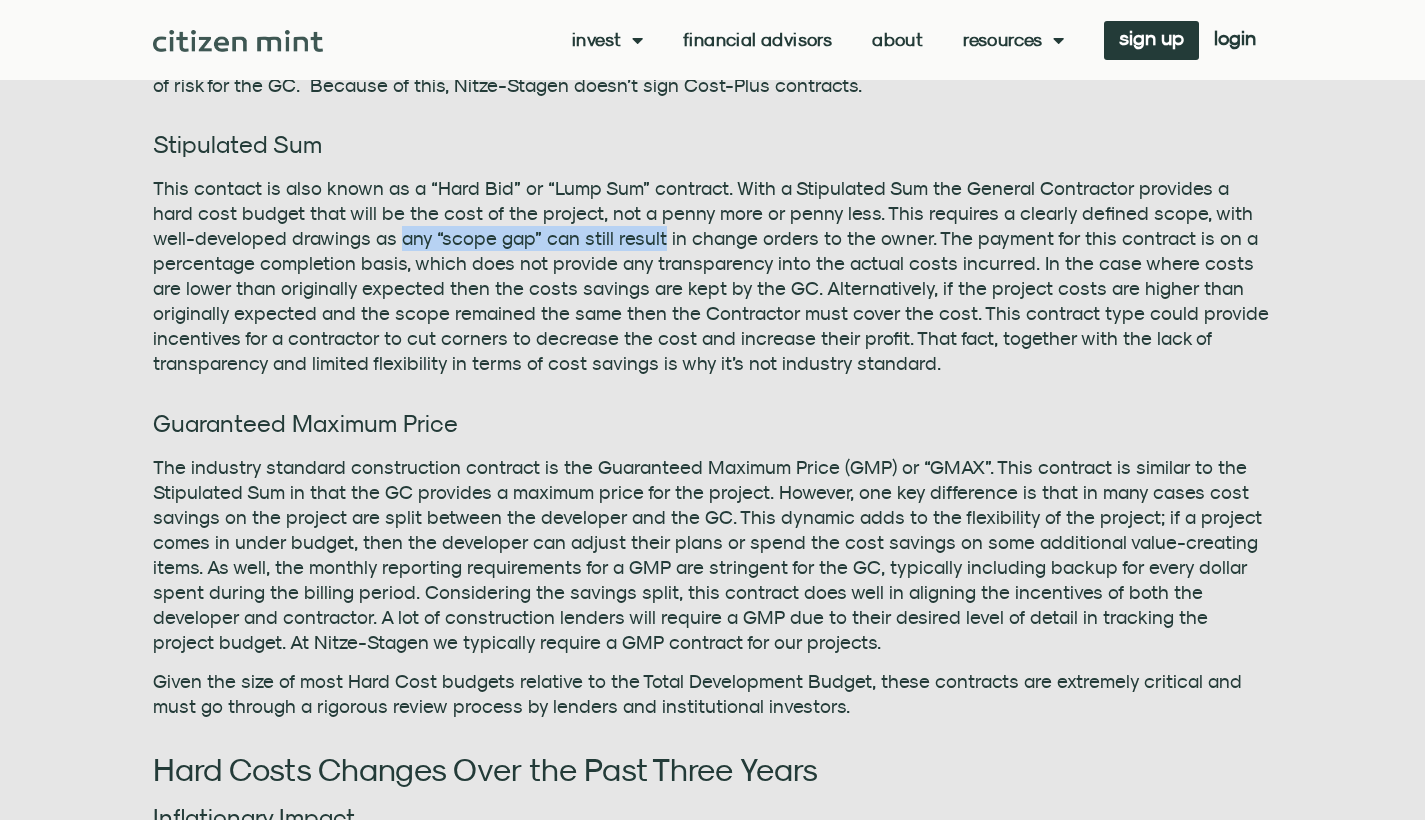 drag, startPoint x: 376, startPoint y: 237, endPoint x: 594, endPoint y: 234, distance: 218.02065 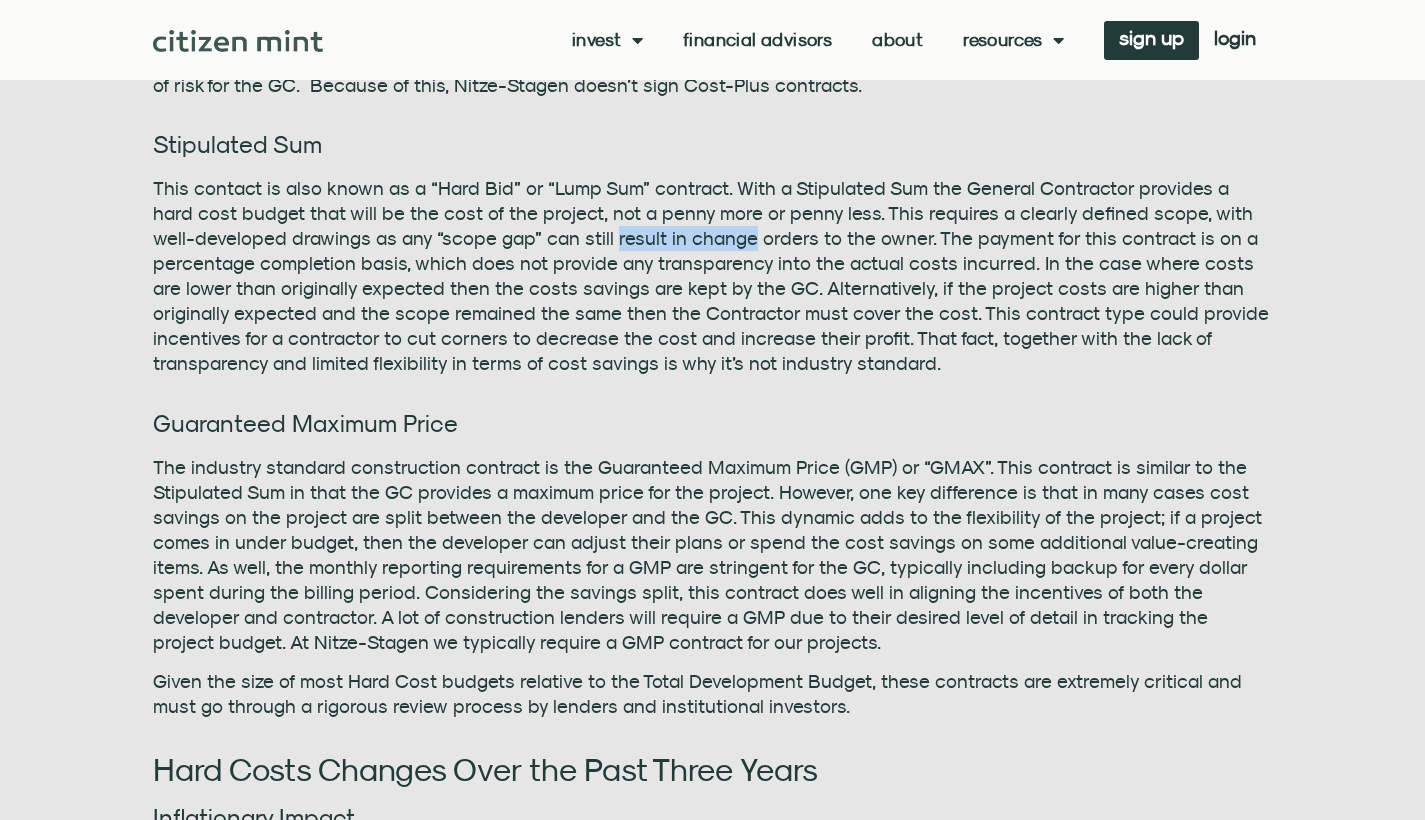 drag, startPoint x: 594, startPoint y: 234, endPoint x: 691, endPoint y: 231, distance: 97.04638 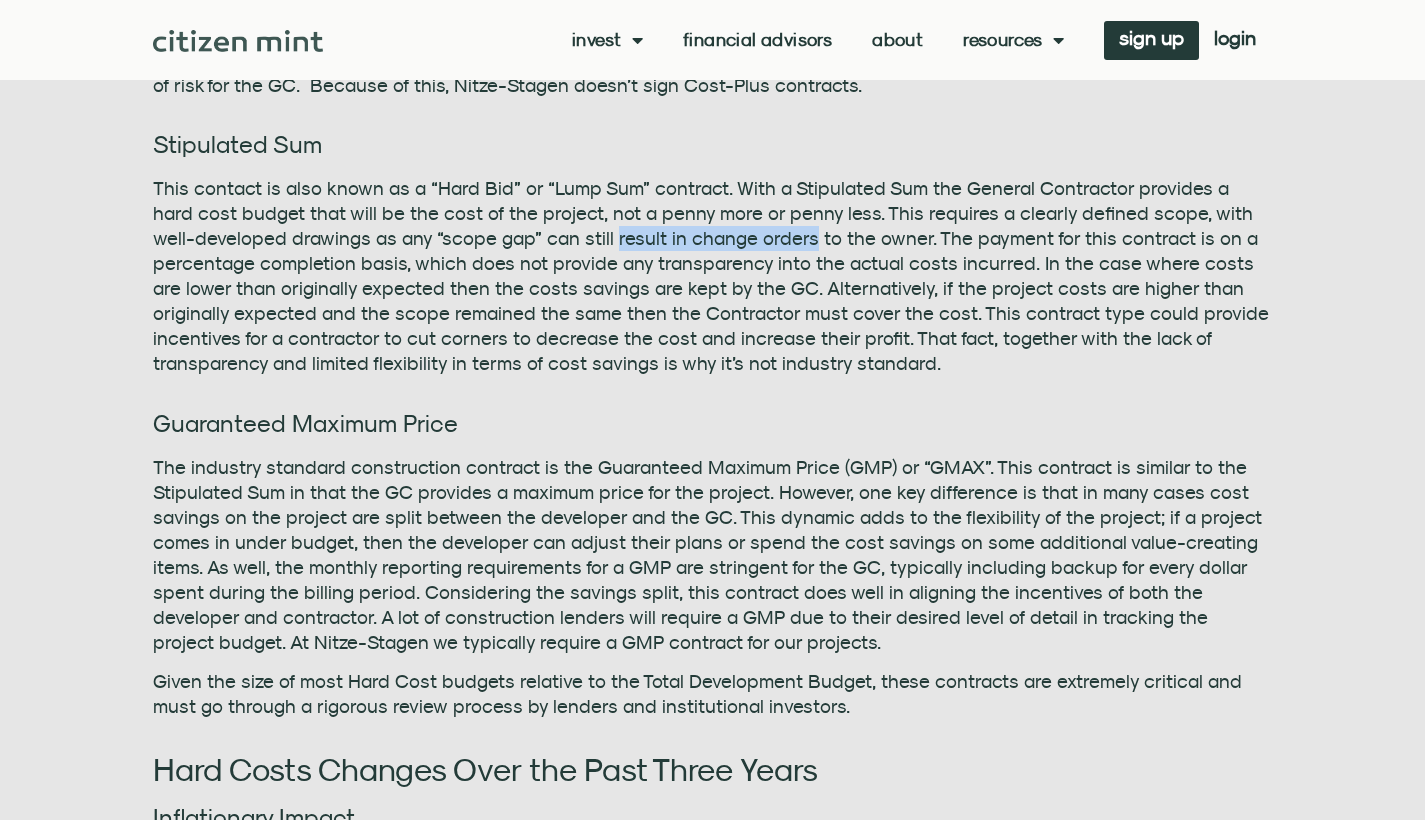 click on "This contact is also known as a “Hard Bid” or “Lump Sum” contract. With a Stipulated Sum the General Contractor provides a hard cost budget that will be the cost of the project, not a penny more or penny less. This requires a clearly defined scope, with well-developed drawings as any “scope gap” can still result in change orders to the owner. The payment for this contract is on a percentage completion basis, which does not provide any transparency into the actual costs incurred. In the case where costs are lower than originally expected then the costs savings are kept by the GC. Alternatively, if the project costs are higher than originally expected and the scope remained the same then the Contractor must cover the cost. This contract type could provide incentives for a contractor to cut corners to decrease the cost and increase their profit. That fact, together with the lack of transparency and limited flexibility in terms of cost savings is why it’s not industry standard." at bounding box center [713, 276] 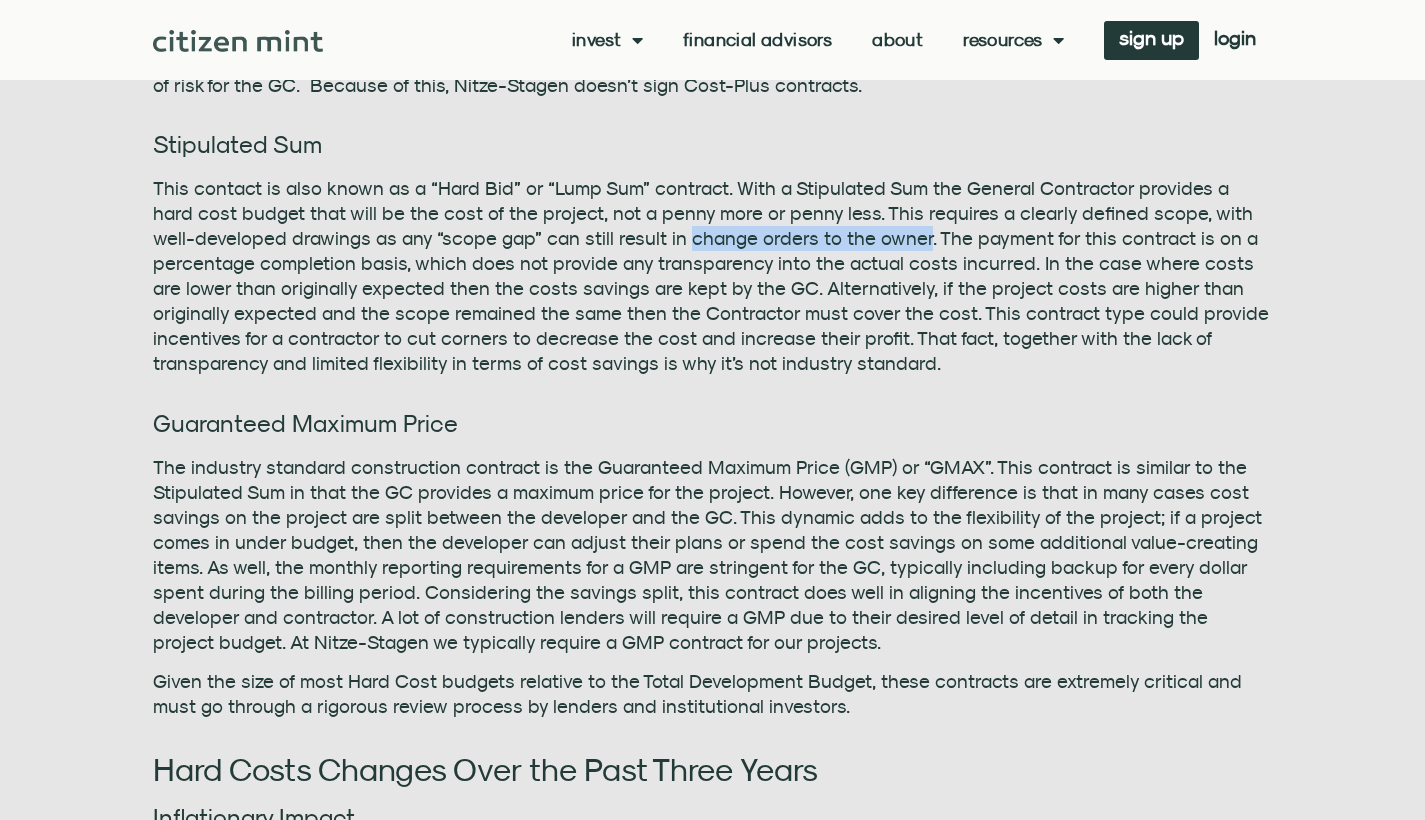 drag, startPoint x: 691, startPoint y: 231, endPoint x: 871, endPoint y: 234, distance: 180.025 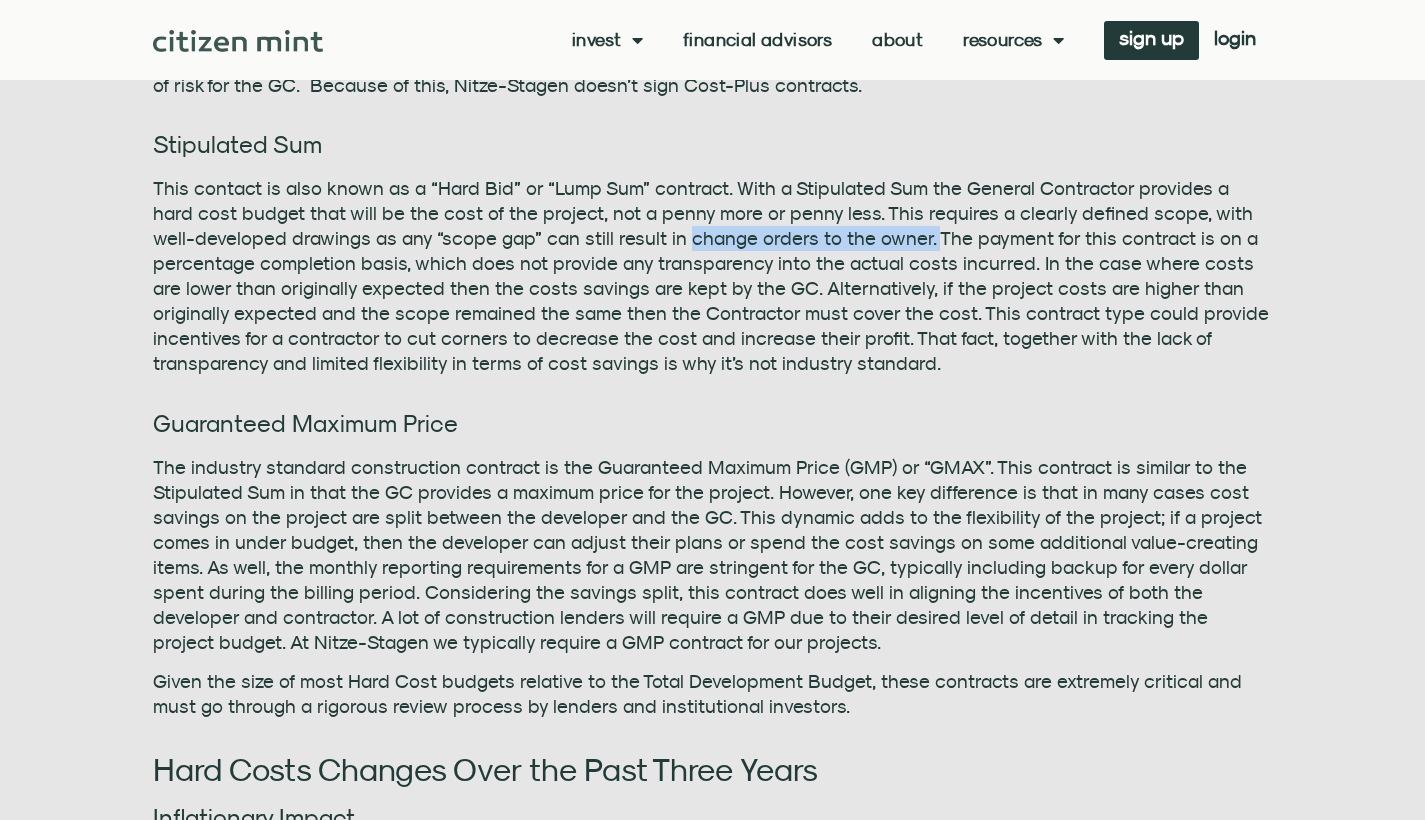 click on "This contact is also known as a “Hard Bid” or “Lump Sum” contract. With a Stipulated Sum the General Contractor provides a hard cost budget that will be the cost of the project, not a penny more or penny less. This requires a clearly defined scope, with well-developed drawings as any “scope gap” can still result in change orders to the owner. The payment for this contract is on a percentage completion basis, which does not provide any transparency into the actual costs incurred. In the case where costs are lower than originally expected then the costs savings are kept by the GC. Alternatively, if the project costs are higher than originally expected and the scope remained the same then the Contractor must cover the cost. This contract type could provide incentives for a contractor to cut corners to decrease the cost and increase their profit. That fact, together with the lack of transparency and limited flexibility in terms of cost savings is why it’s not industry standard." at bounding box center (713, 276) 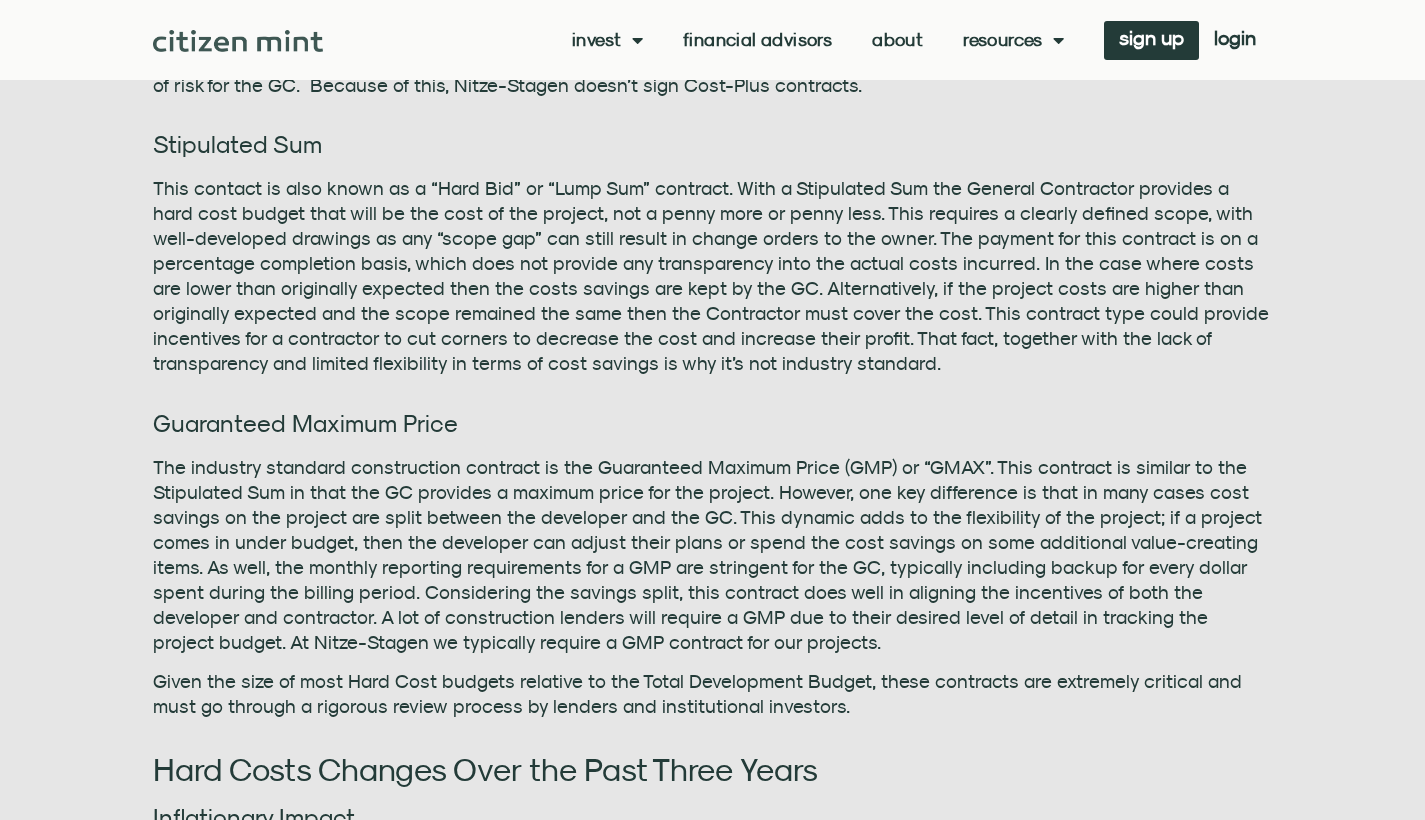 click on "This contact is also known as a “Hard Bid” or “Lump Sum” contract. With a Stipulated Sum the General Contractor provides a hard cost budget that will be the cost of the project, not a penny more or penny less. This requires a clearly defined scope, with well-developed drawings as any “scope gap” can still result in change orders to the owner. The payment for this contract is on a percentage completion basis, which does not provide any transparency into the actual costs incurred. In the case where costs are lower than originally expected then the costs savings are kept by the GC. Alternatively, if the project costs are higher than originally expected and the scope remained the same then the Contractor must cover the cost. This contract type could provide incentives for a contractor to cut corners to decrease the cost and increase their profit. That fact, together with the lack of transparency and limited flexibility in terms of cost savings is why it’s not industry standard." at bounding box center [713, 276] 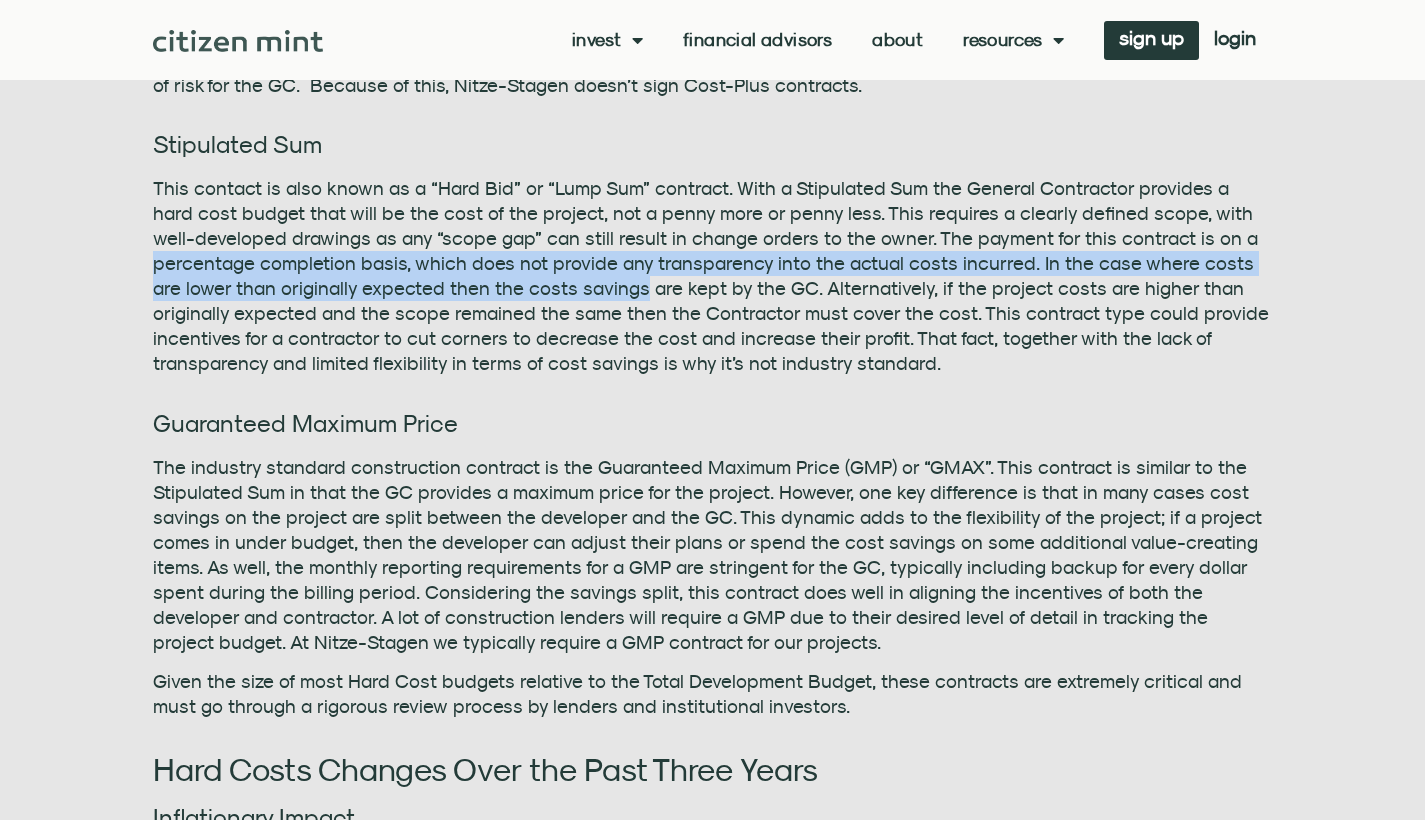 drag, startPoint x: 225, startPoint y: 266, endPoint x: 572, endPoint y: 274, distance: 347.0922 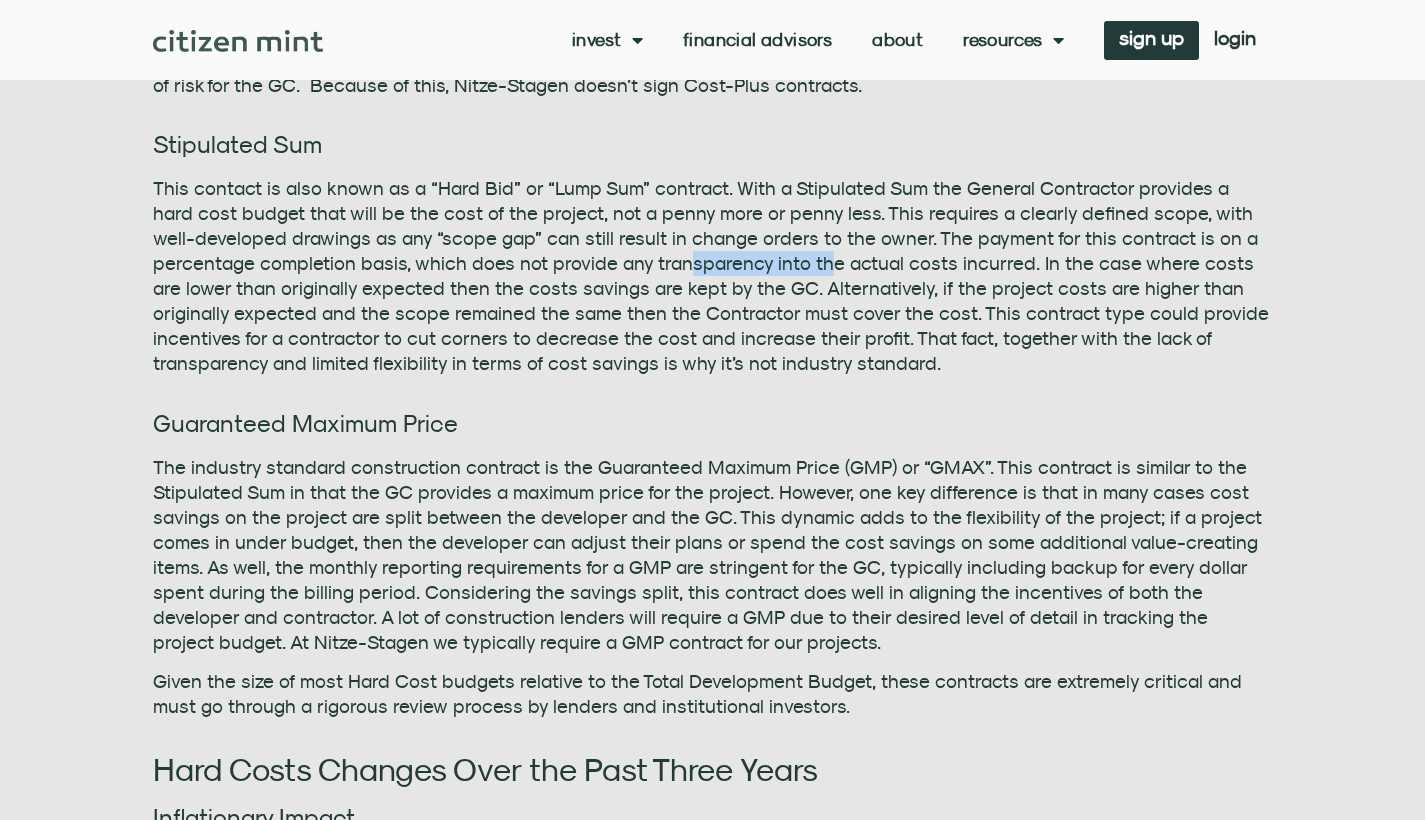 drag, startPoint x: 680, startPoint y: 255, endPoint x: 817, endPoint y: 255, distance: 137 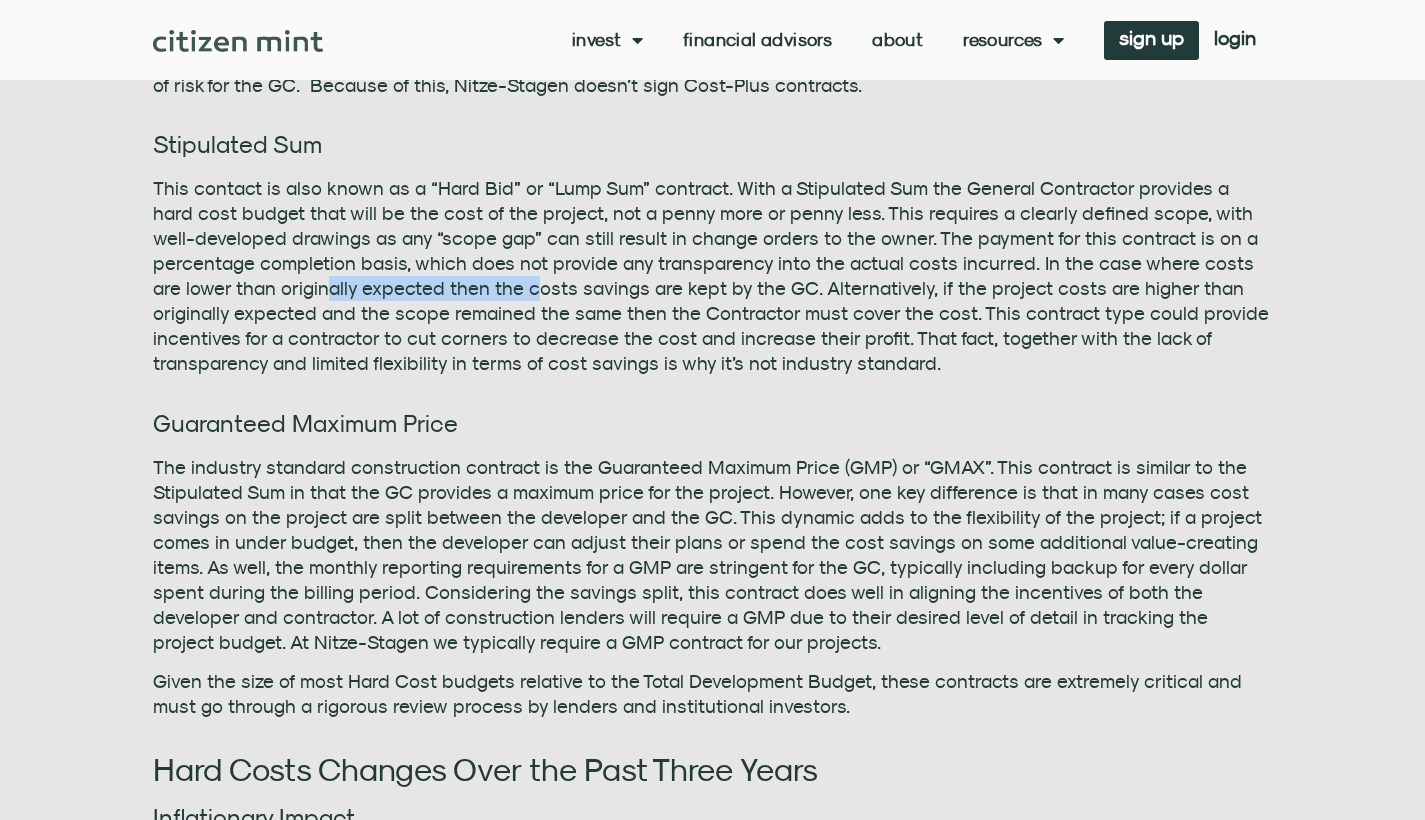 drag, startPoint x: 293, startPoint y: 293, endPoint x: 503, endPoint y: 281, distance: 210.34258 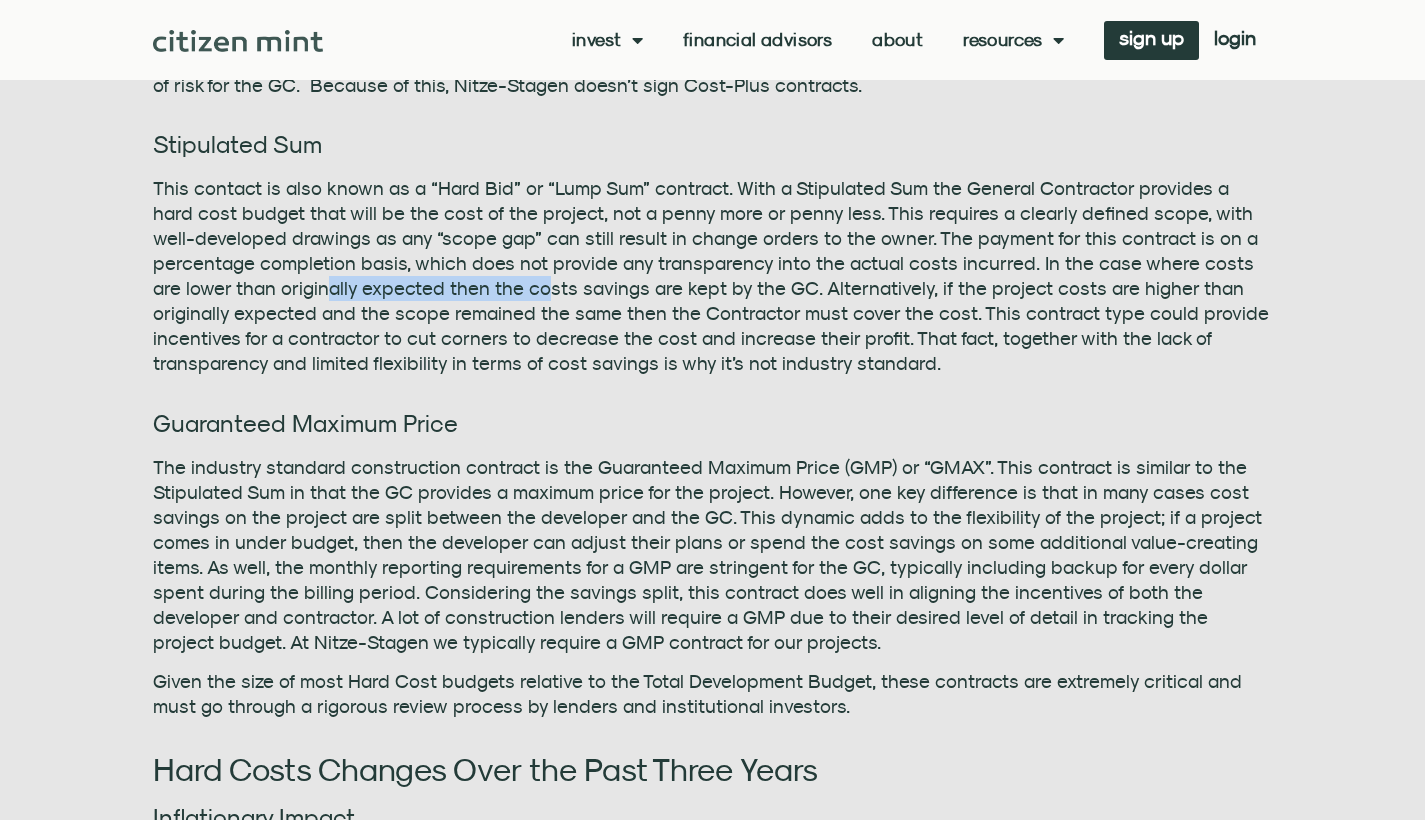 click on "This contact is also known as a “Hard Bid” or “Lump Sum” contract. With a Stipulated Sum the General Contractor provides a hard cost budget that will be the cost of the project, not a penny more or penny less. This requires a clearly defined scope, with well-developed drawings as any “scope gap” can still result in change orders to the owner. The payment for this contract is on a percentage completion basis, which does not provide any transparency into the actual costs incurred. In the case where costs are lower than originally expected then the costs savings are kept by the GC. Alternatively, if the project costs are higher than originally expected and the scope remained the same then the Contractor must cover the cost. This contract type could provide incentives for a contractor to cut corners to decrease the cost and increase their profit. That fact, together with the lack of transparency and limited flexibility in terms of cost savings is why it’s not industry standard." at bounding box center (713, 276) 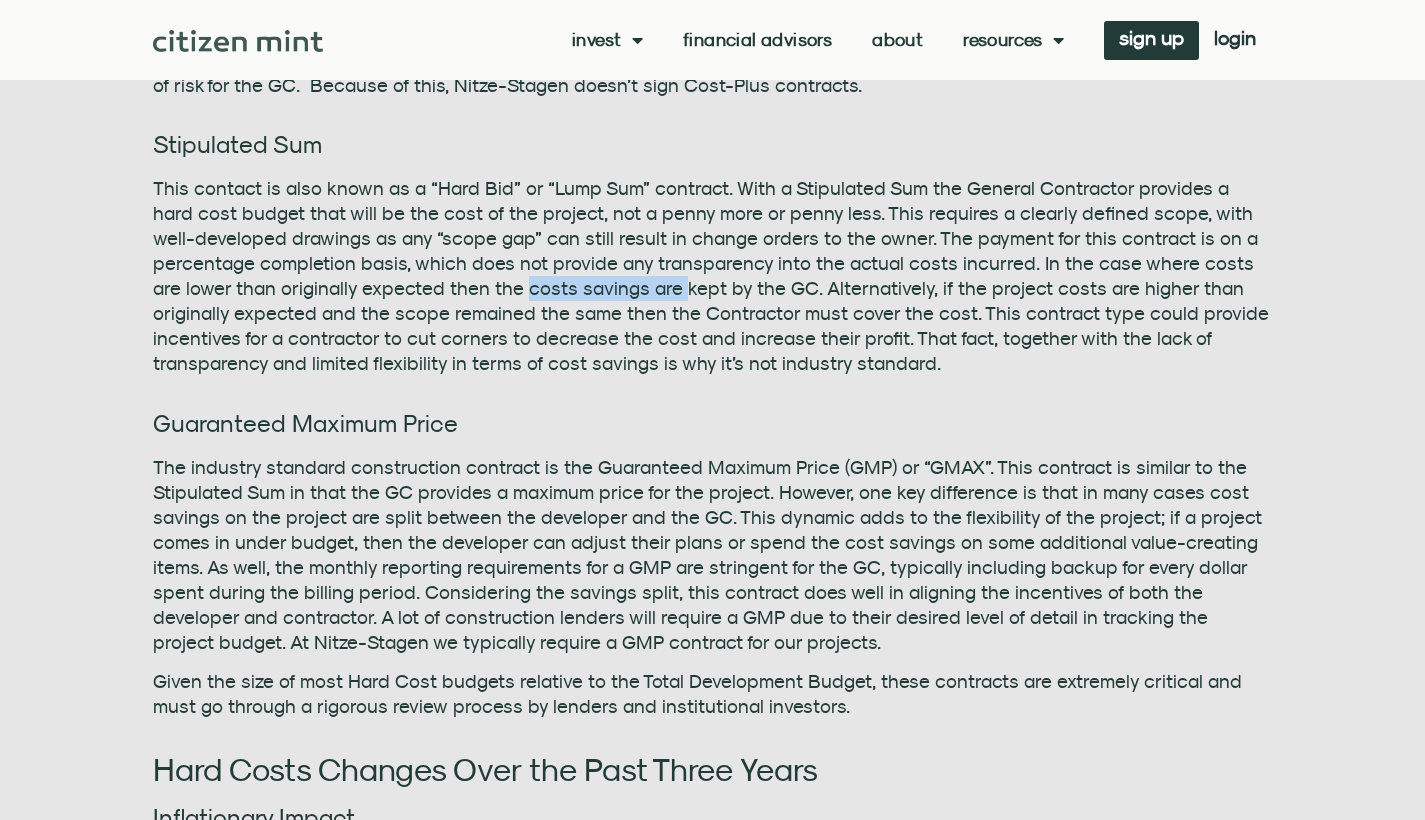 drag, startPoint x: 503, startPoint y: 281, endPoint x: 637, endPoint y: 281, distance: 134 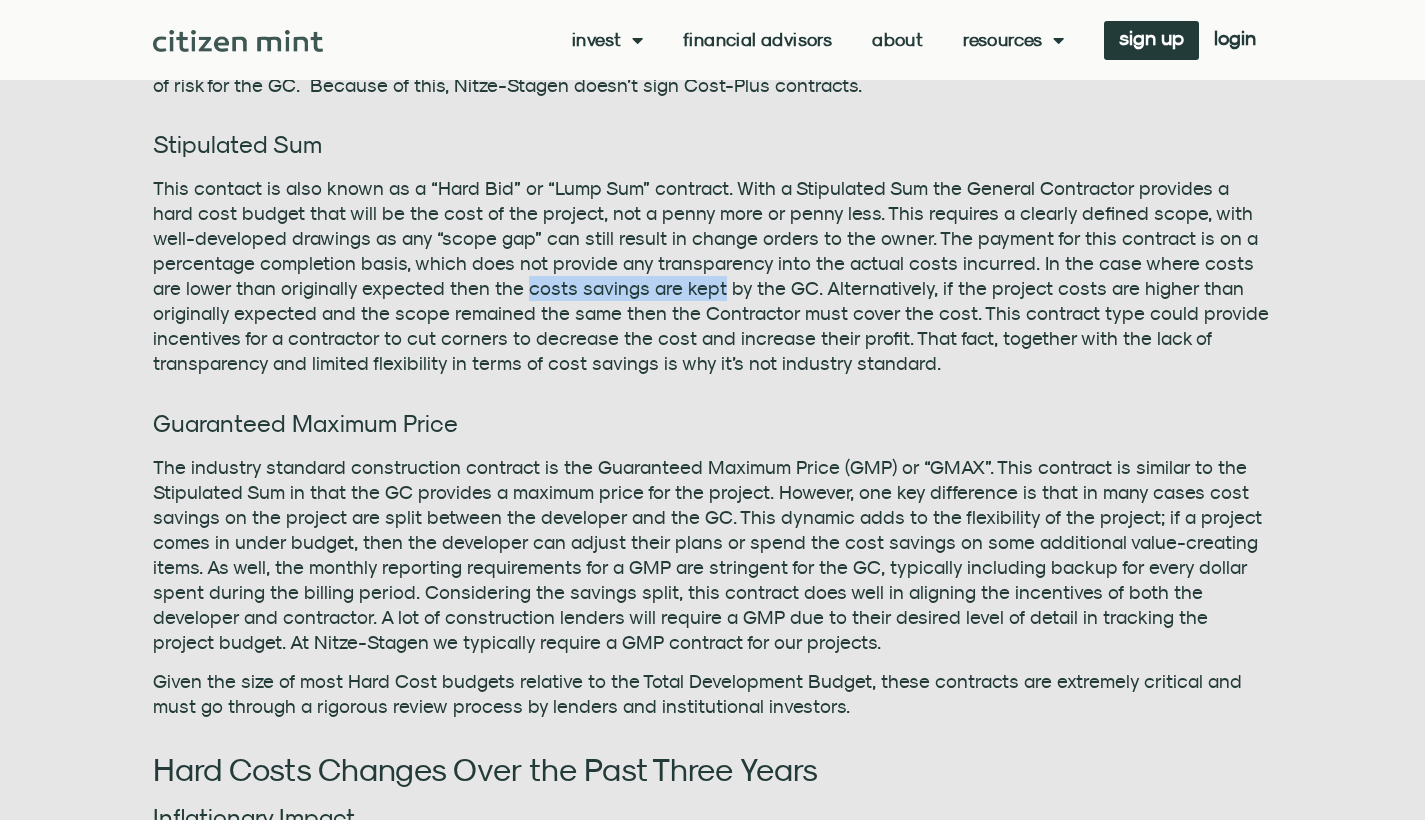 click on "This contact is also known as a “Hard Bid” or “Lump Sum” contract. With a Stipulated Sum the General Contractor provides a hard cost budget that will be the cost of the project, not a penny more or penny less. This requires a clearly defined scope, with well-developed drawings as any “scope gap” can still result in change orders to the owner. The payment for this contract is on a percentage completion basis, which does not provide any transparency into the actual costs incurred. In the case where costs are lower than originally expected then the costs savings are kept by the GC. Alternatively, if the project costs are higher than originally expected and the scope remained the same then the Contractor must cover the cost. This contract type could provide incentives for a contractor to cut corners to decrease the cost and increase their profit. That fact, together with the lack of transparency and limited flexibility in terms of cost savings is why it’s not industry standard." at bounding box center [713, 276] 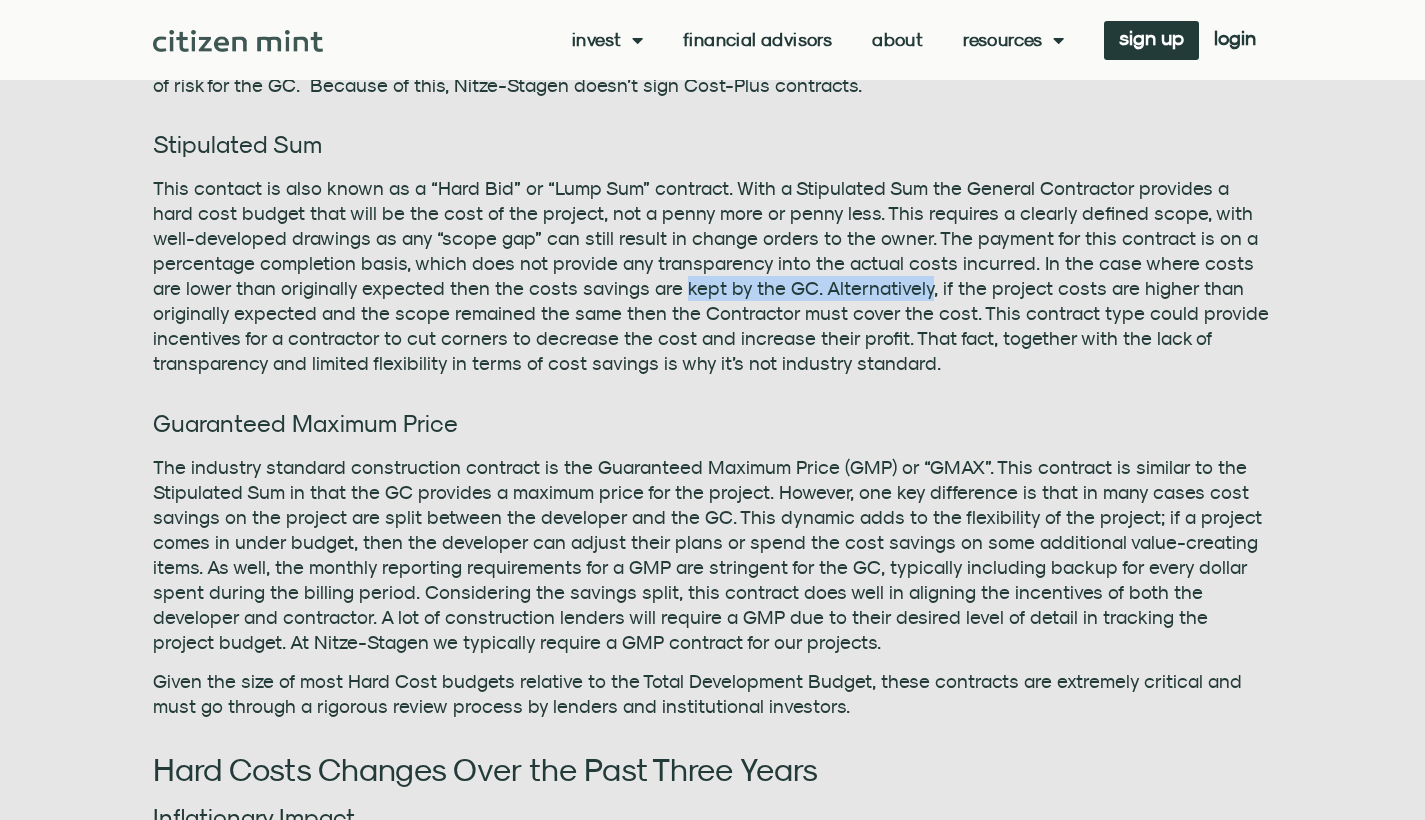drag, startPoint x: 637, startPoint y: 281, endPoint x: 872, endPoint y: 297, distance: 235.54405 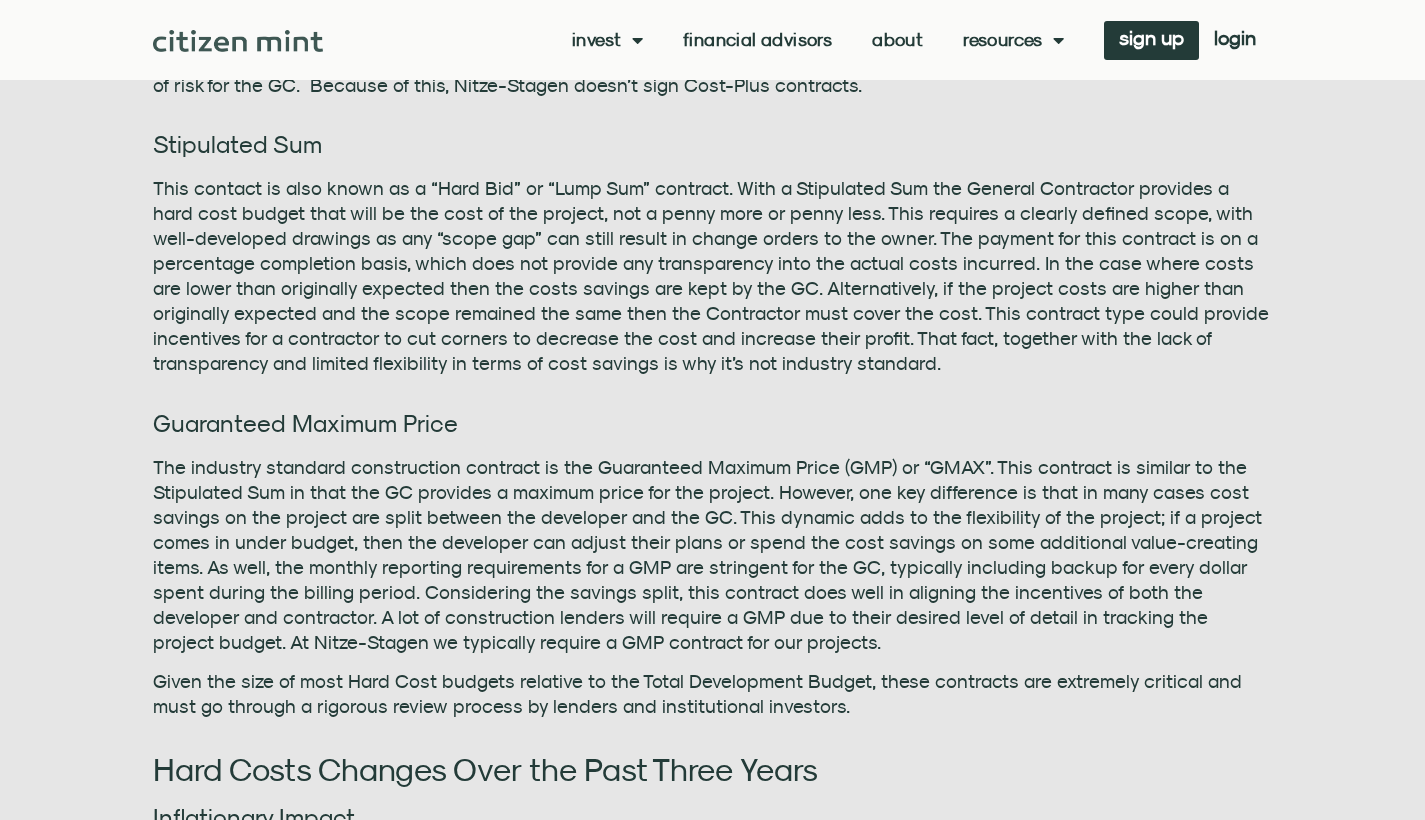 click on "This contact is also known as a “Hard Bid” or “Lump Sum” contract. With a Stipulated Sum the General Contractor provides a hard cost budget that will be the cost of the project, not a penny more or penny less. This requires a clearly defined scope, with well-developed drawings as any “scope gap” can still result in change orders to the owner. The payment for this contract is on a percentage completion basis, which does not provide any transparency into the actual costs incurred. In the case where costs are lower than originally expected then the costs savings are kept by the GC. Alternatively, if the project costs are higher than originally expected and the scope remained the same then the Contractor must cover the cost. This contract type could provide incentives for a contractor to cut corners to decrease the cost and increase their profit. That fact, together with the lack of transparency and limited flexibility in terms of cost savings is why it’s not industry standard." at bounding box center [713, 276] 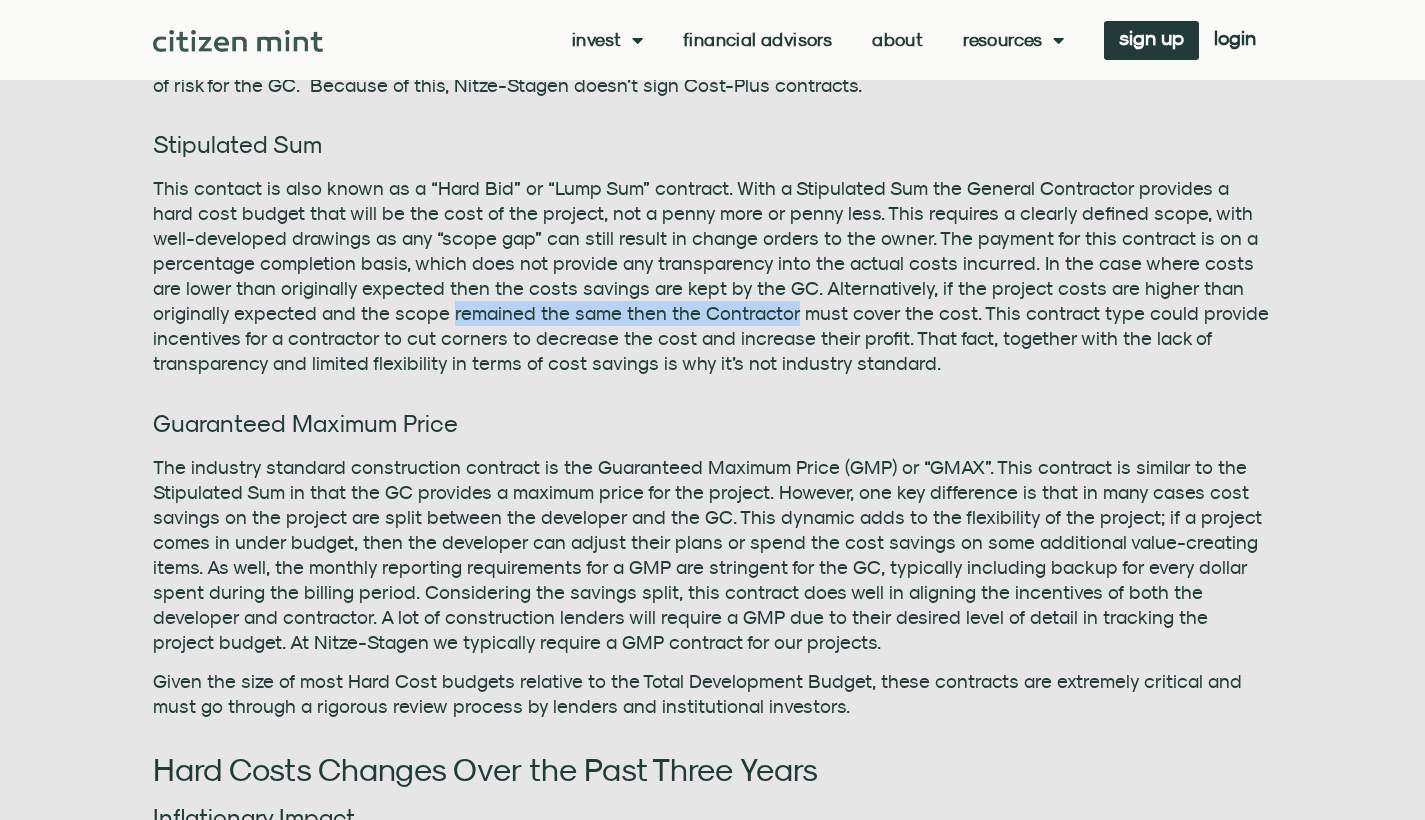 drag, startPoint x: 370, startPoint y: 322, endPoint x: 698, endPoint y: 321, distance: 328.00153 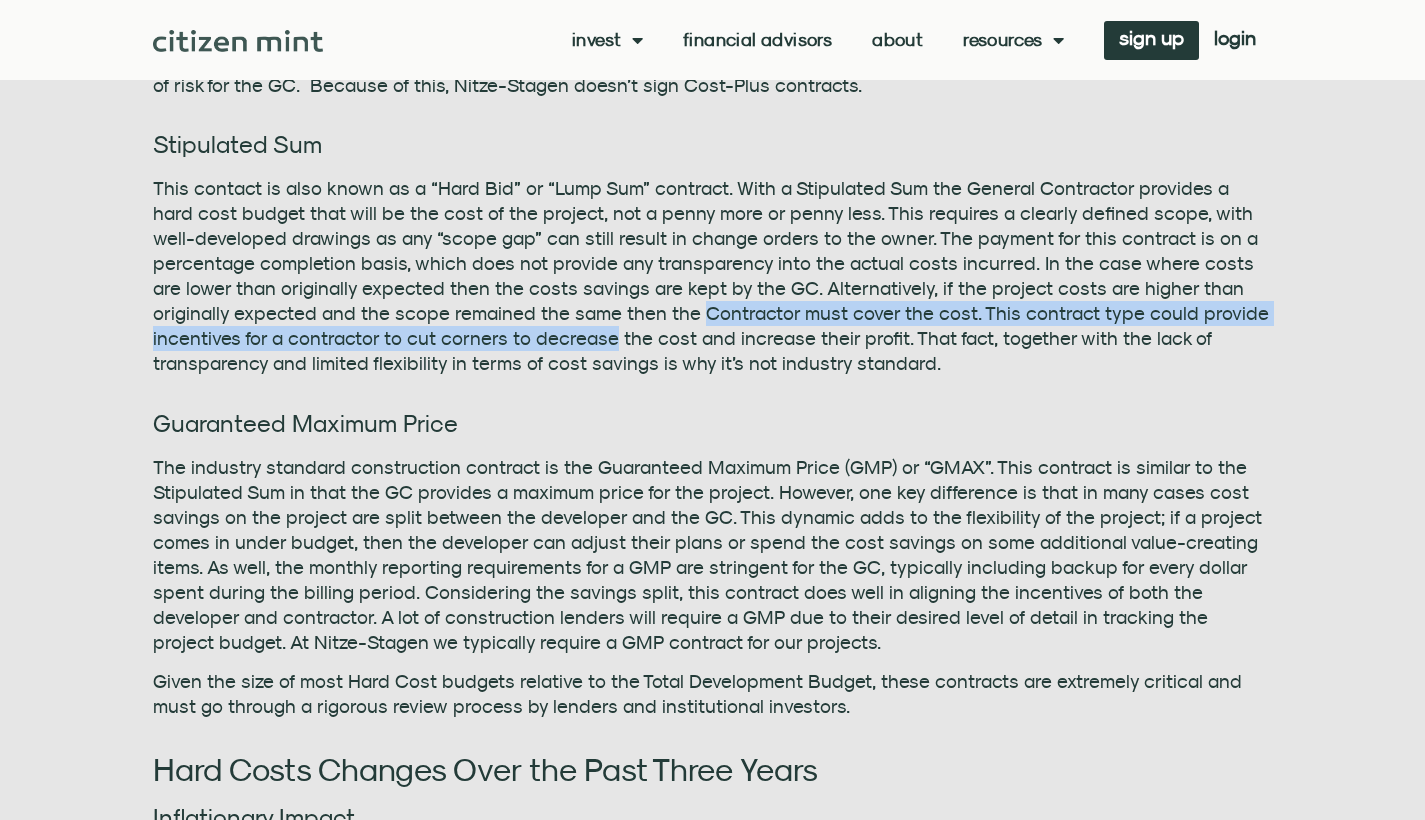 drag, startPoint x: 698, startPoint y: 323, endPoint x: 501, endPoint y: 341, distance: 197.82063 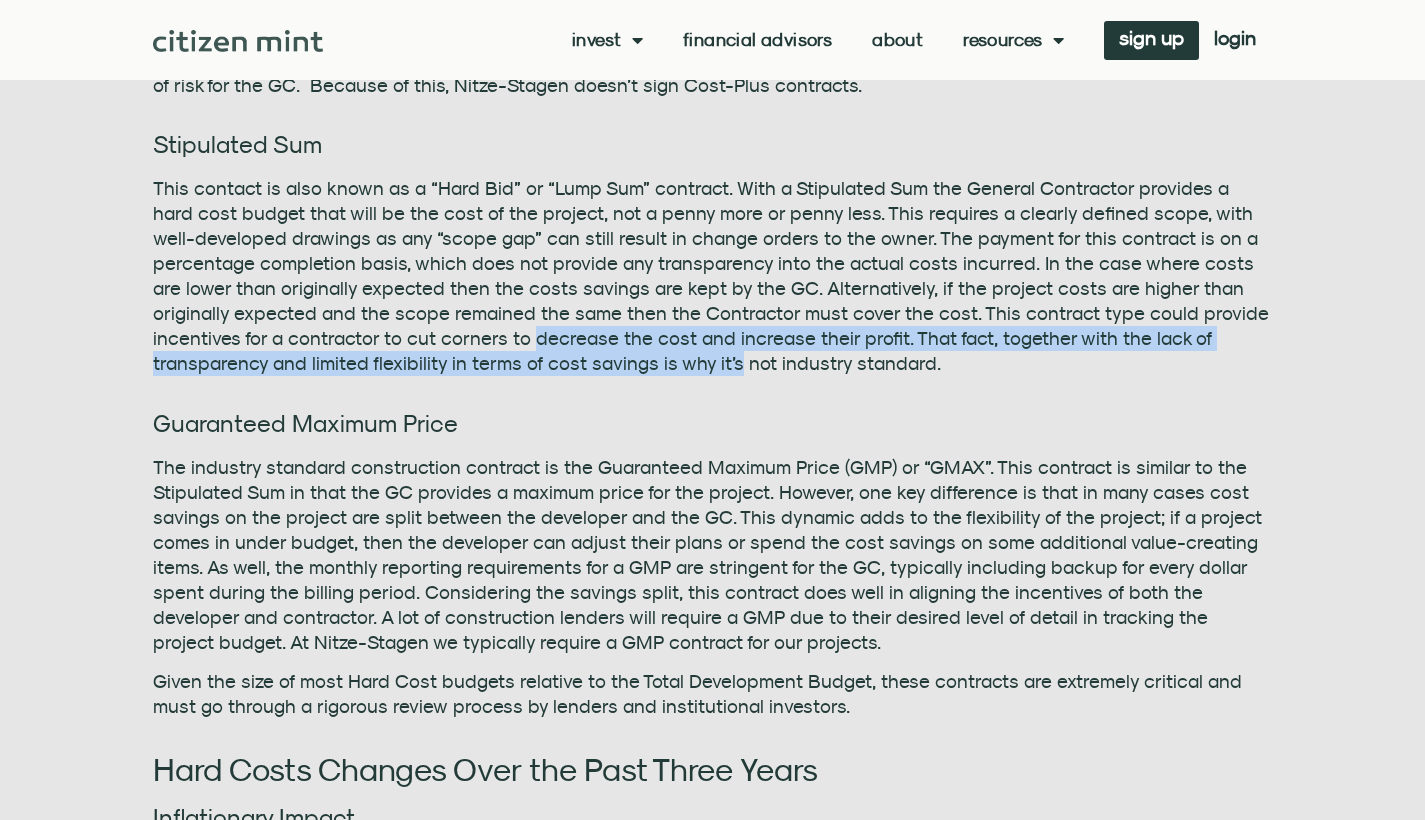 drag, startPoint x: 501, startPoint y: 341, endPoint x: 548, endPoint y: 372, distance: 56.302753 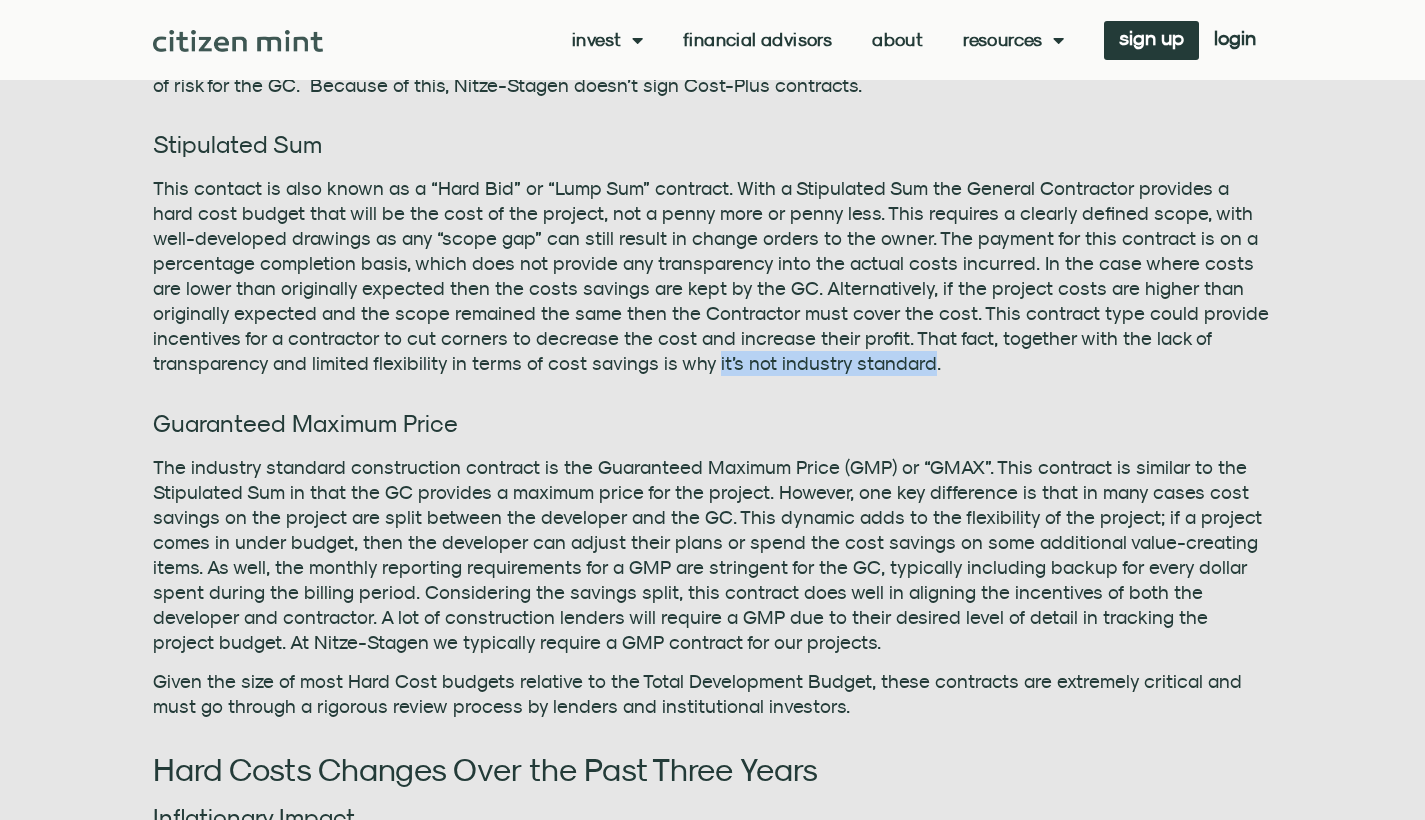 drag, startPoint x: 548, startPoint y: 372, endPoint x: 687, endPoint y: 367, distance: 139.0899 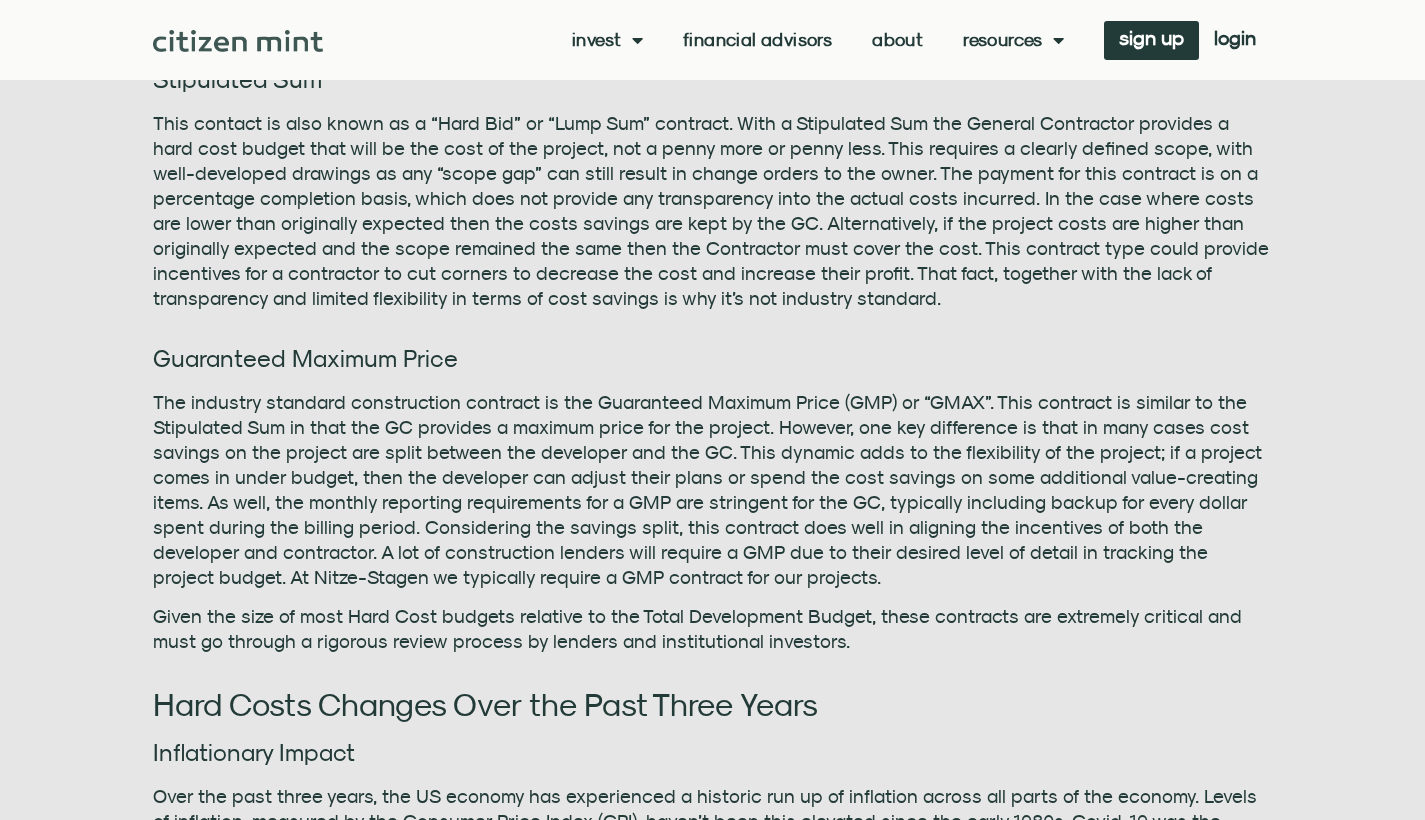 scroll, scrollTop: 1228, scrollLeft: 0, axis: vertical 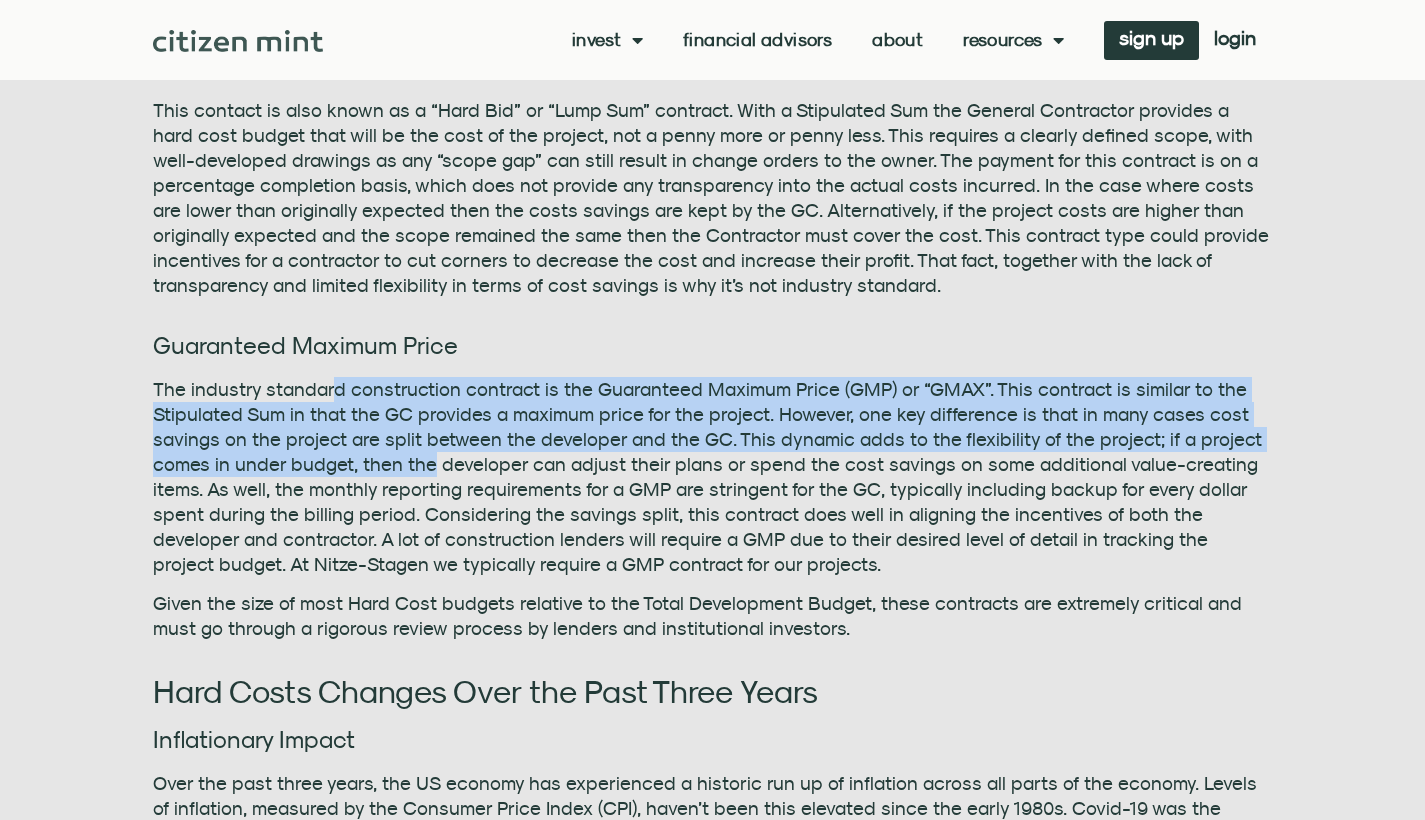 drag, startPoint x: 426, startPoint y: 470, endPoint x: 328, endPoint y: 381, distance: 132.38202 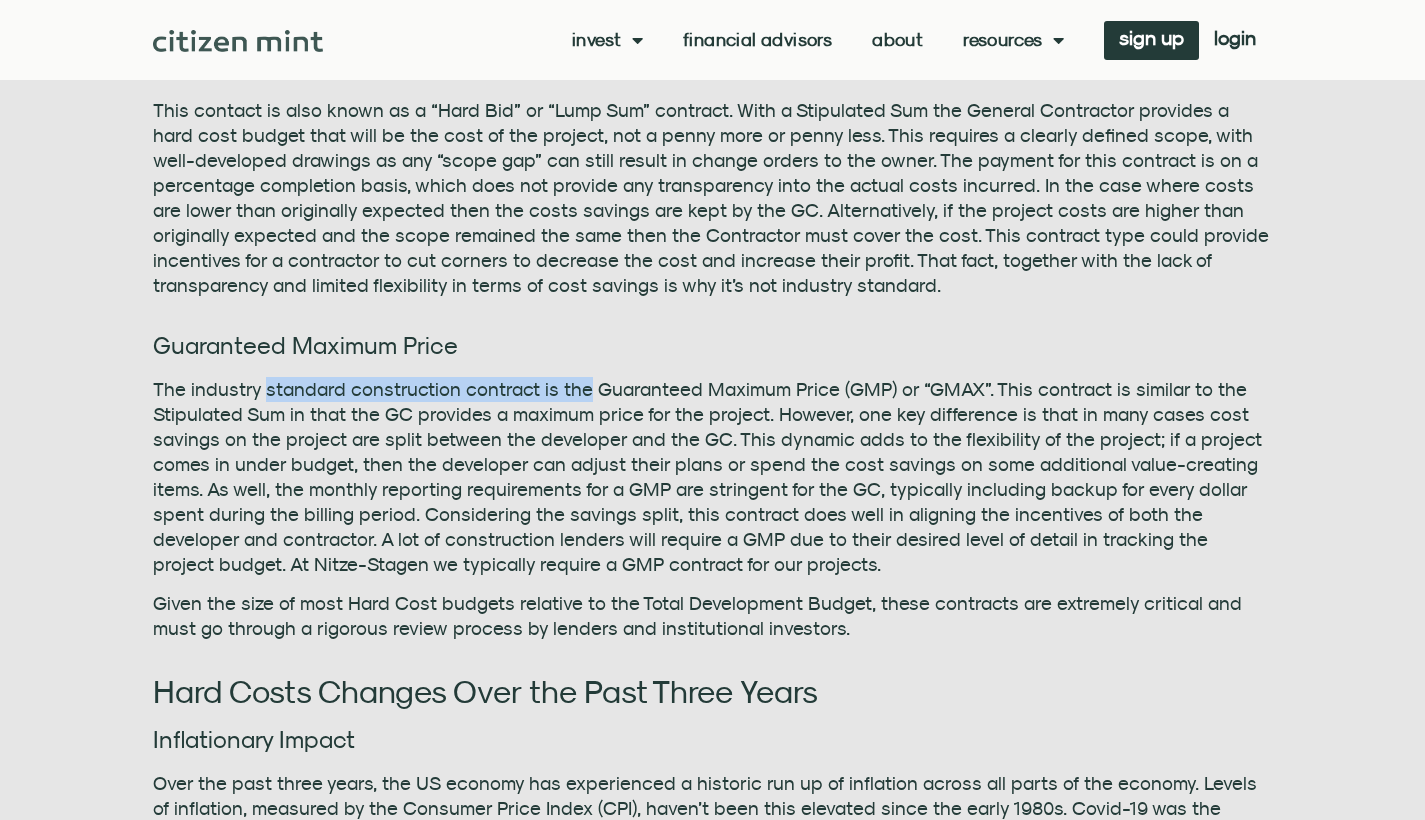 drag, startPoint x: 327, startPoint y: 381, endPoint x: 566, endPoint y: 394, distance: 239.3533 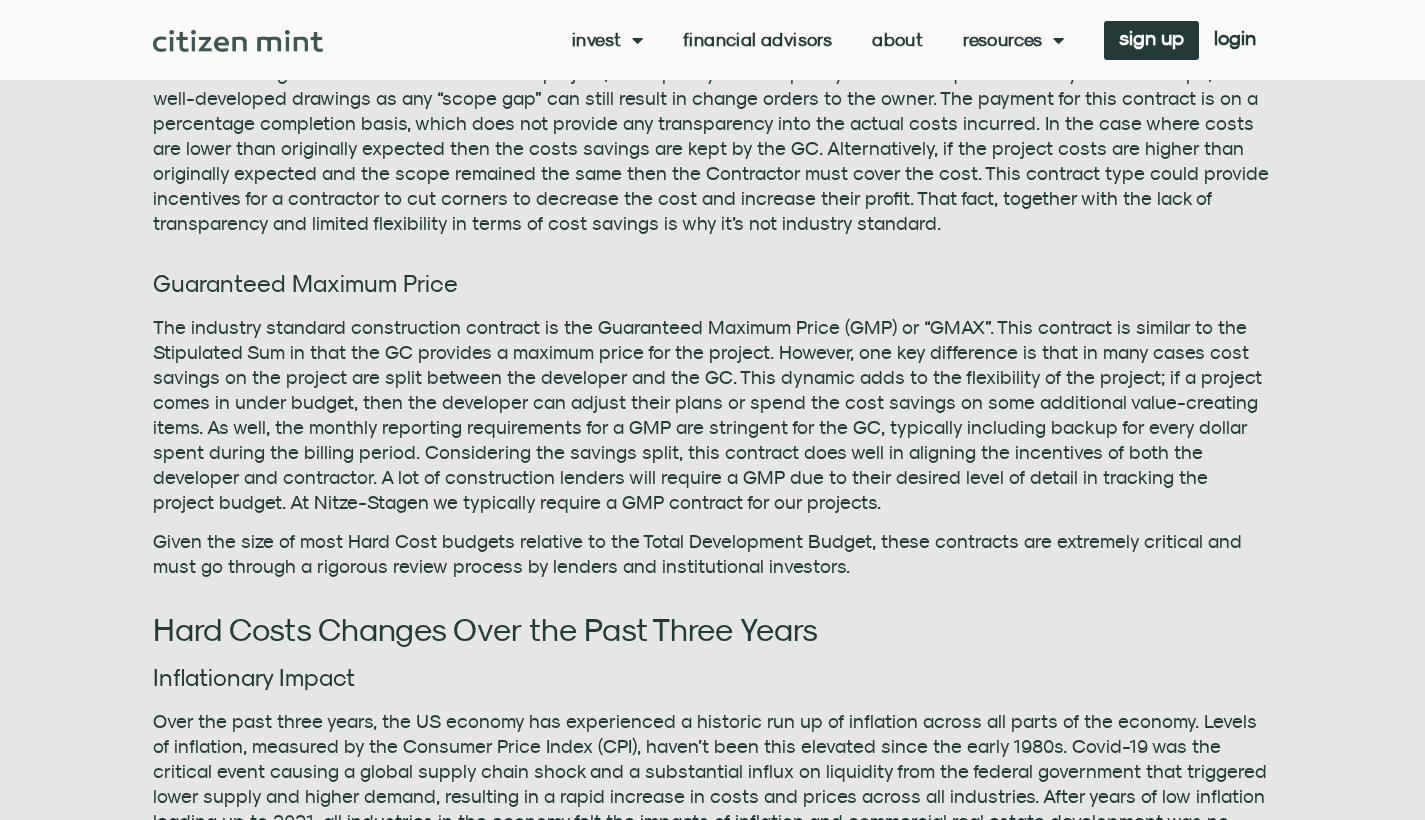 scroll, scrollTop: 1296, scrollLeft: 0, axis: vertical 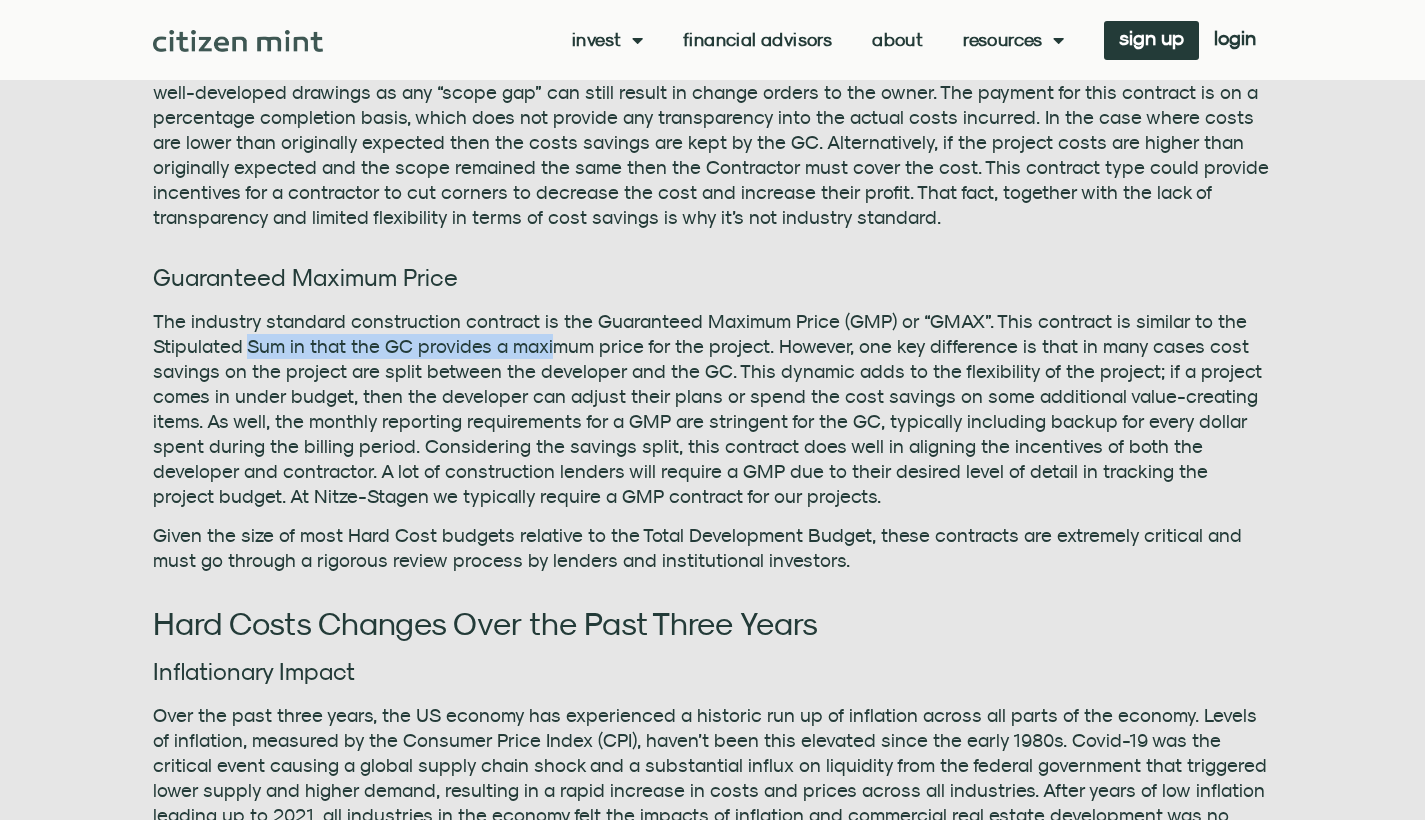 drag, startPoint x: 245, startPoint y: 342, endPoint x: 551, endPoint y: 345, distance: 306.0147 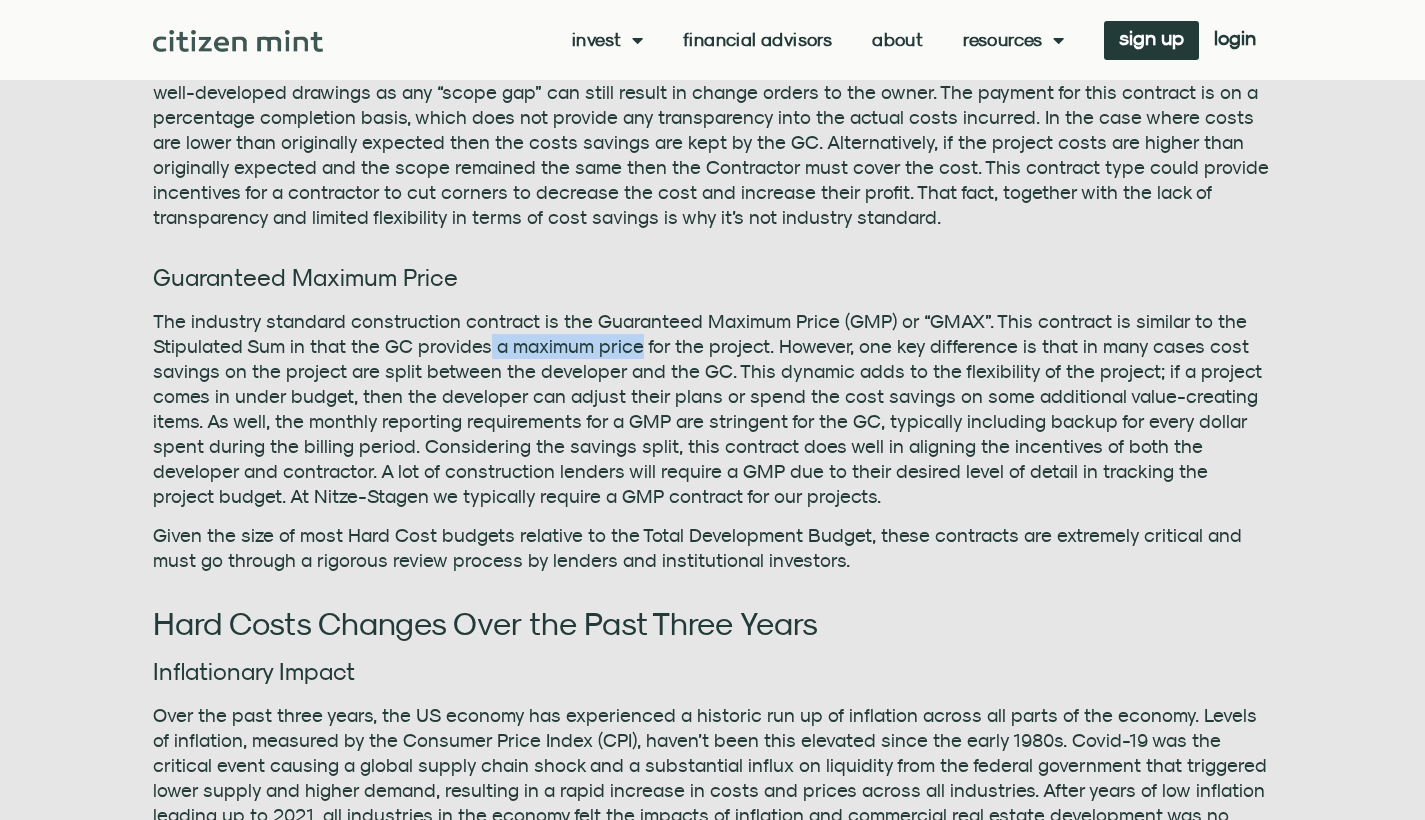 drag, startPoint x: 482, startPoint y: 354, endPoint x: 672, endPoint y: 354, distance: 190 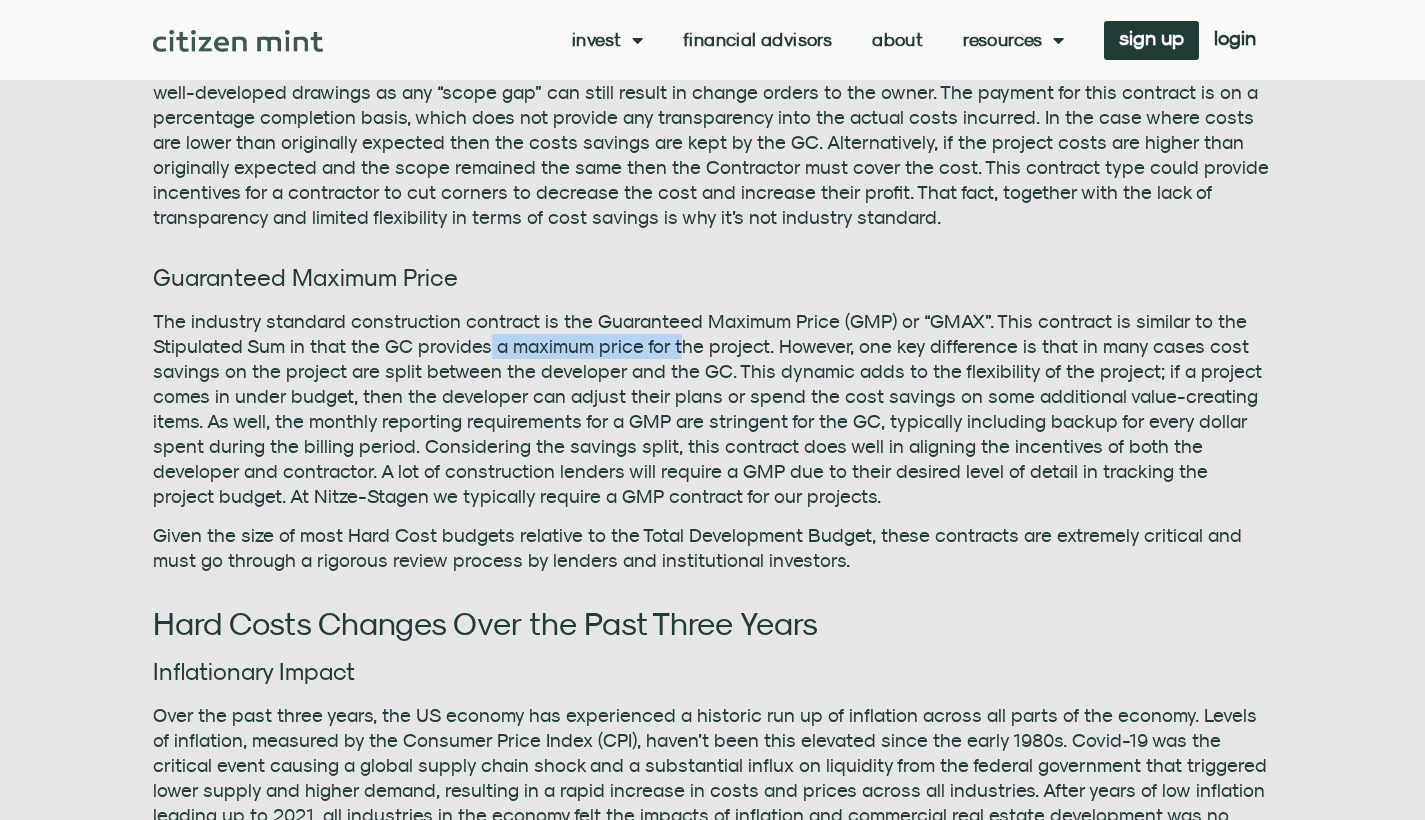 click on "The industry standard construction contract is the Guaranteed Maximum Price (GMP) or “GMAX”. This contract is similar to the Stipulated Sum in that the GC provides a maximum price for the project. However, one key difference is that in many cases cost savings on the project are split between the developer and the GC. This dynamic adds to the flexibility of the project; if a project comes in under budget, then the developer can adjust their plans or spend the cost savings on some additional value-creating items. As well, the monthly reporting requirements for a GMP are stringent for the GC, typically including backup for every dollar spent during the billing period. Considering the savings split, this contract does well in aligning the incentives of both the developer and contractor. A lot of construction lenders will require a GMP due to their desired level of detail in tracking the project budget. At Nitze-Stagen we typically require a GMP contract for our projects." at bounding box center [713, 409] 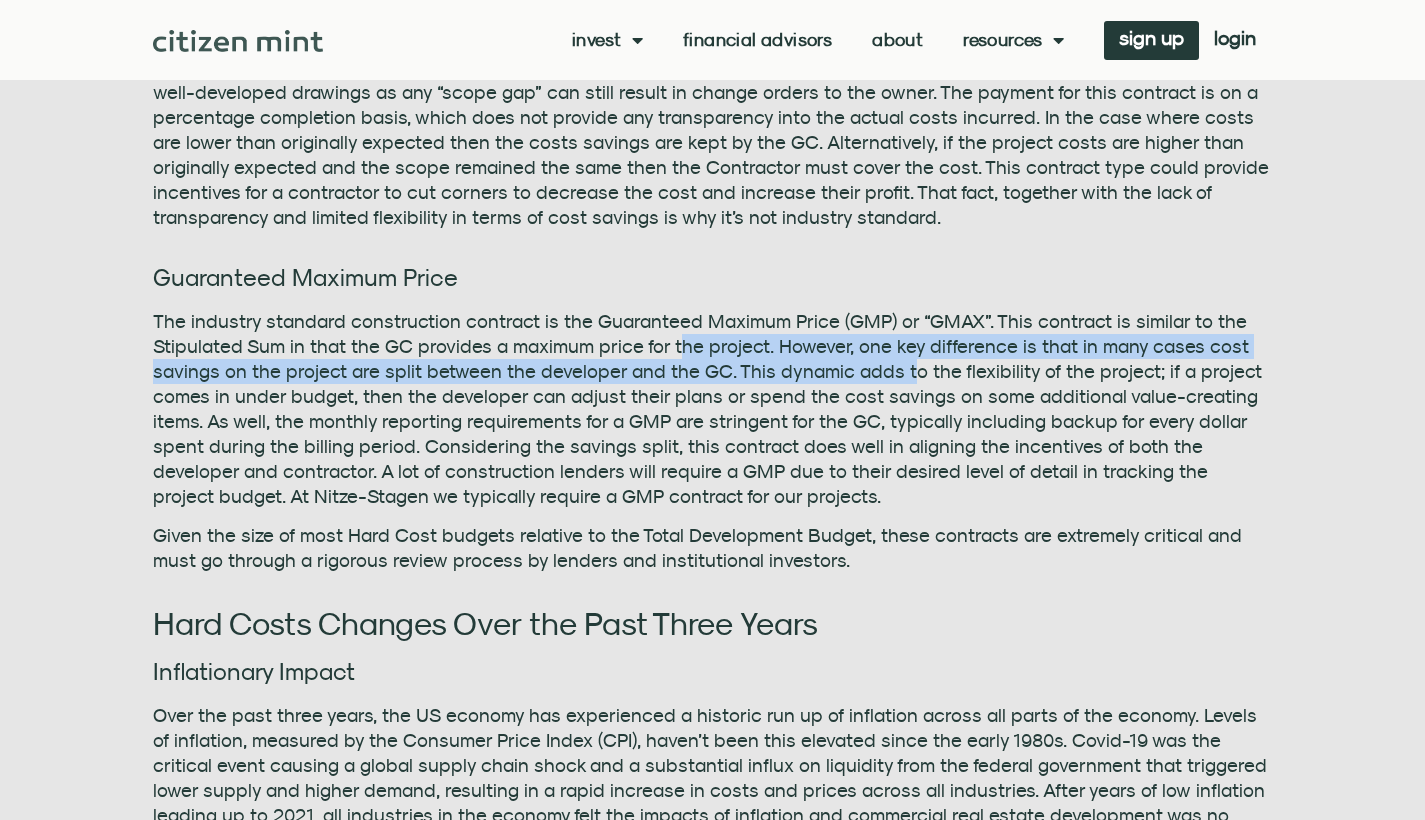 drag, startPoint x: 671, startPoint y: 354, endPoint x: 900, endPoint y: 358, distance: 229.03493 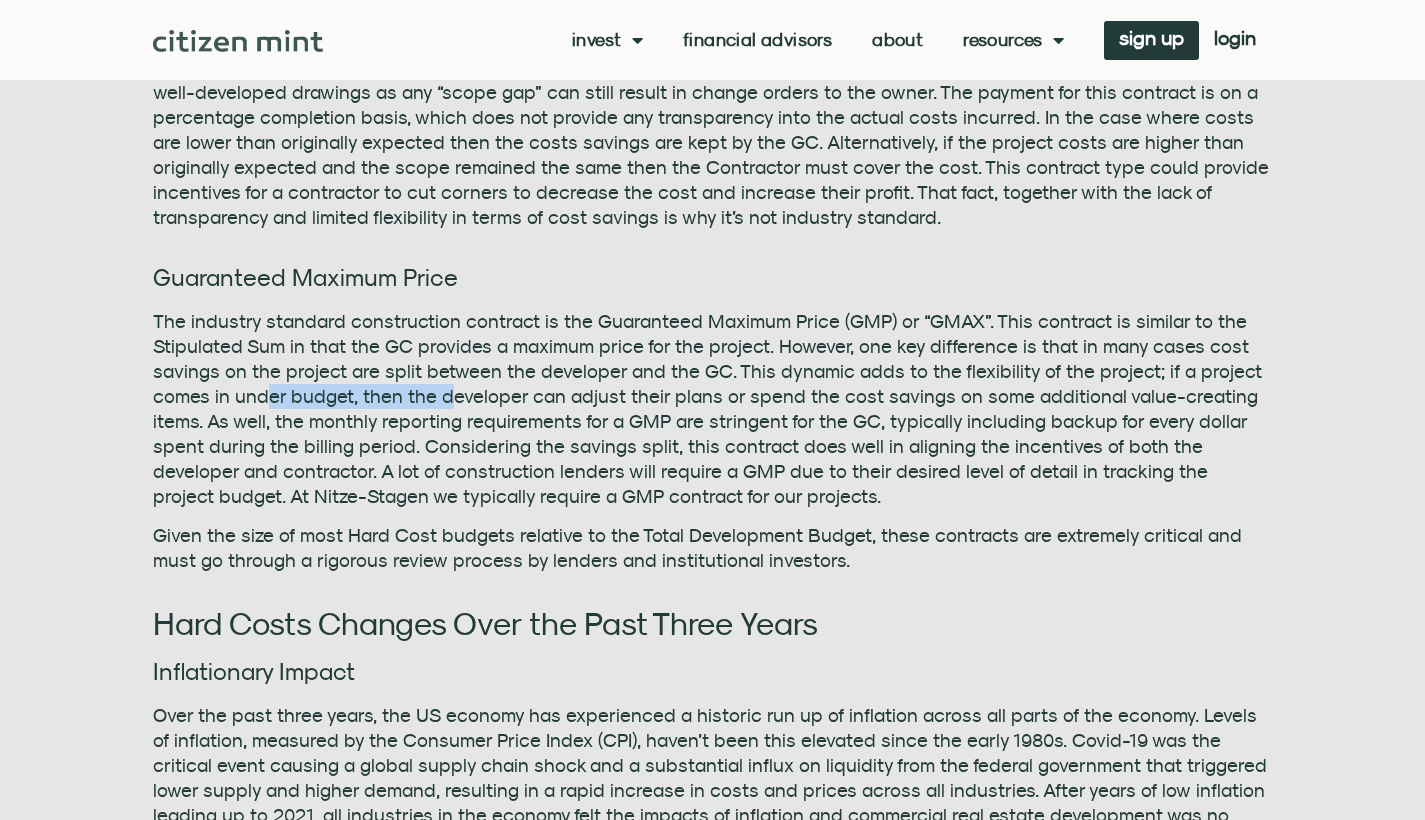 drag, startPoint x: 261, startPoint y: 383, endPoint x: 449, endPoint y: 383, distance: 188 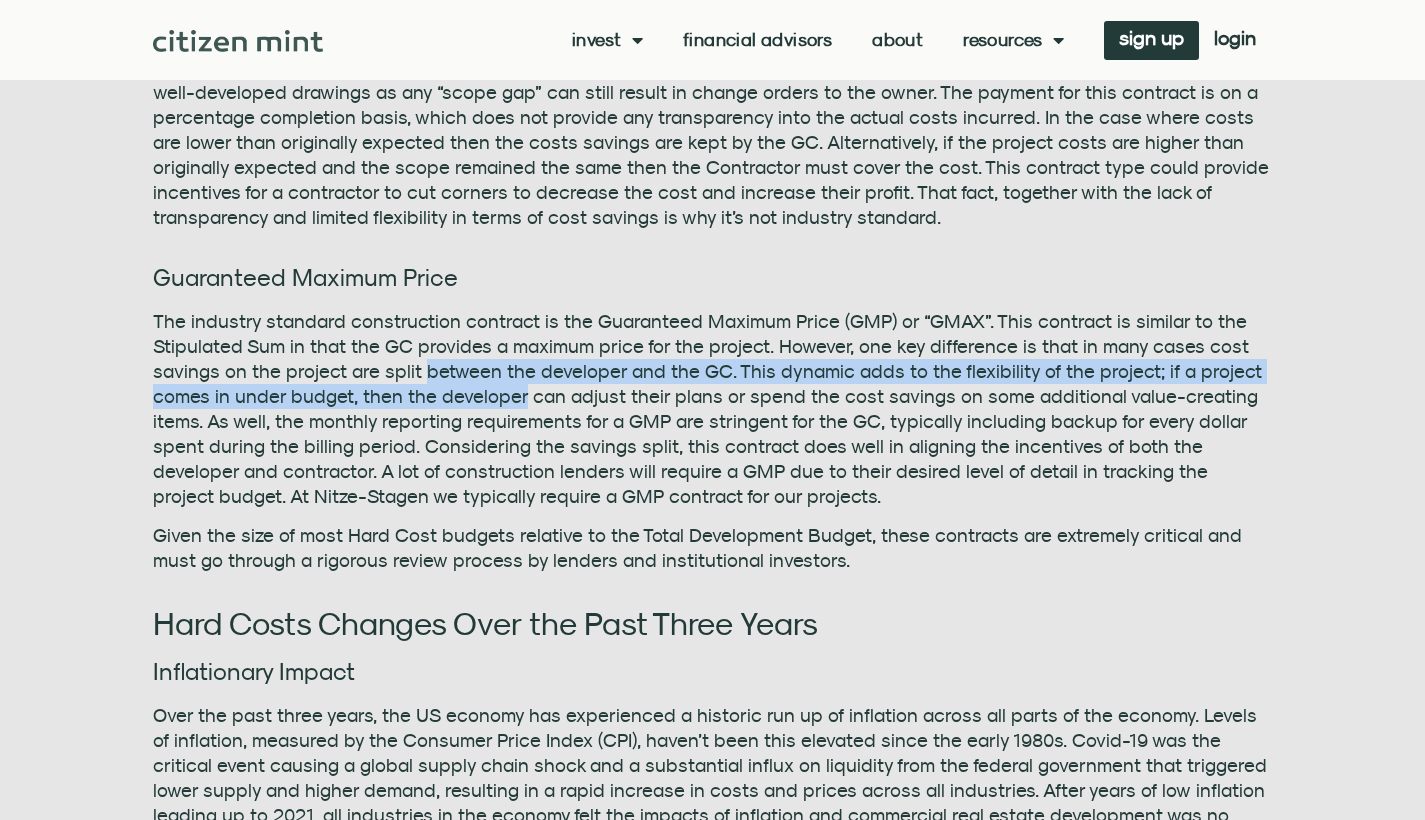 drag, startPoint x: 449, startPoint y: 383, endPoint x: 484, endPoint y: 369, distance: 37.696156 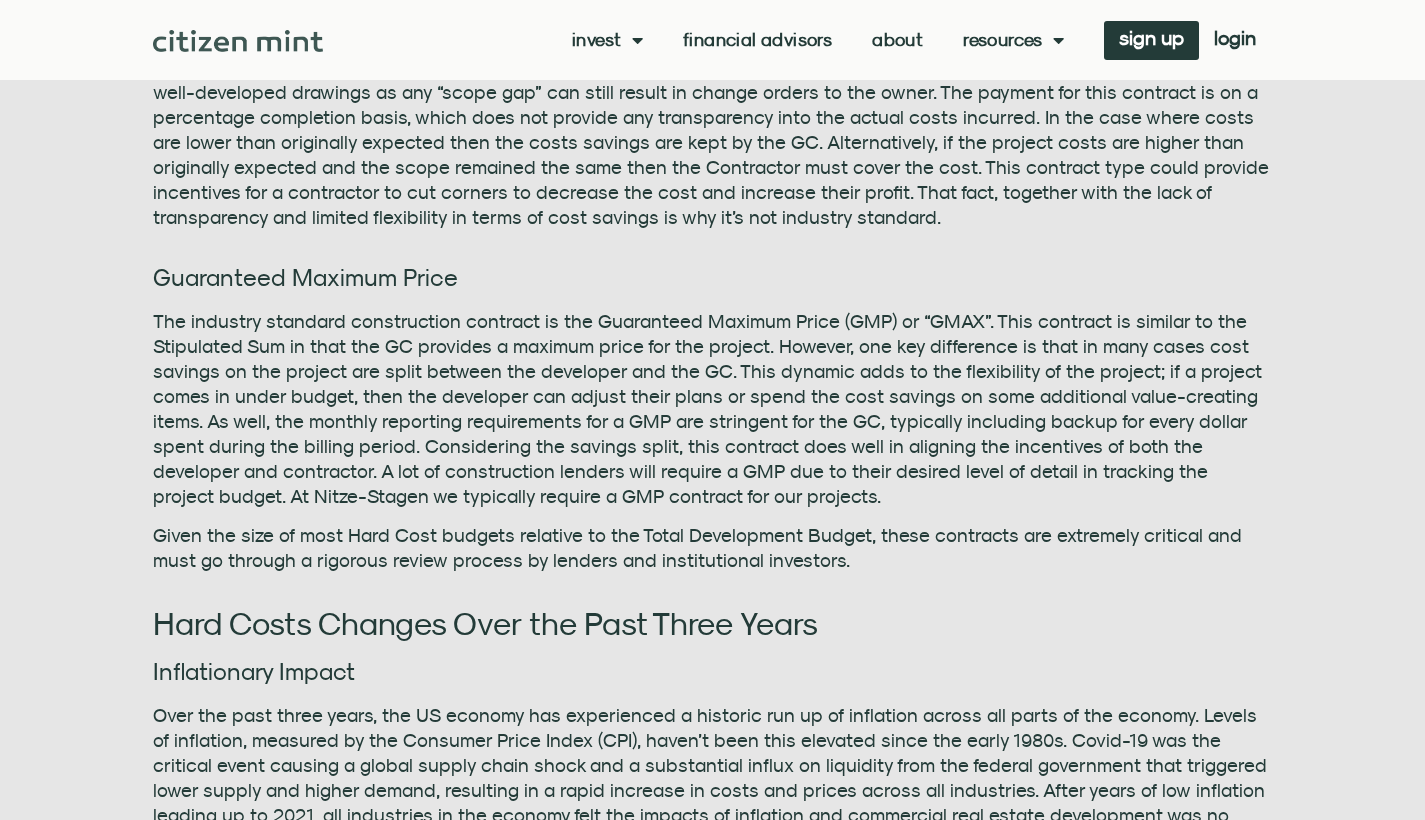 click on "The industry standard construction contract is the Guaranteed Maximum Price (GMP) or “GMAX”. This contract is similar to the Stipulated Sum in that the GC provides a maximum price for the project. However, one key difference is that in many cases cost savings on the project are split between the developer and the GC. This dynamic adds to the flexibility of the project; if a project comes in under budget, then the developer can adjust their plans or spend the cost savings on some additional value-creating items. As well, the monthly reporting requirements for a GMP are stringent for the GC, typically including backup for every dollar spent during the billing period. Considering the savings split, this contract does well in aligning the incentives of both the developer and contractor. A lot of construction lenders will require a GMP due to their desired level of detail in tracking the project budget. At Nitze-Stagen we typically require a GMP contract for our projects." at bounding box center [713, 409] 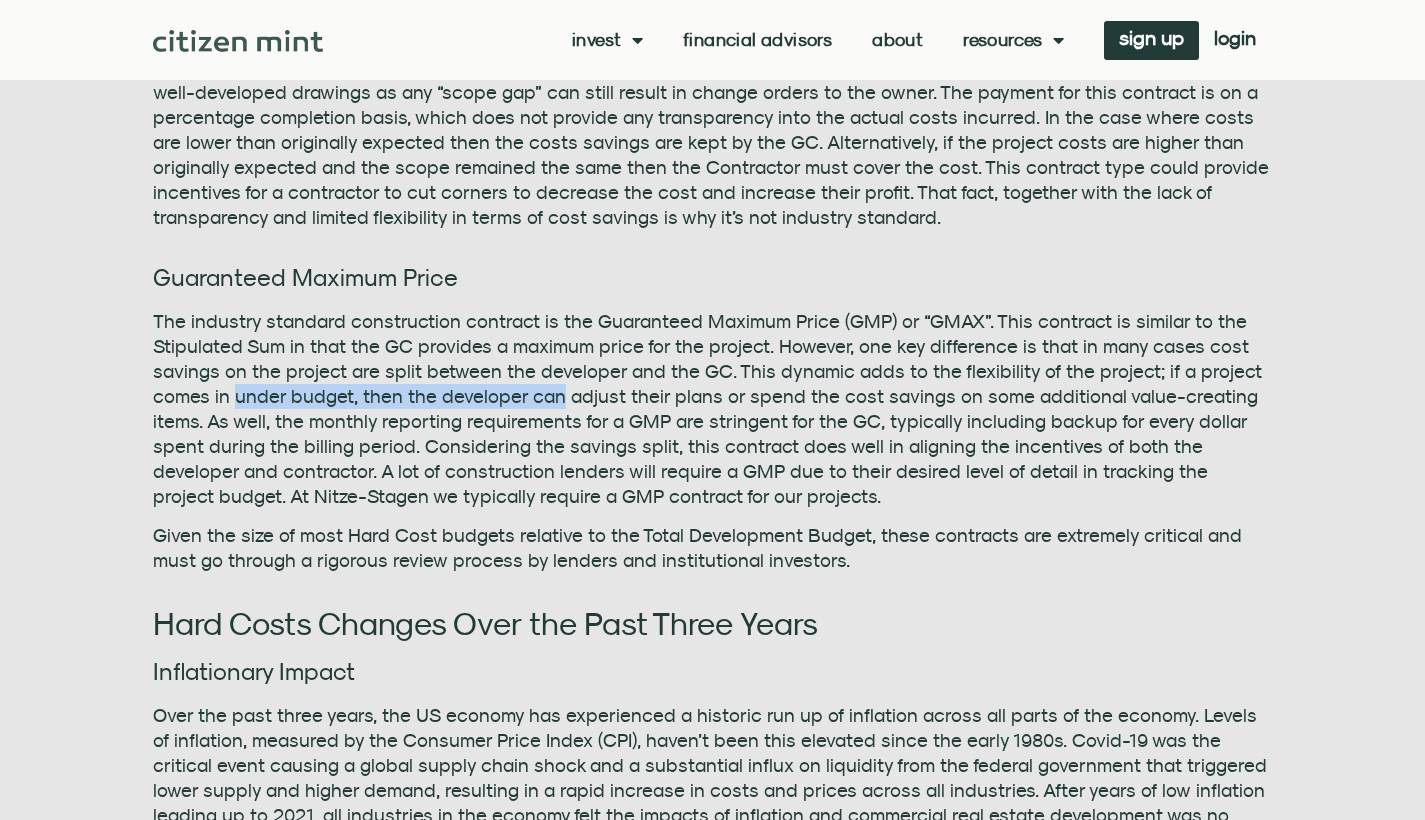 drag, startPoint x: 258, startPoint y: 390, endPoint x: 525, endPoint y: 391, distance: 267.00186 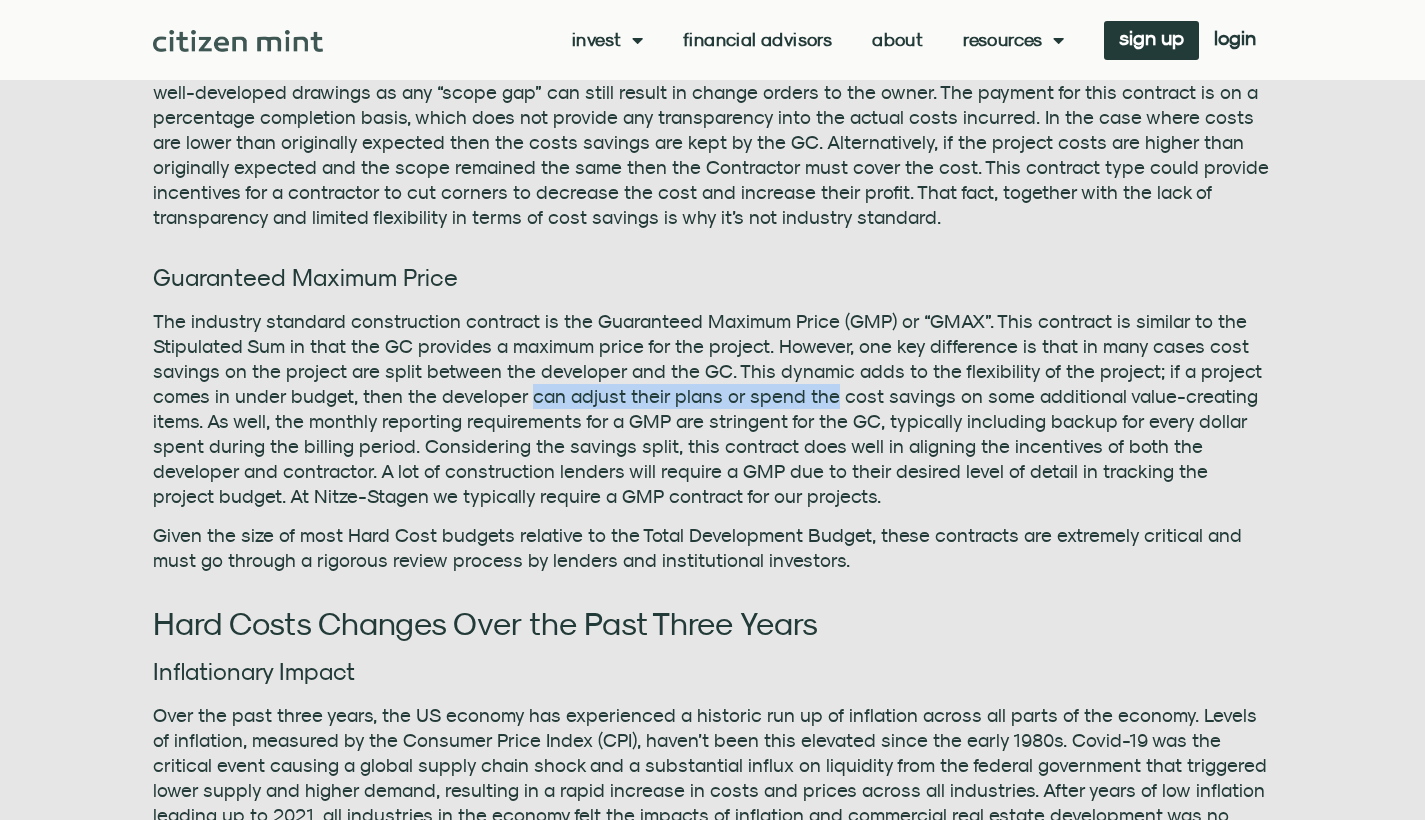 drag, startPoint x: 525, startPoint y: 391, endPoint x: 799, endPoint y: 395, distance: 274.0292 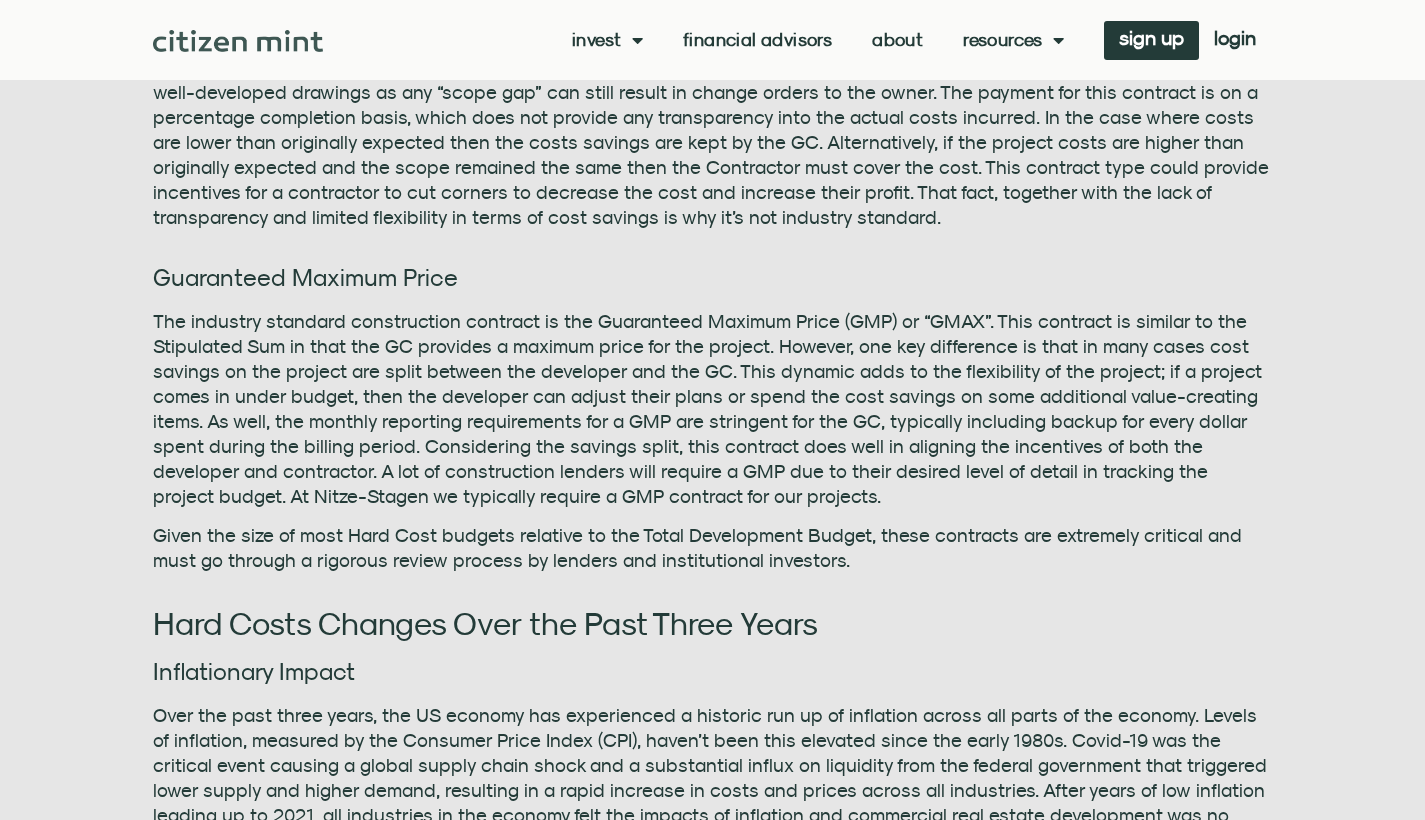 click on "The industry standard construction contract is the Guaranteed Maximum Price (GMP) or “GMAX”. This contract is similar to the Stipulated Sum in that the GC provides a maximum price for the project. However, one key difference is that in many cases cost savings on the project are split between the developer and the GC. This dynamic adds to the flexibility of the project; if a project comes in under budget, then the developer can adjust their plans or spend the cost savings on some additional value-creating items. As well, the monthly reporting requirements for a GMP are stringent for the GC, typically including backup for every dollar spent during the billing period. Considering the savings split, this contract does well in aligning the incentives of both the developer and contractor. A lot of construction lenders will require a GMP due to their desired level of detail in tracking the project budget. At Nitze-Stagen we typically require a GMP contract for our projects." at bounding box center [713, 409] 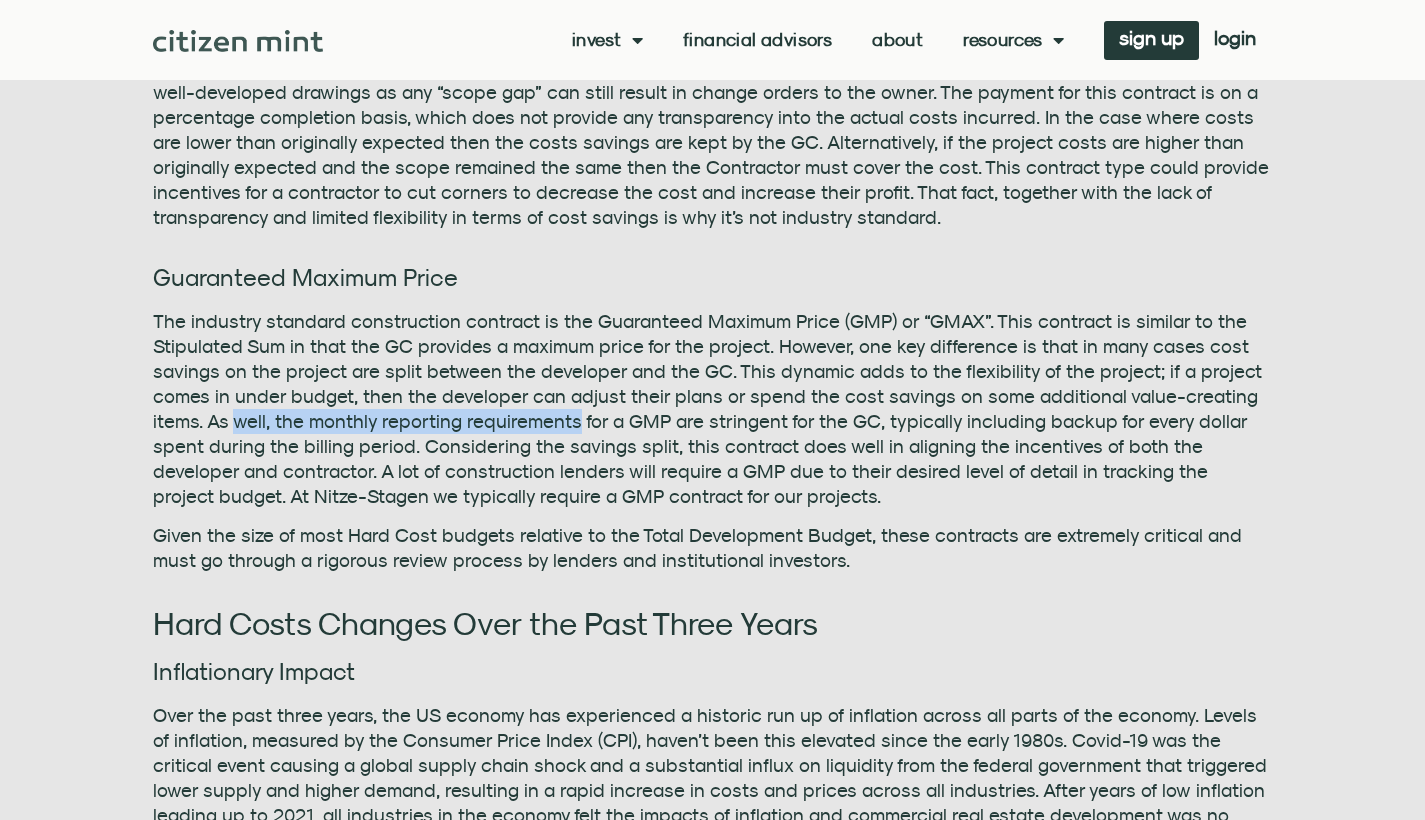 drag, startPoint x: 236, startPoint y: 424, endPoint x: 554, endPoint y: 431, distance: 318.07703 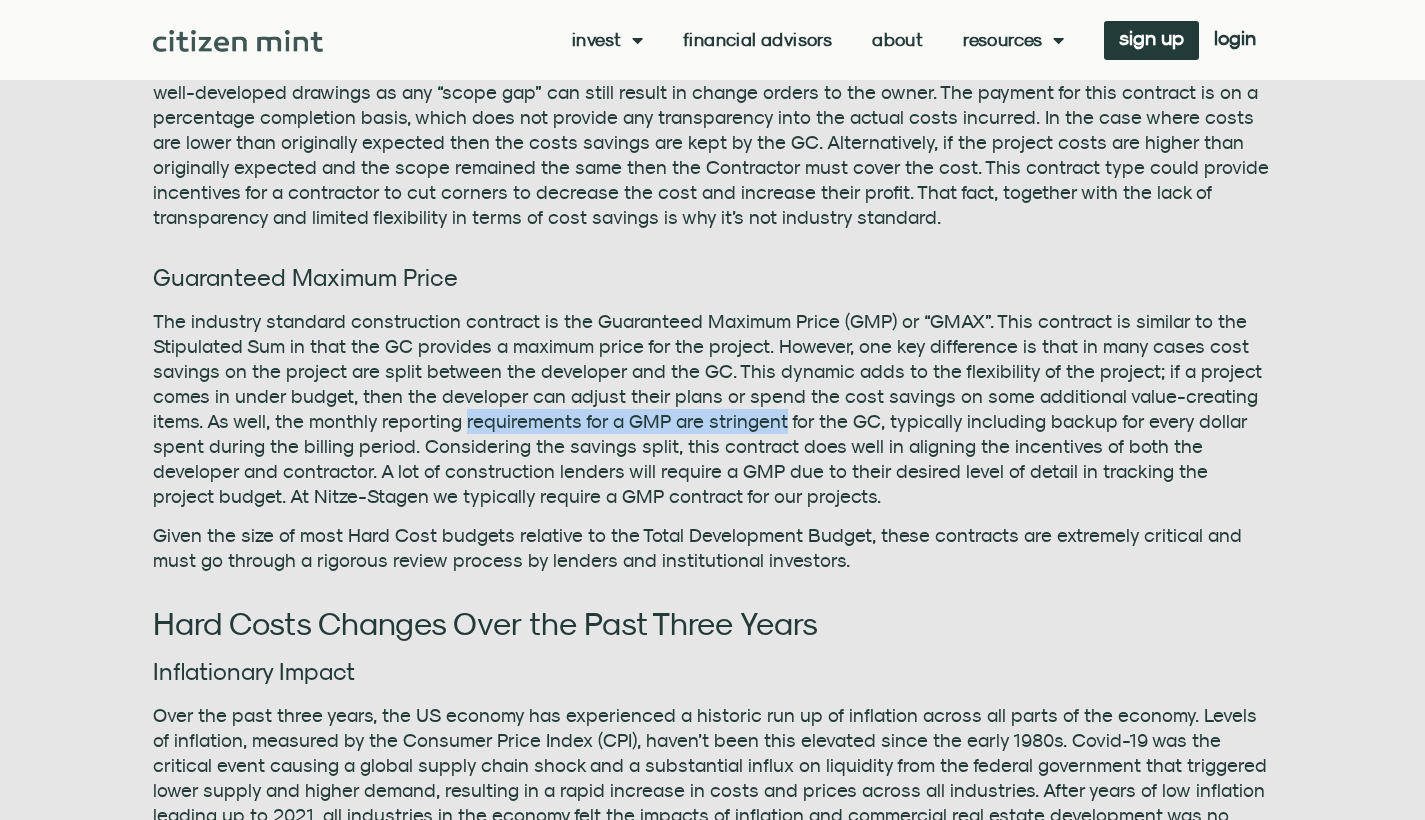 drag, startPoint x: 554, startPoint y: 431, endPoint x: 716, endPoint y: 424, distance: 162.15117 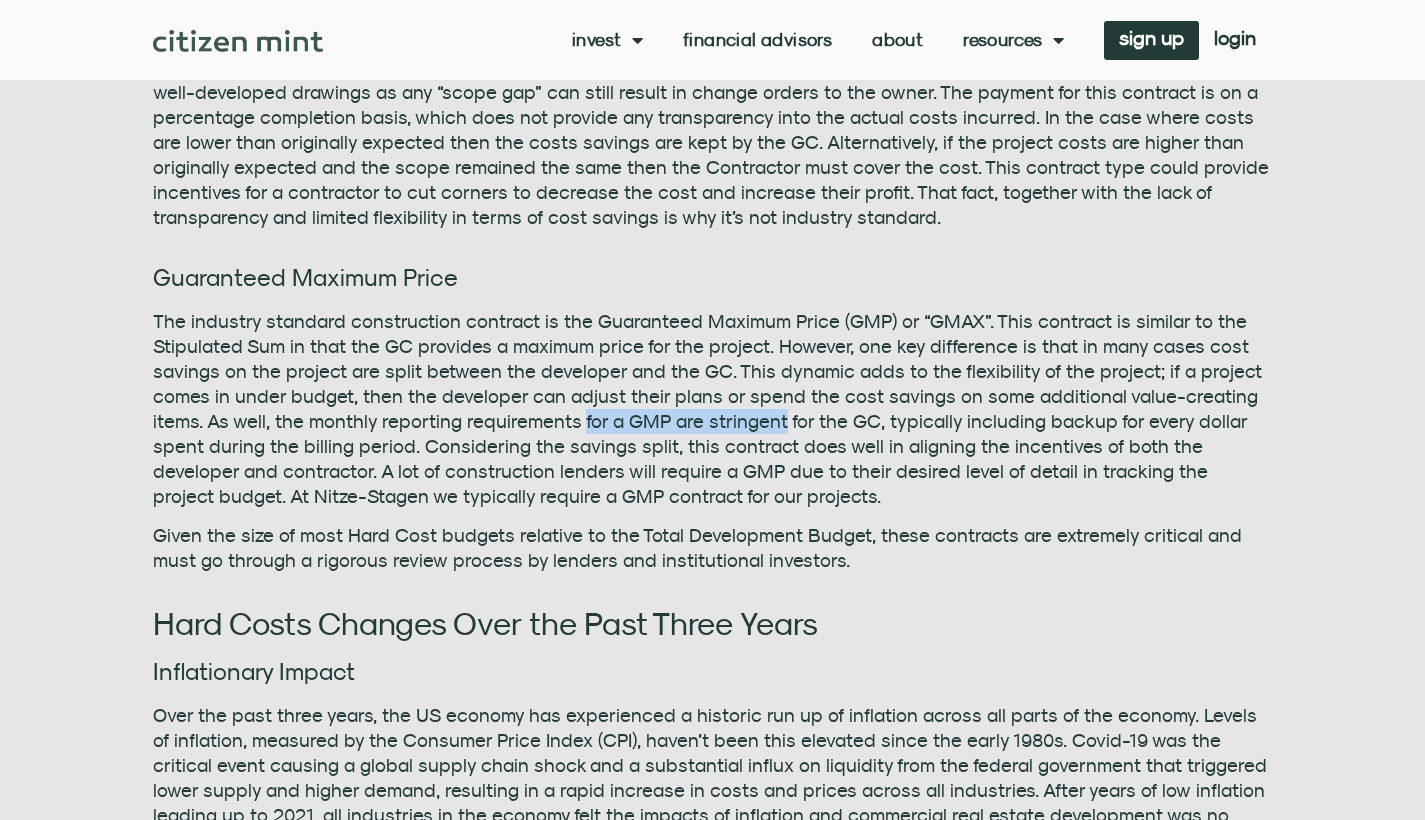drag, startPoint x: 716, startPoint y: 424, endPoint x: 576, endPoint y: 426, distance: 140.01428 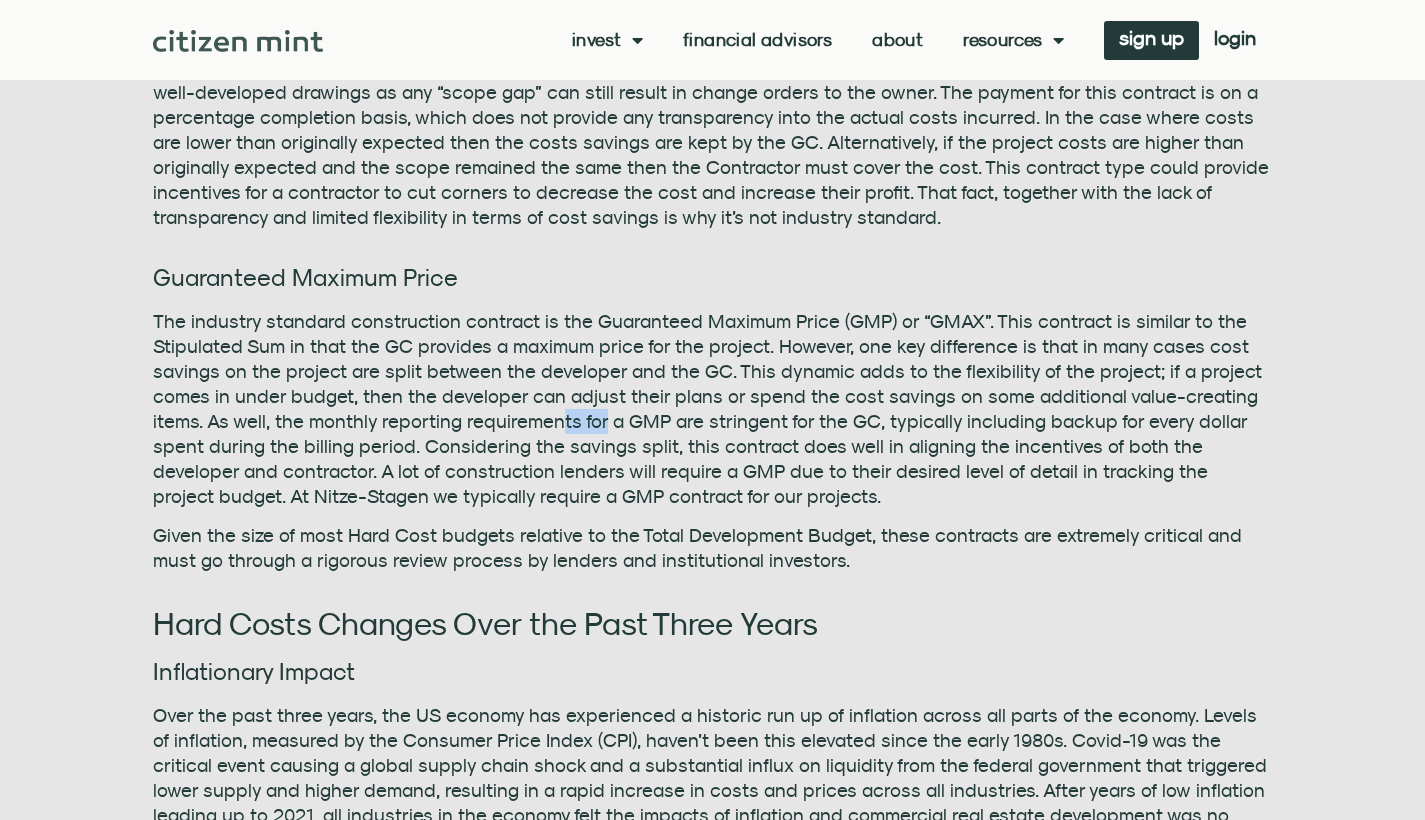 drag, startPoint x: 558, startPoint y: 429, endPoint x: 599, endPoint y: 429, distance: 41 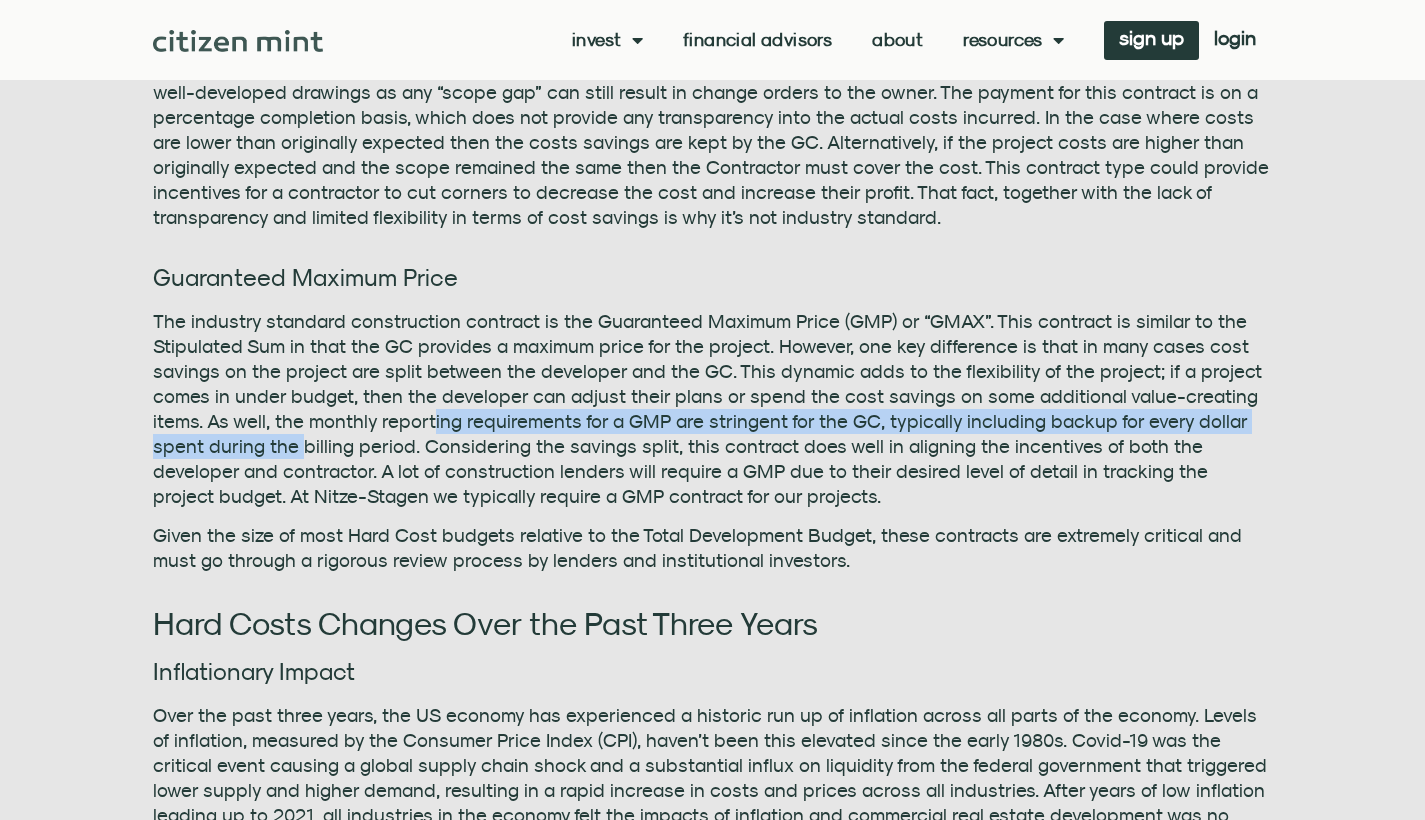 drag, startPoint x: 295, startPoint y: 450, endPoint x: 428, endPoint y: 421, distance: 136.12494 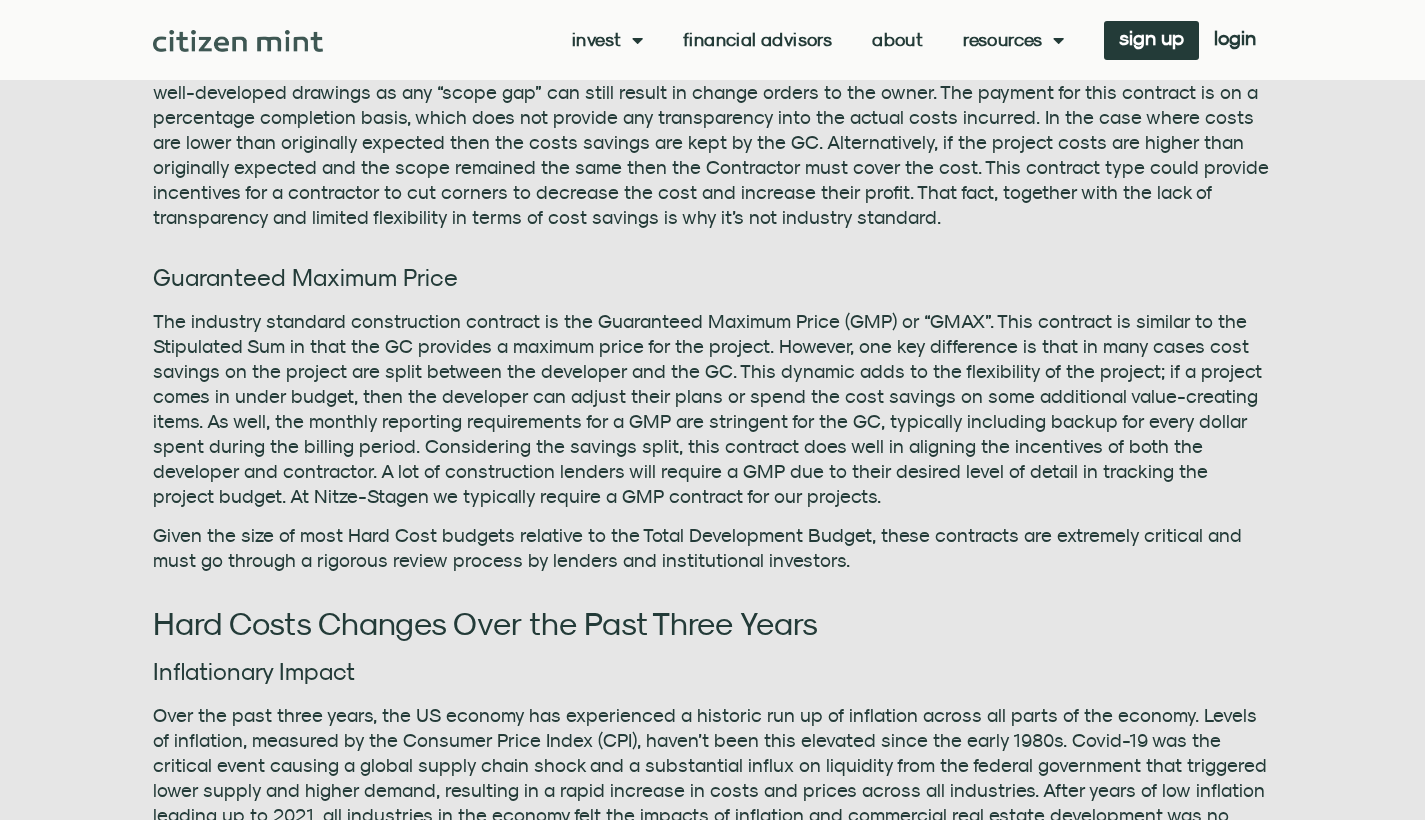 click on "The industry standard construction contract is the Guaranteed Maximum Price (GMP) or “GMAX”. This contract is similar to the Stipulated Sum in that the GC provides a maximum price for the project. However, one key difference is that in many cases cost savings on the project are split between the developer and the GC. This dynamic adds to the flexibility of the project; if a project comes in under budget, then the developer can adjust their plans or spend the cost savings on some additional value-creating items. As well, the monthly reporting requirements for a GMP are stringent for the GC, typically including backup for every dollar spent during the billing period. Considering the savings split, this contract does well in aligning the incentives of both the developer and contractor. A lot of construction lenders will require a GMP due to their desired level of detail in tracking the project budget. At Nitze-Stagen we typically require a GMP contract for our projects." at bounding box center (713, 409) 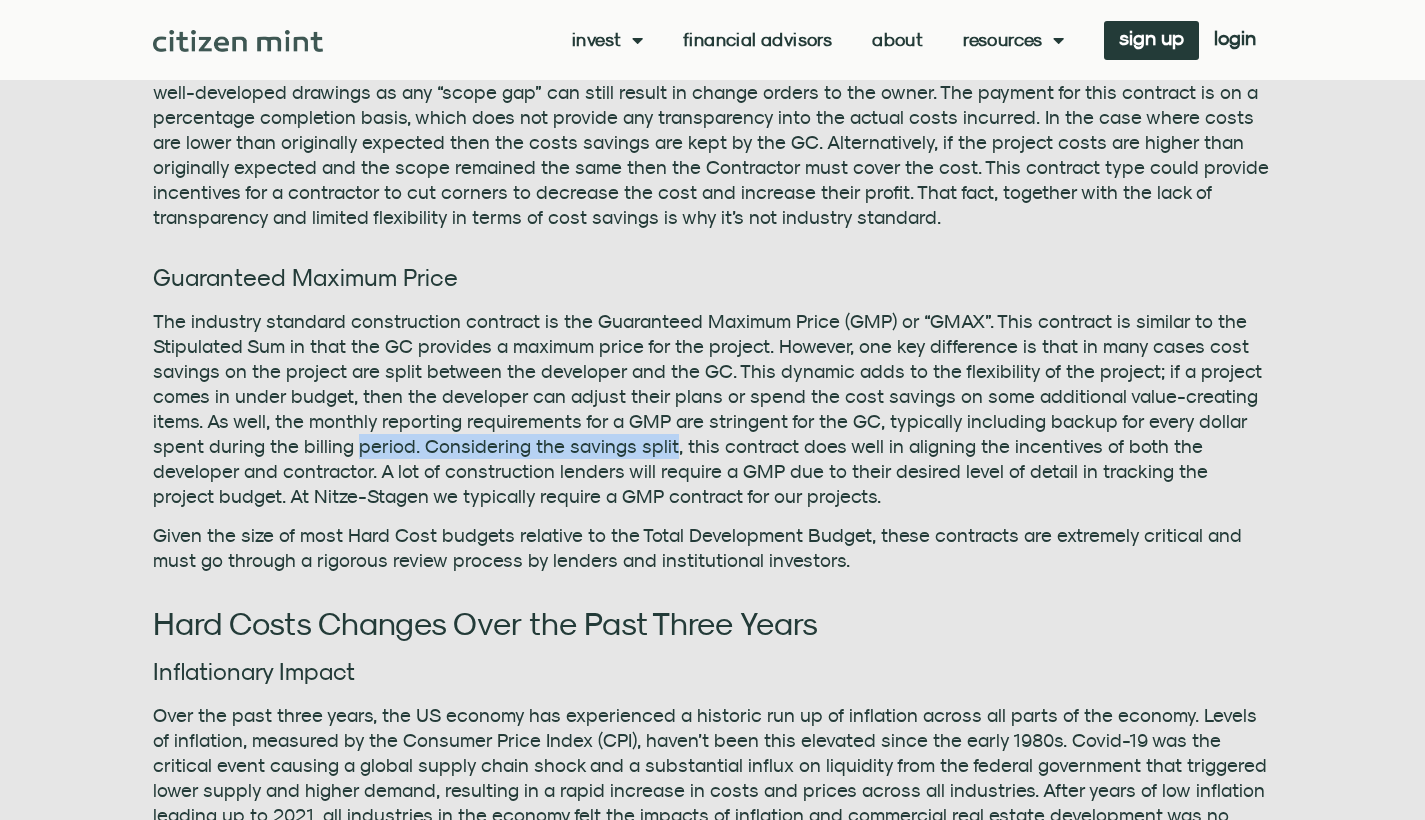 drag, startPoint x: 356, startPoint y: 440, endPoint x: 632, endPoint y: 440, distance: 276 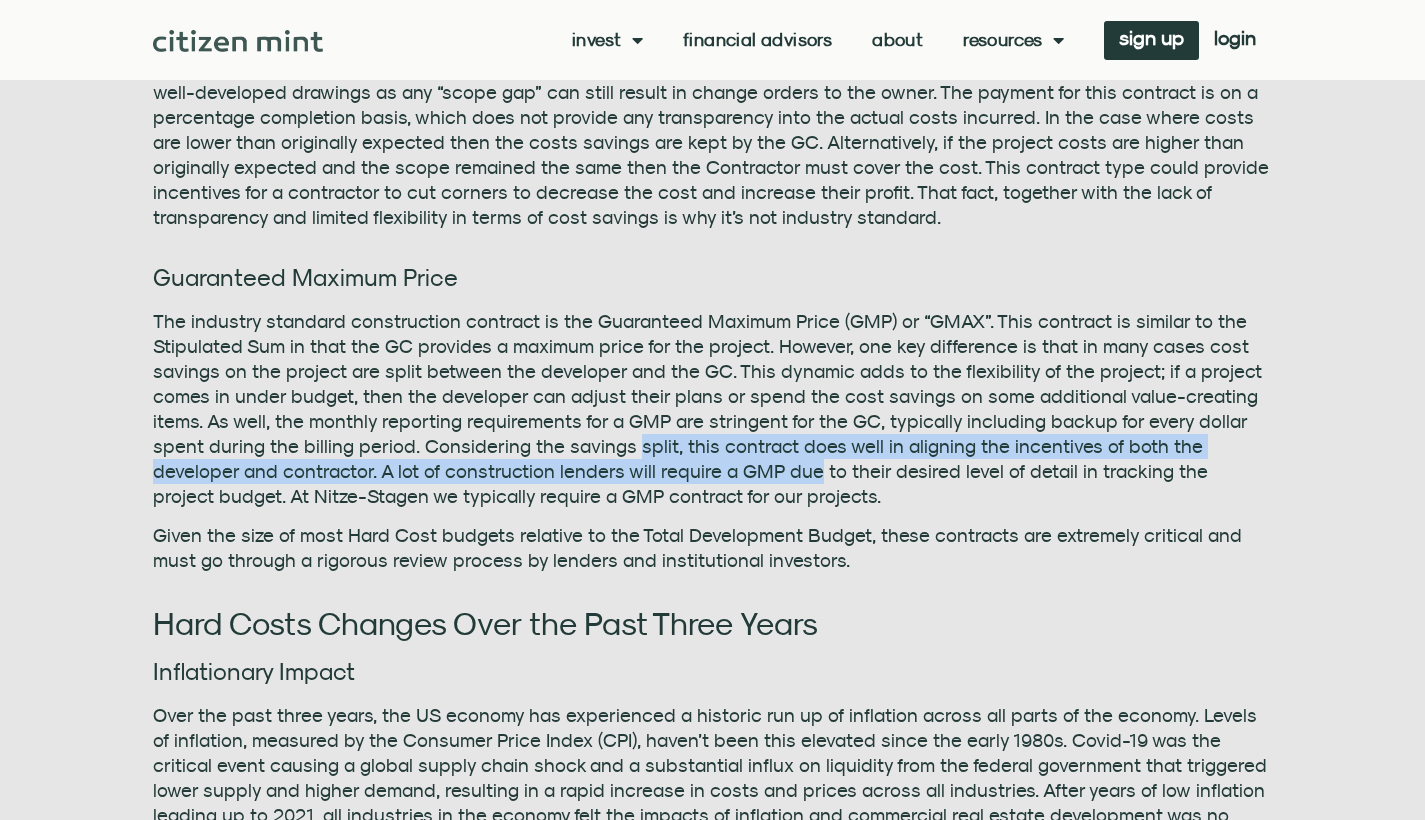 drag, startPoint x: 632, startPoint y: 440, endPoint x: 692, endPoint y: 468, distance: 66.211784 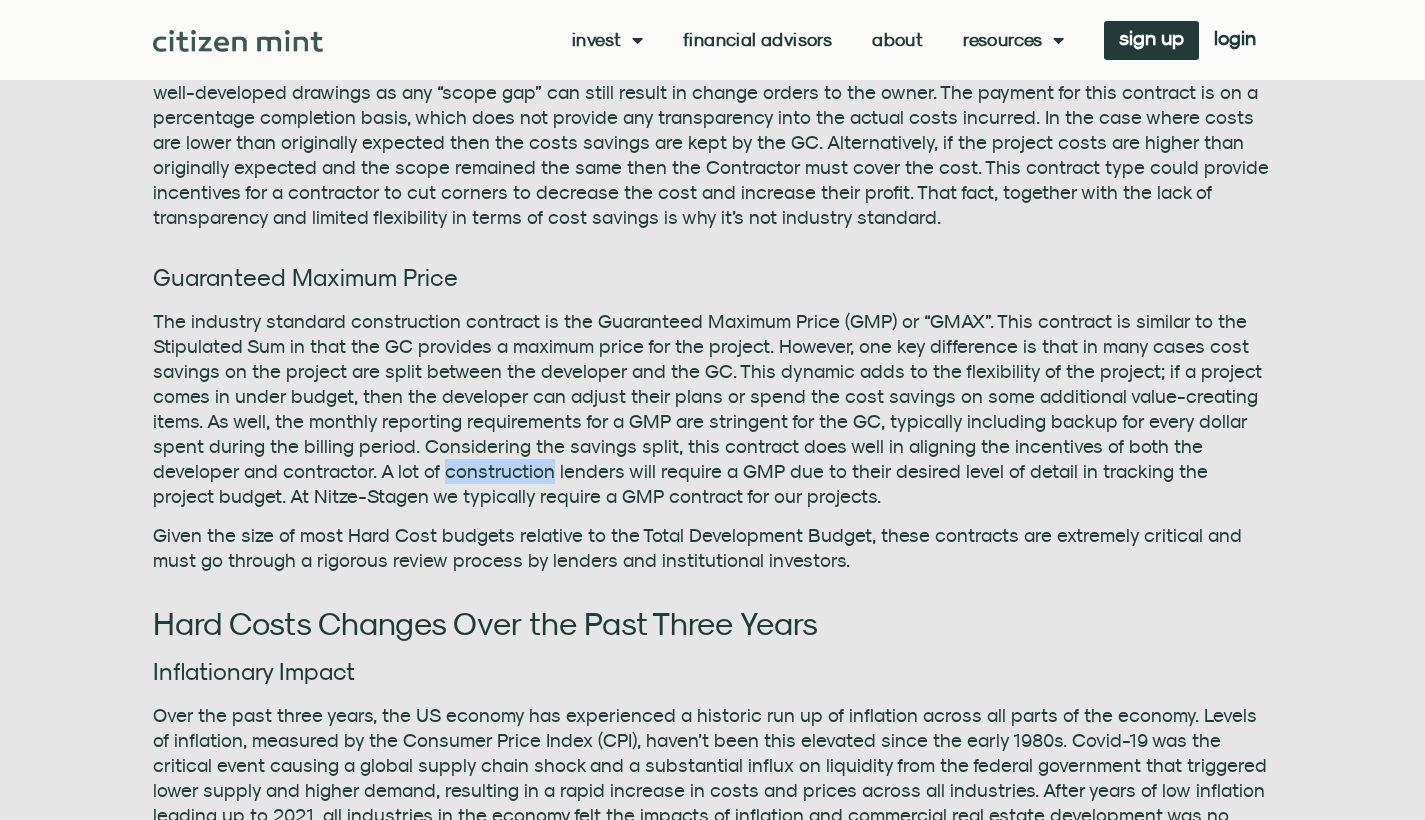 click on "The industry standard construction contract is the Guaranteed Maximum Price (GMP) or “GMAX”. This contract is similar to the Stipulated Sum in that the GC provides a maximum price for the project. However, one key difference is that in many cases cost savings on the project are split between the developer and the GC. This dynamic adds to the flexibility of the project; if a project comes in under budget, then the developer can adjust their plans or spend the cost savings on some additional value-creating items. As well, the monthly reporting requirements for a GMP are stringent for the GC, typically including backup for every dollar spent during the billing period. Considering the savings split, this contract does well in aligning the incentives of both the developer and contractor. A lot of construction lenders will require a GMP due to their desired level of detail in tracking the project budget. At Nitze-Stagen we typically require a GMP contract for our projects." at bounding box center (713, 409) 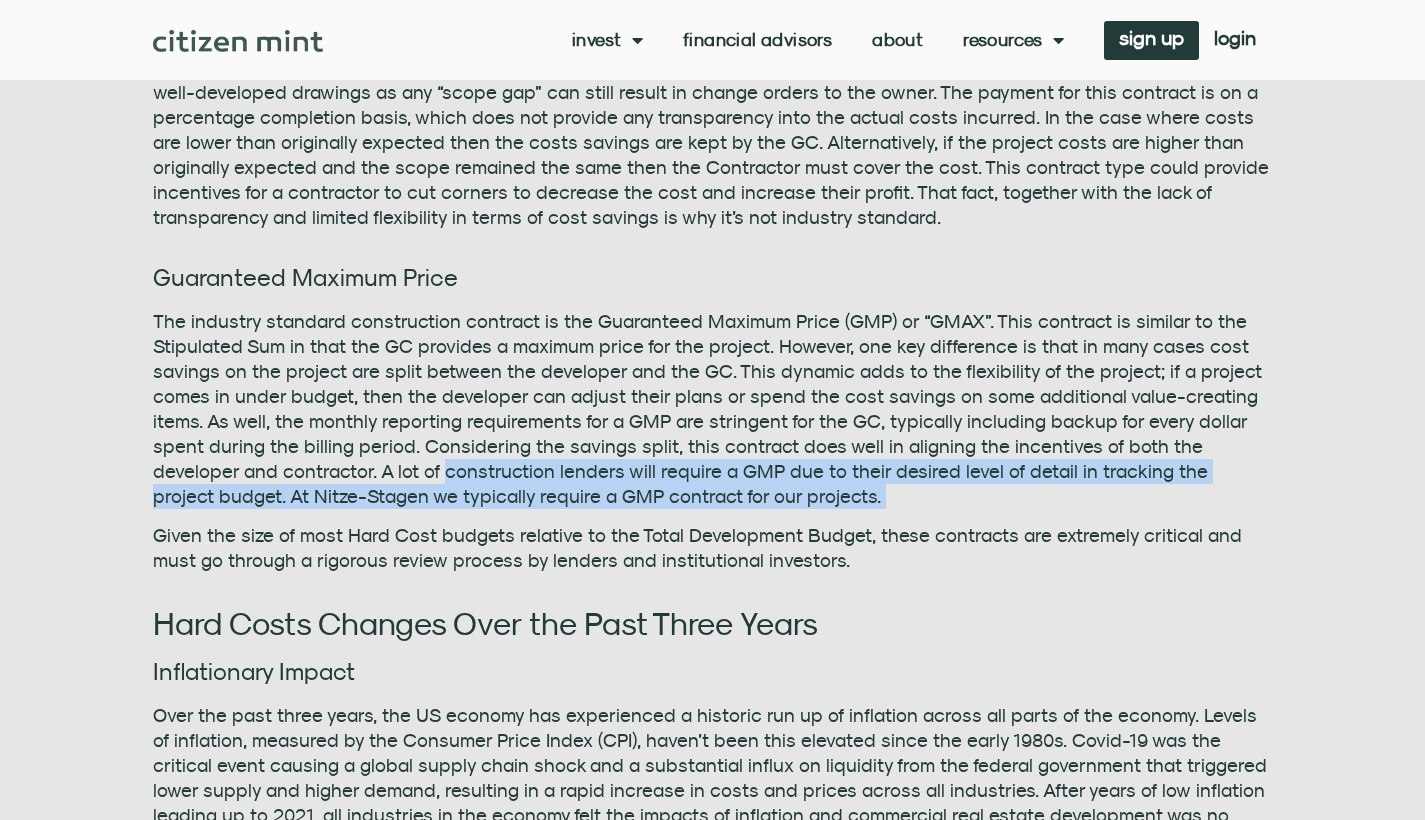 drag, startPoint x: 408, startPoint y: 462, endPoint x: 751, endPoint y: 483, distance: 343.64224 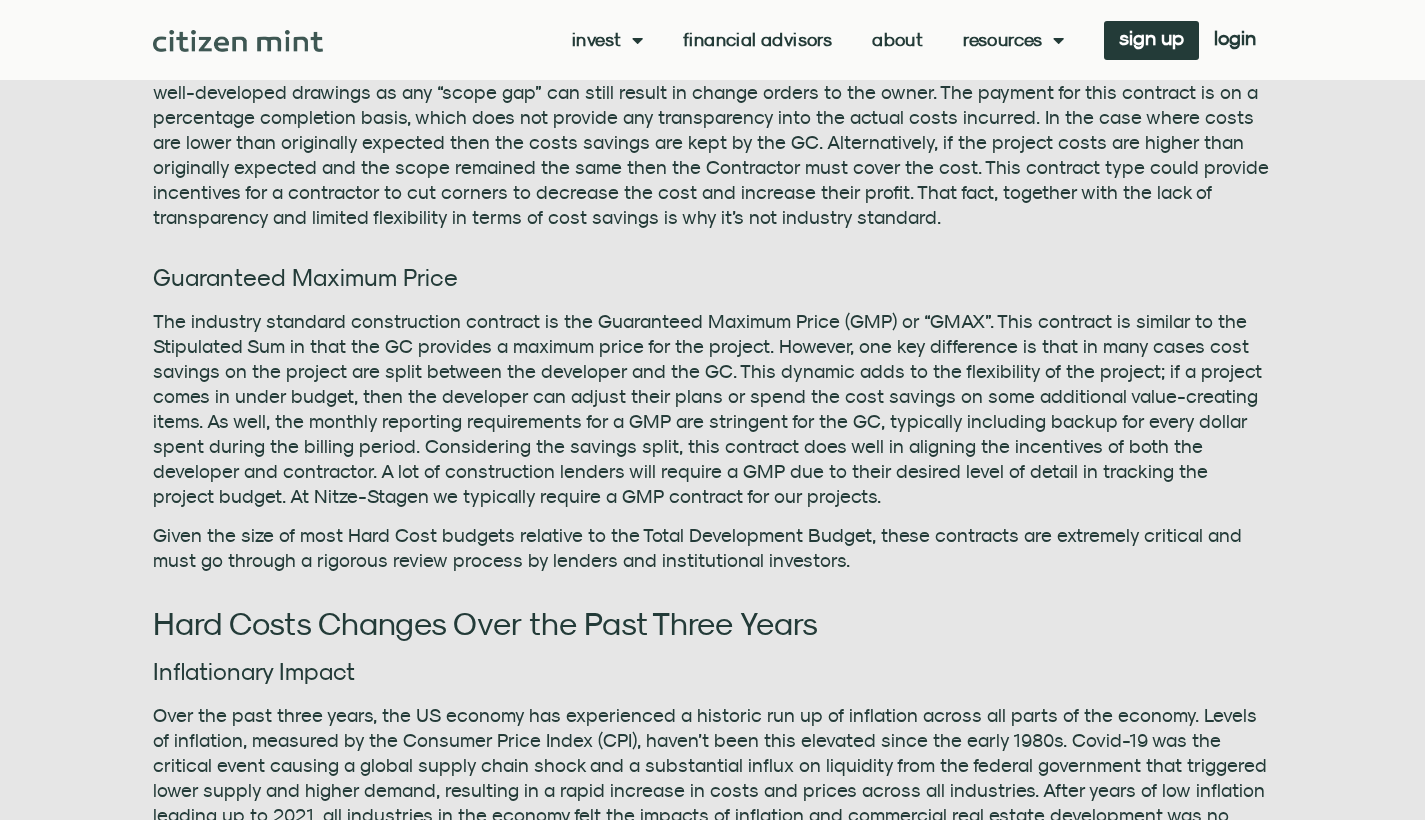click on "The industry standard construction contract is the Guaranteed Maximum Price (GMP) or “GMAX”. This contract is similar to the Stipulated Sum in that the GC provides a maximum price for the project. However, one key difference is that in many cases cost savings on the project are split between the developer and the GC. This dynamic adds to the flexibility of the project; if a project comes in under budget, then the developer can adjust their plans or spend the cost savings on some additional value-creating items. As well, the monthly reporting requirements for a GMP are stringent for the GC, typically including backup for every dollar spent during the billing period. Considering the savings split, this contract does well in aligning the incentives of both the developer and contractor. A lot of construction lenders will require a GMP due to their desired level of detail in tracking the project budget. At Nitze-Stagen we typically require a GMP contract for our projects." at bounding box center (713, 409) 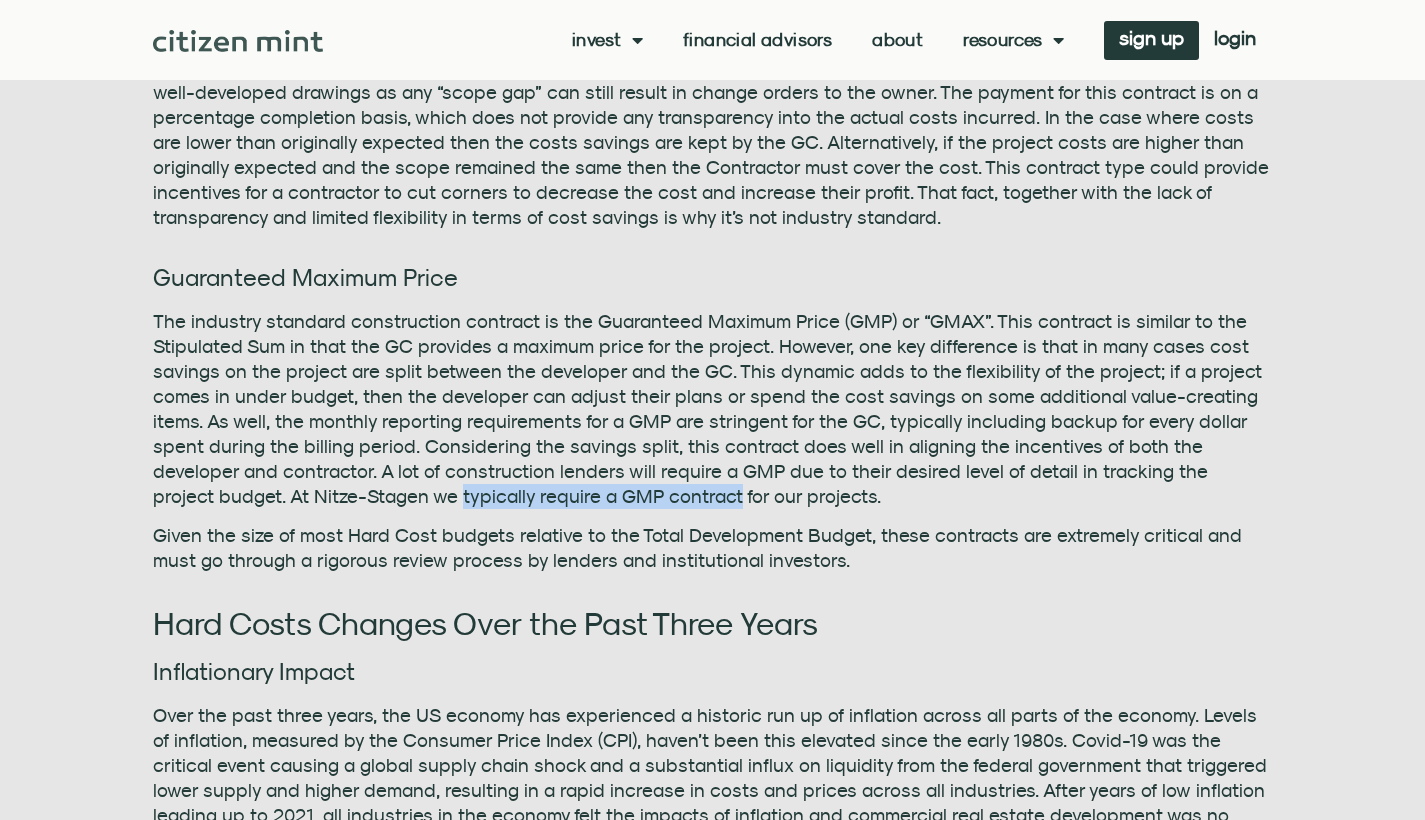 drag, startPoint x: 316, startPoint y: 492, endPoint x: 565, endPoint y: 497, distance: 249.0502 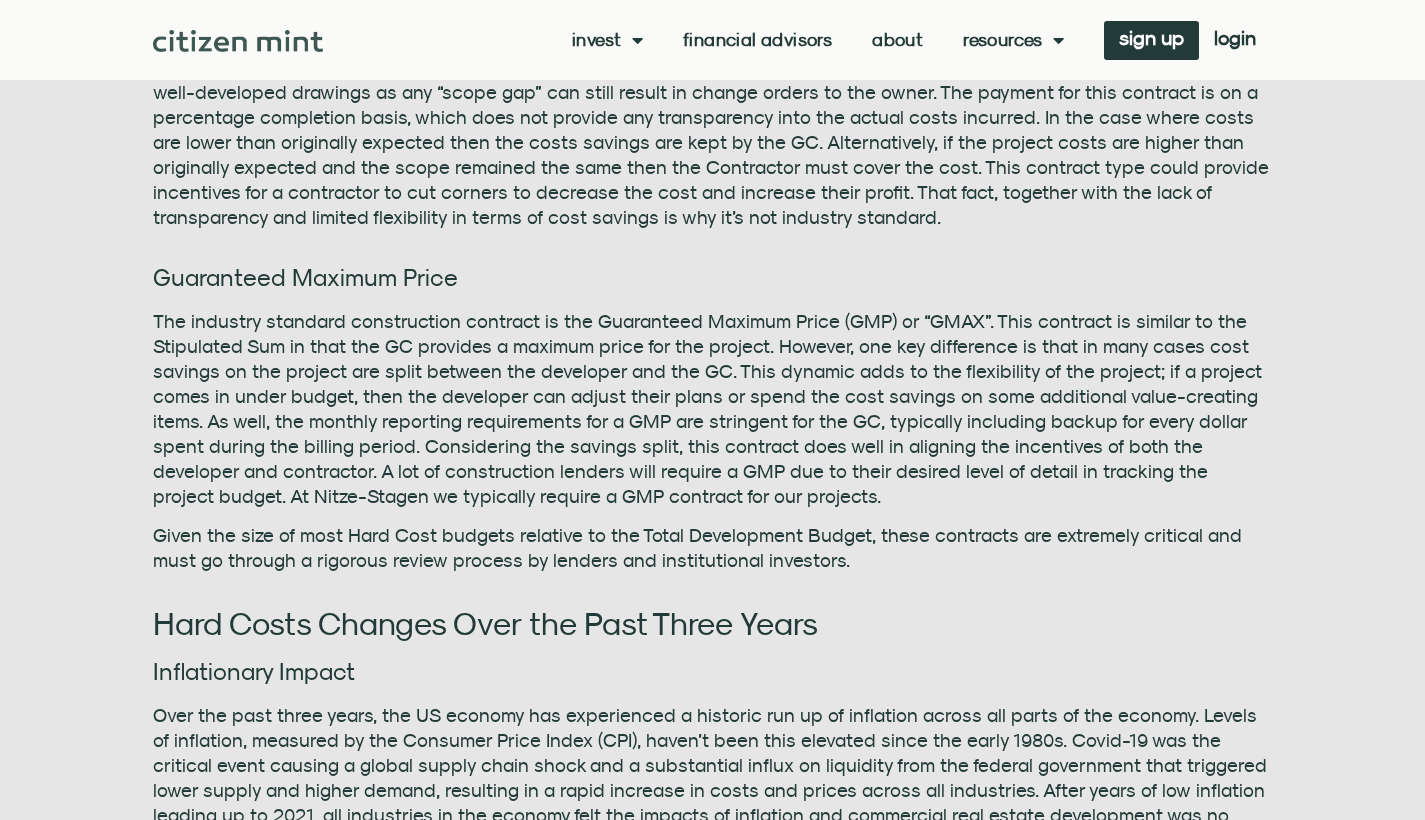 click on "Given the size of most Hard Cost budgets relative to the Total Development Budget, these contracts are extremely critical and must go through a rigorous review process by lenders and institutional investors." at bounding box center [713, 548] 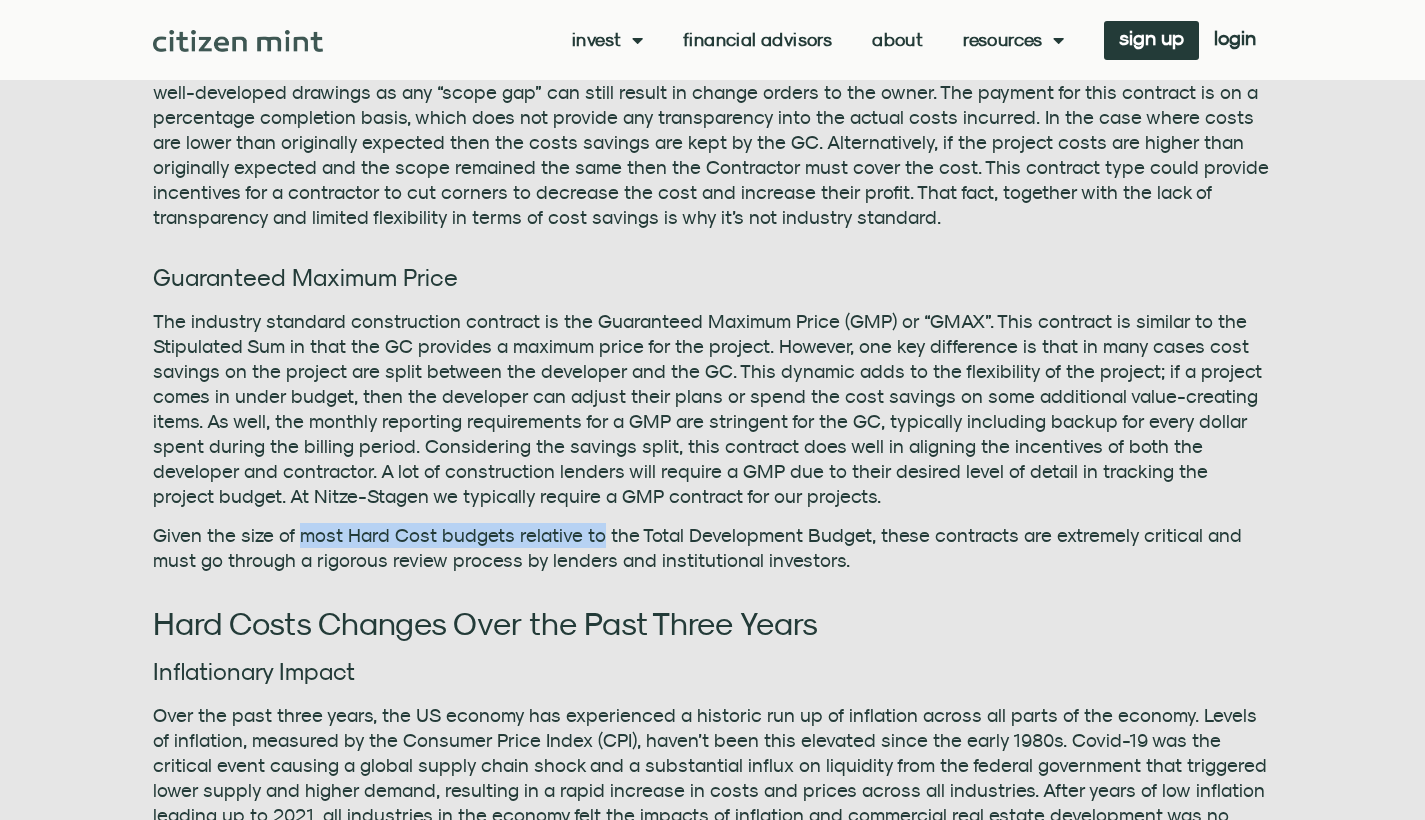 drag, startPoint x: 311, startPoint y: 537, endPoint x: 575, endPoint y: 544, distance: 264.09277 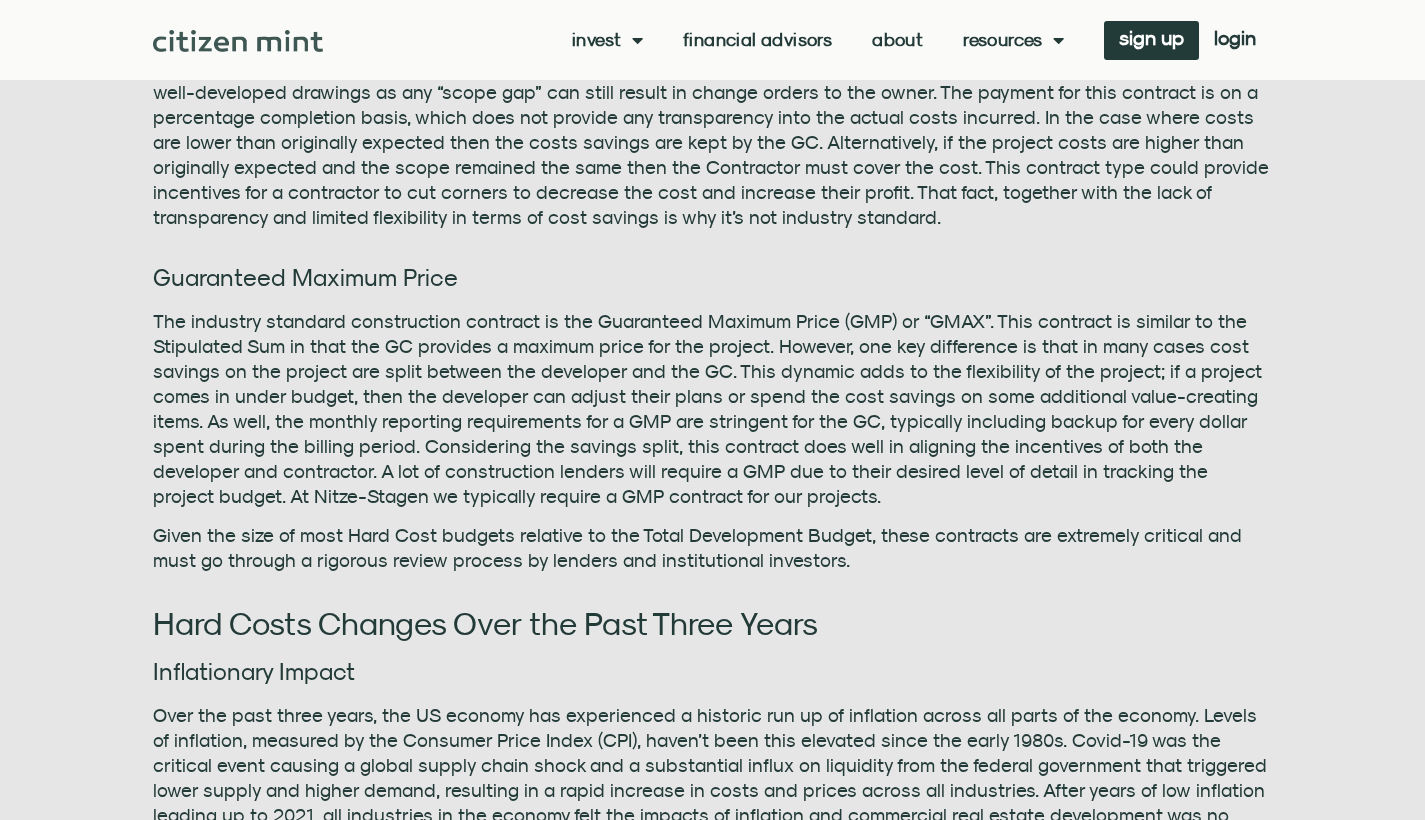click on "Given the size of most Hard Cost budgets relative to the Total Development Budget, these contracts are extremely critical and must go through a rigorous review process by lenders and institutional investors." at bounding box center [713, 548] 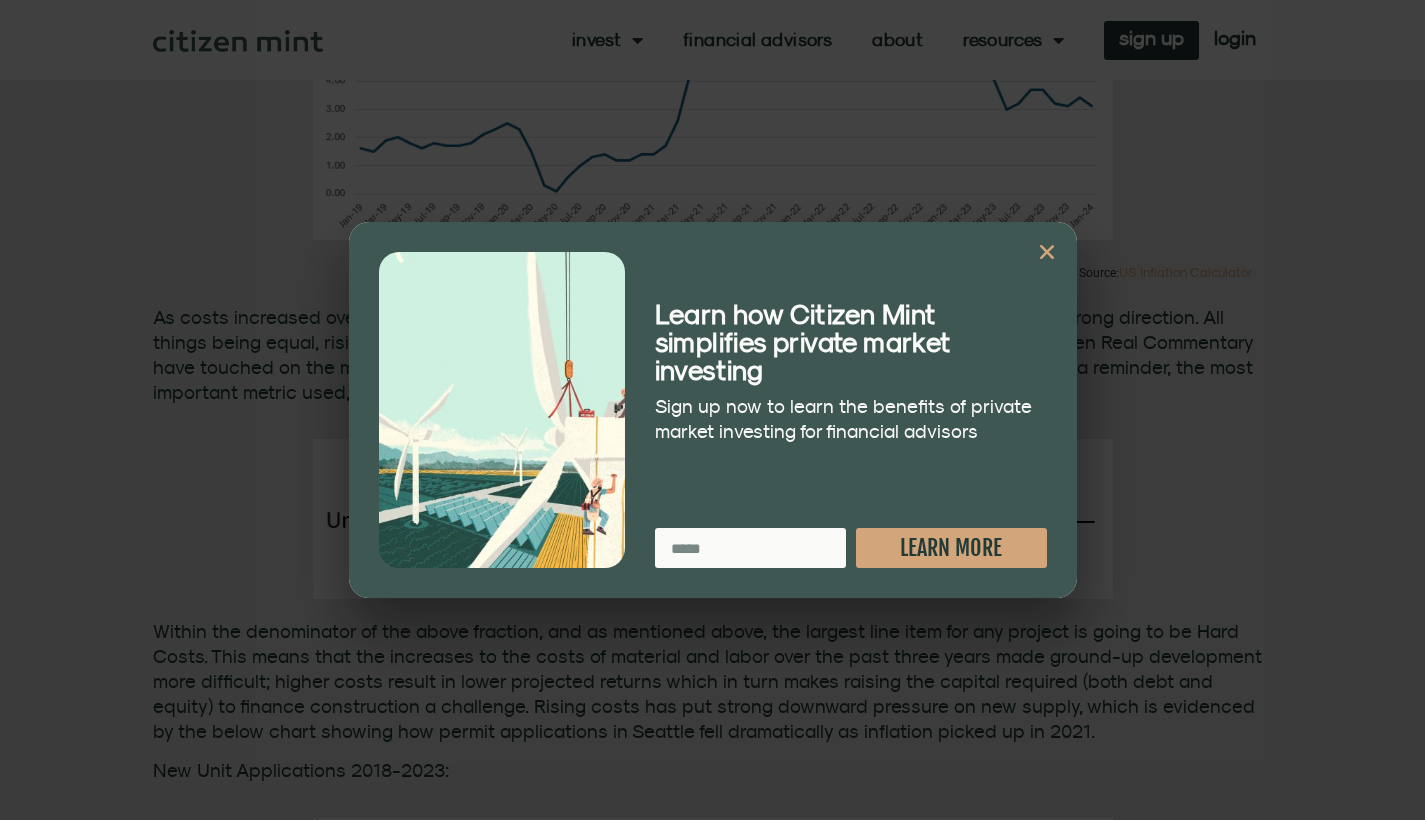 scroll, scrollTop: 2316, scrollLeft: 0, axis: vertical 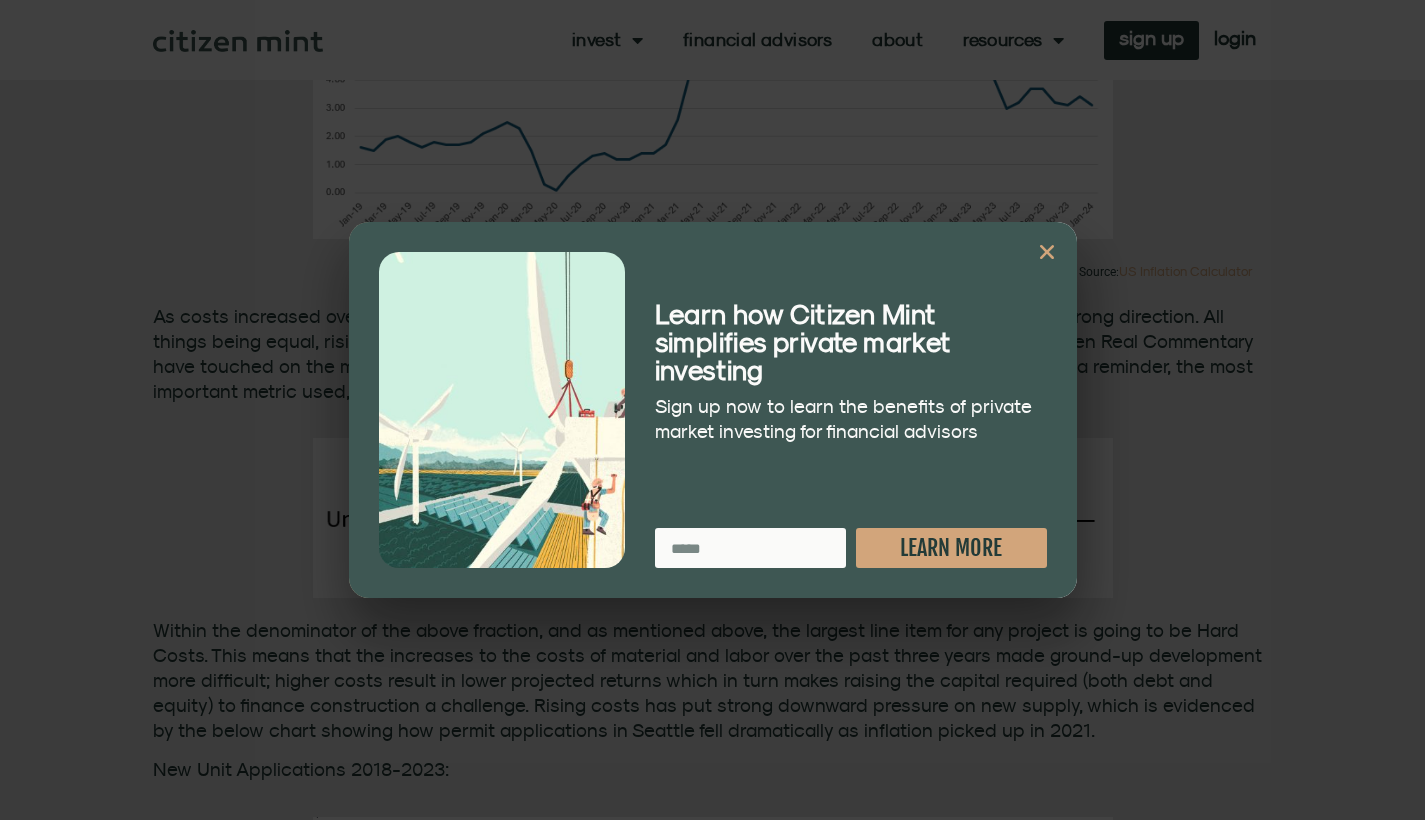 click at bounding box center (1047, 252) 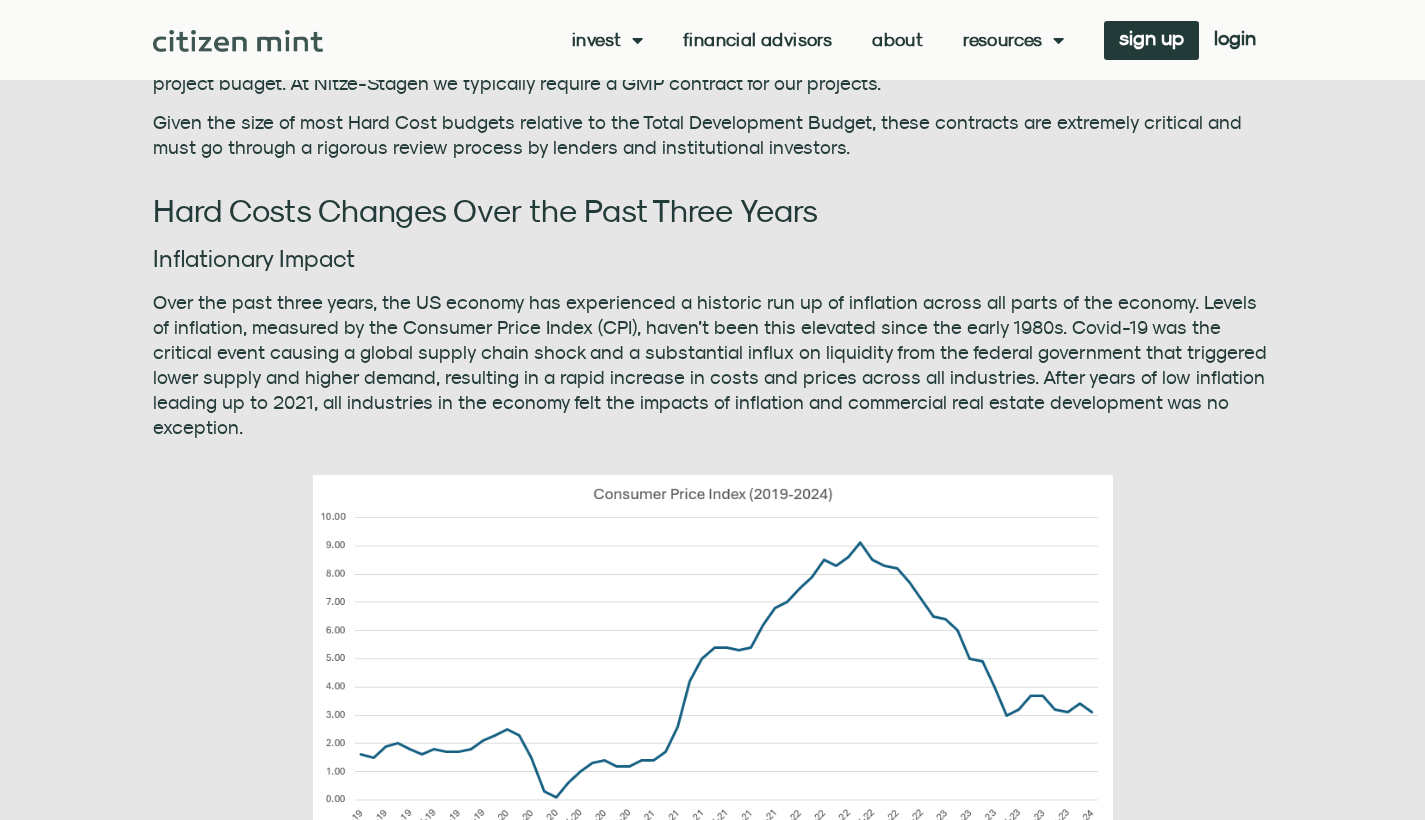 scroll, scrollTop: 1656, scrollLeft: 0, axis: vertical 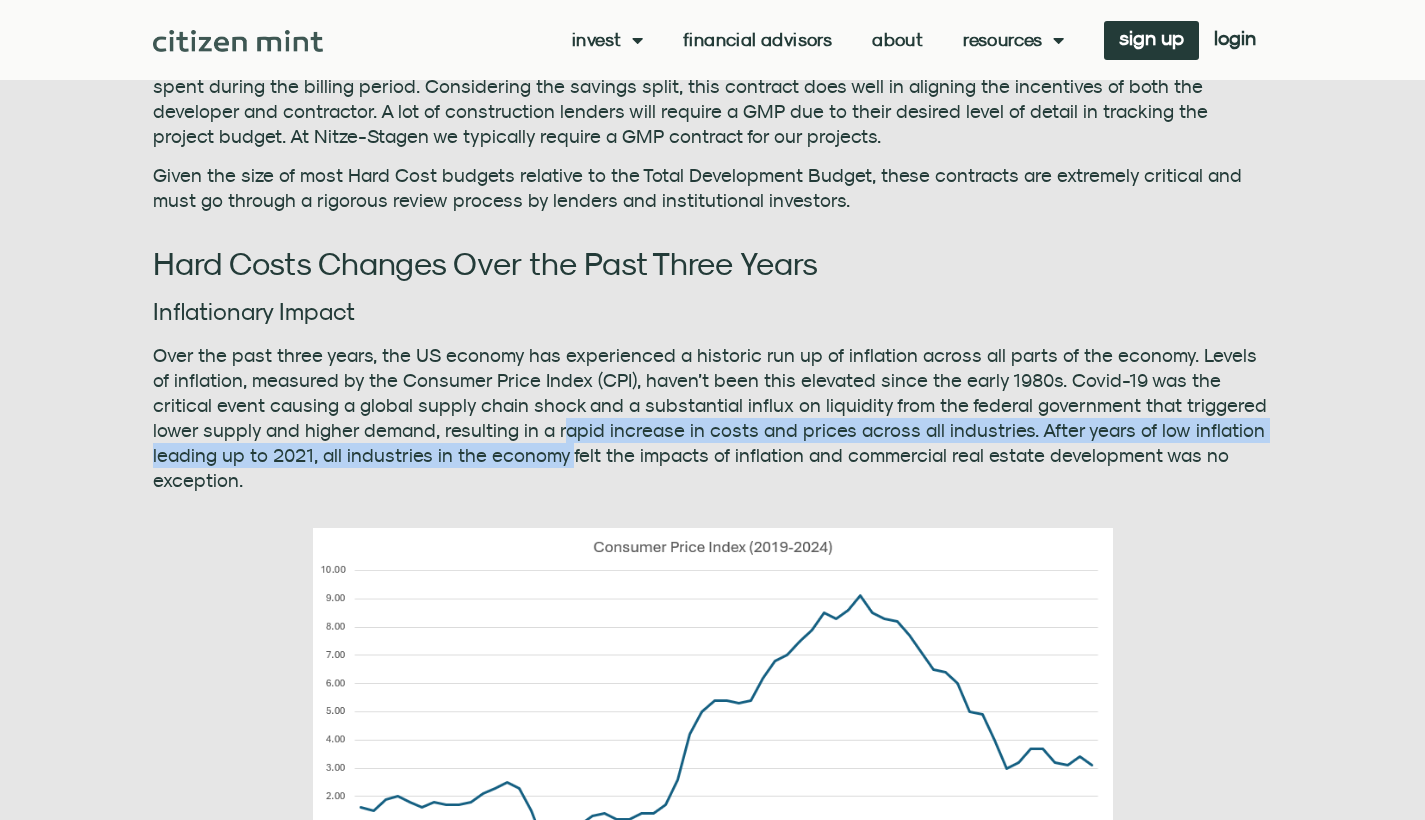 drag, startPoint x: 496, startPoint y: 446, endPoint x: 507, endPoint y: 440, distance: 12.529964 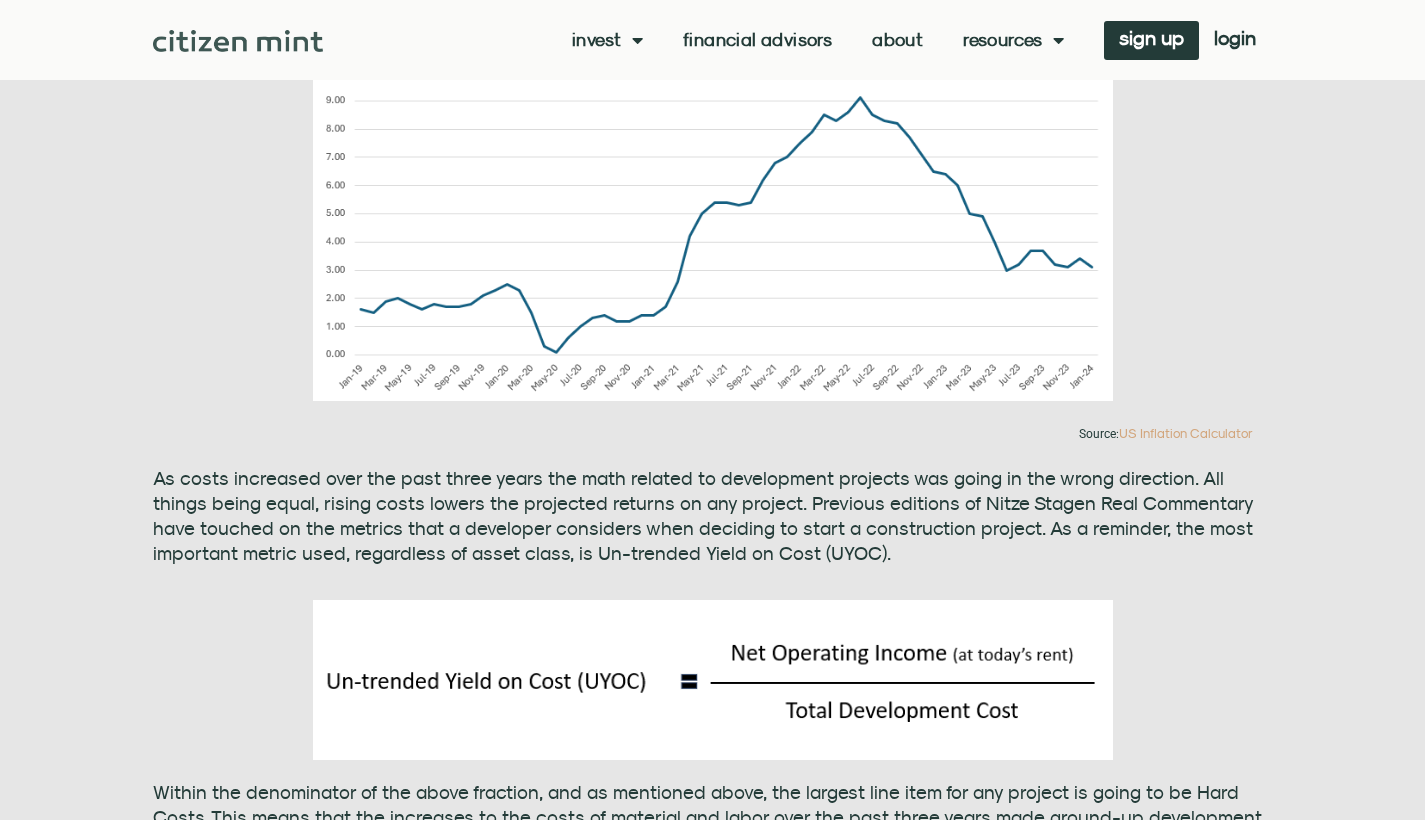 scroll, scrollTop: 2159, scrollLeft: 0, axis: vertical 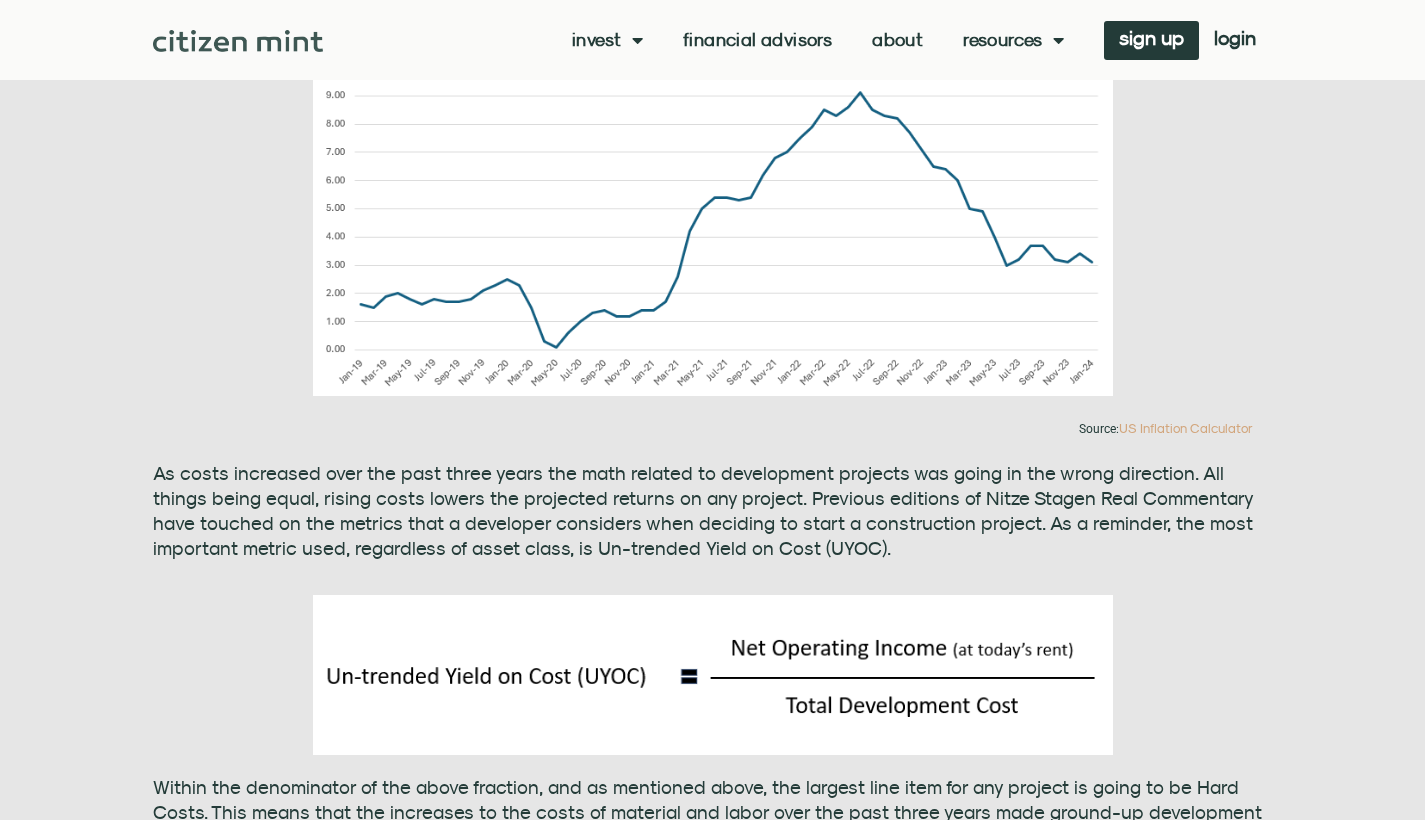 click on "As costs increased over the past three years the math related to development projects was going in the wrong direction. All things being equal, rising costs lowers the projected returns on any project. Previous editions of Nitze Stagen Real Commentary have touched on the metrics that a developer considers when deciding to start a construction project. As a reminder, the most important metric used, regardless of asset class, is Un-trended Yield on Cost (UYOC)." at bounding box center [713, 511] 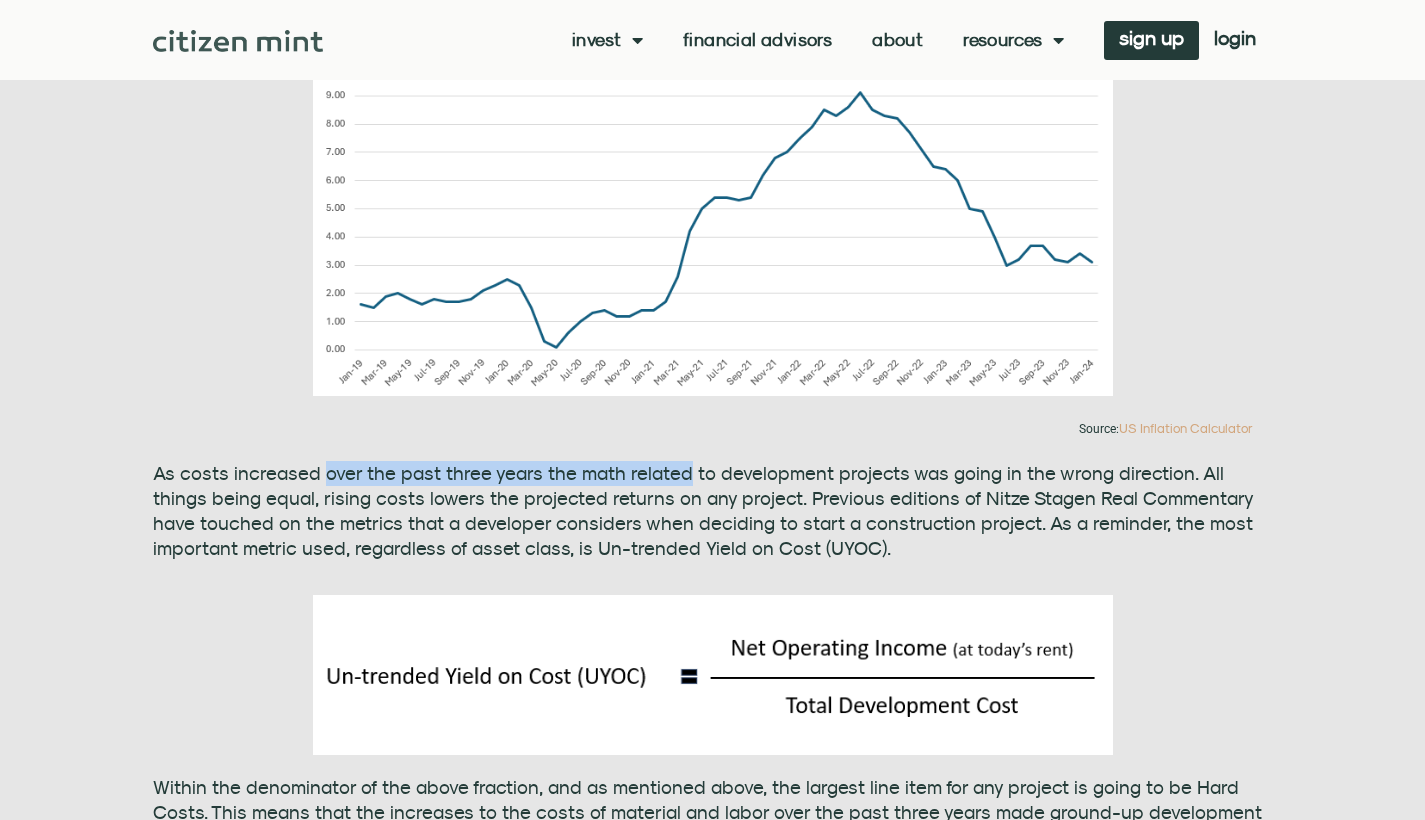 drag, startPoint x: 338, startPoint y: 443, endPoint x: 640, endPoint y: 451, distance: 302.10593 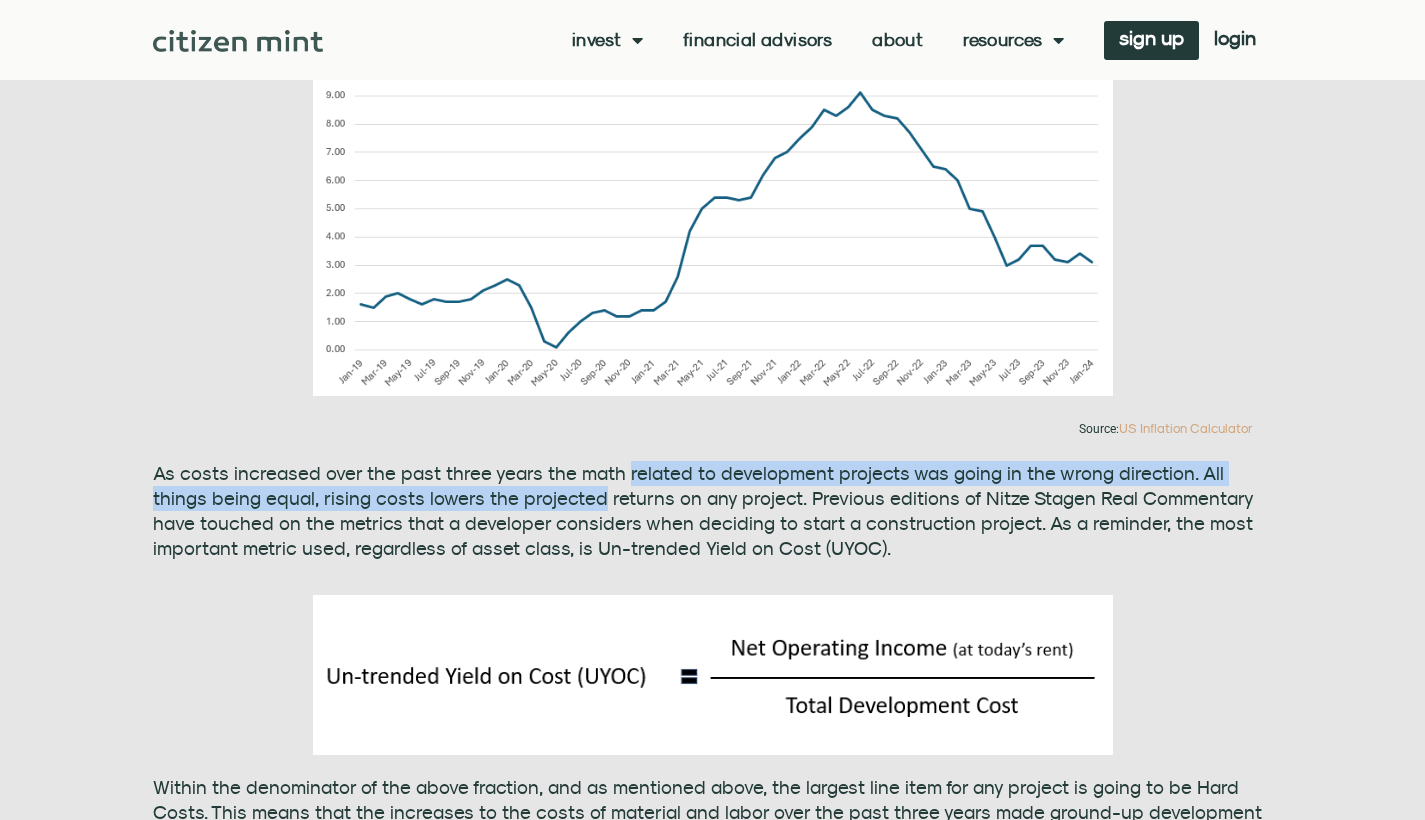 drag, startPoint x: 640, startPoint y: 451, endPoint x: 455, endPoint y: 473, distance: 186.30351 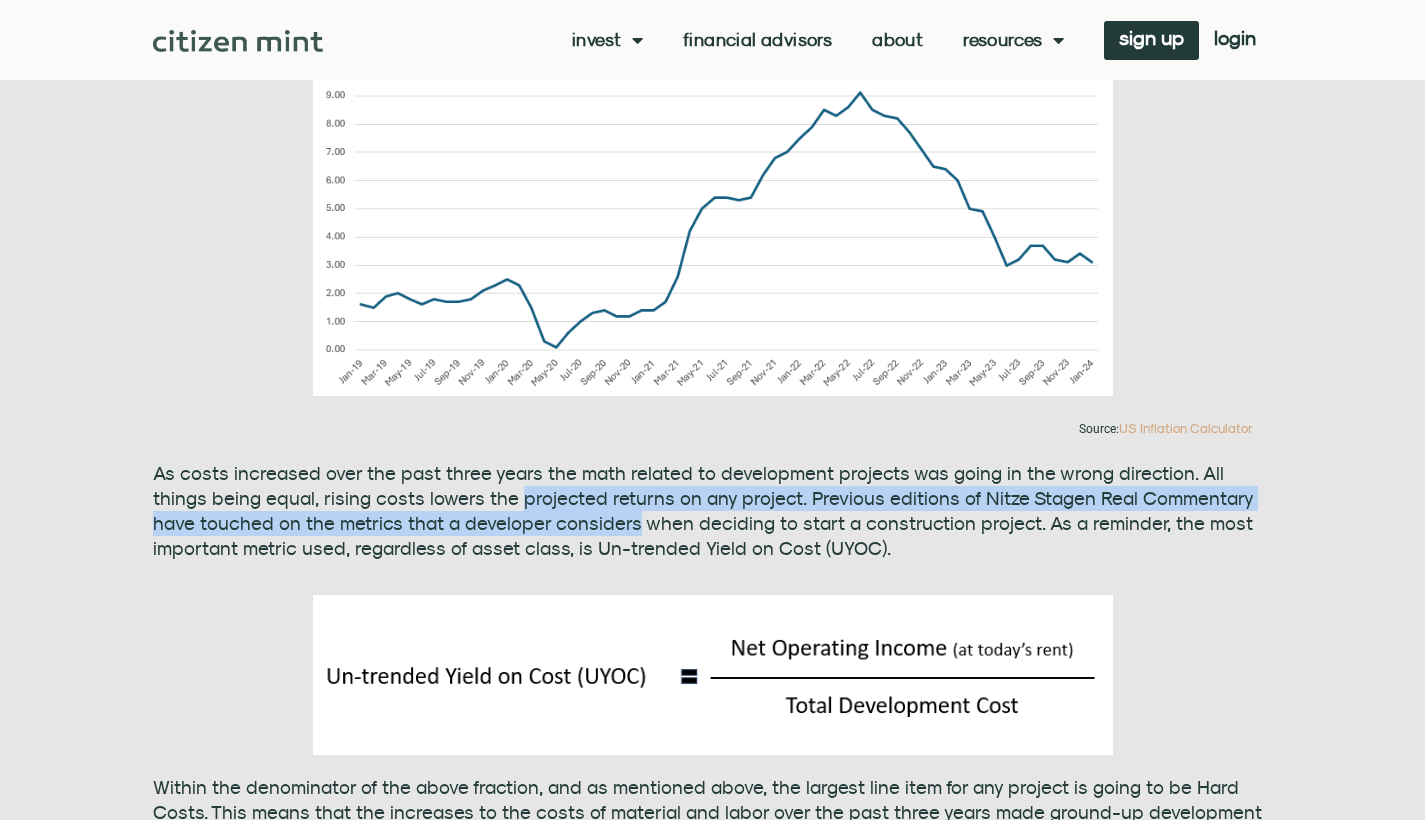 drag, startPoint x: 455, startPoint y: 473, endPoint x: 548, endPoint y: 503, distance: 97.71899 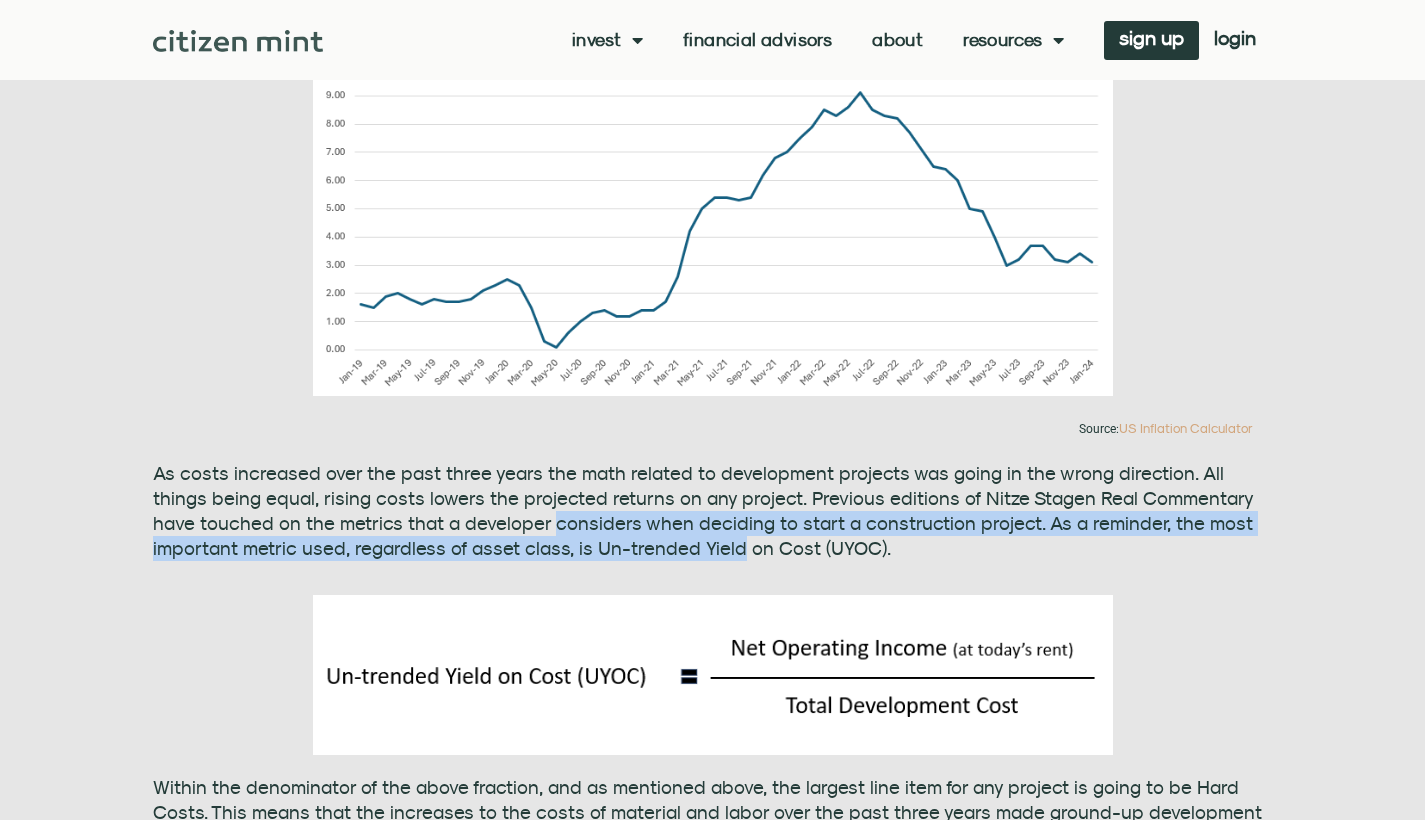 drag, startPoint x: 546, startPoint y: 503, endPoint x: 617, endPoint y: 524, distance: 74.04053 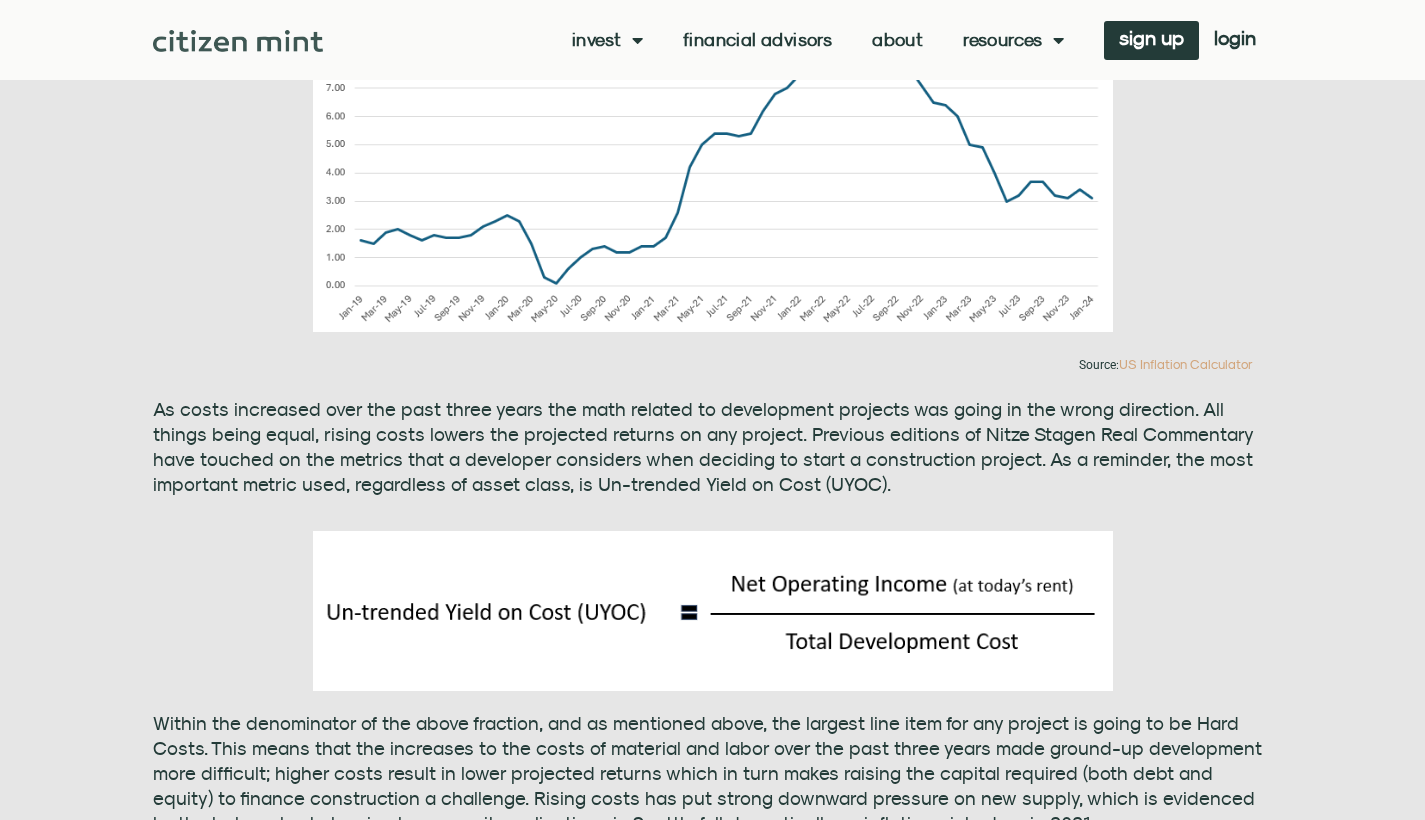 scroll, scrollTop: 2230, scrollLeft: 0, axis: vertical 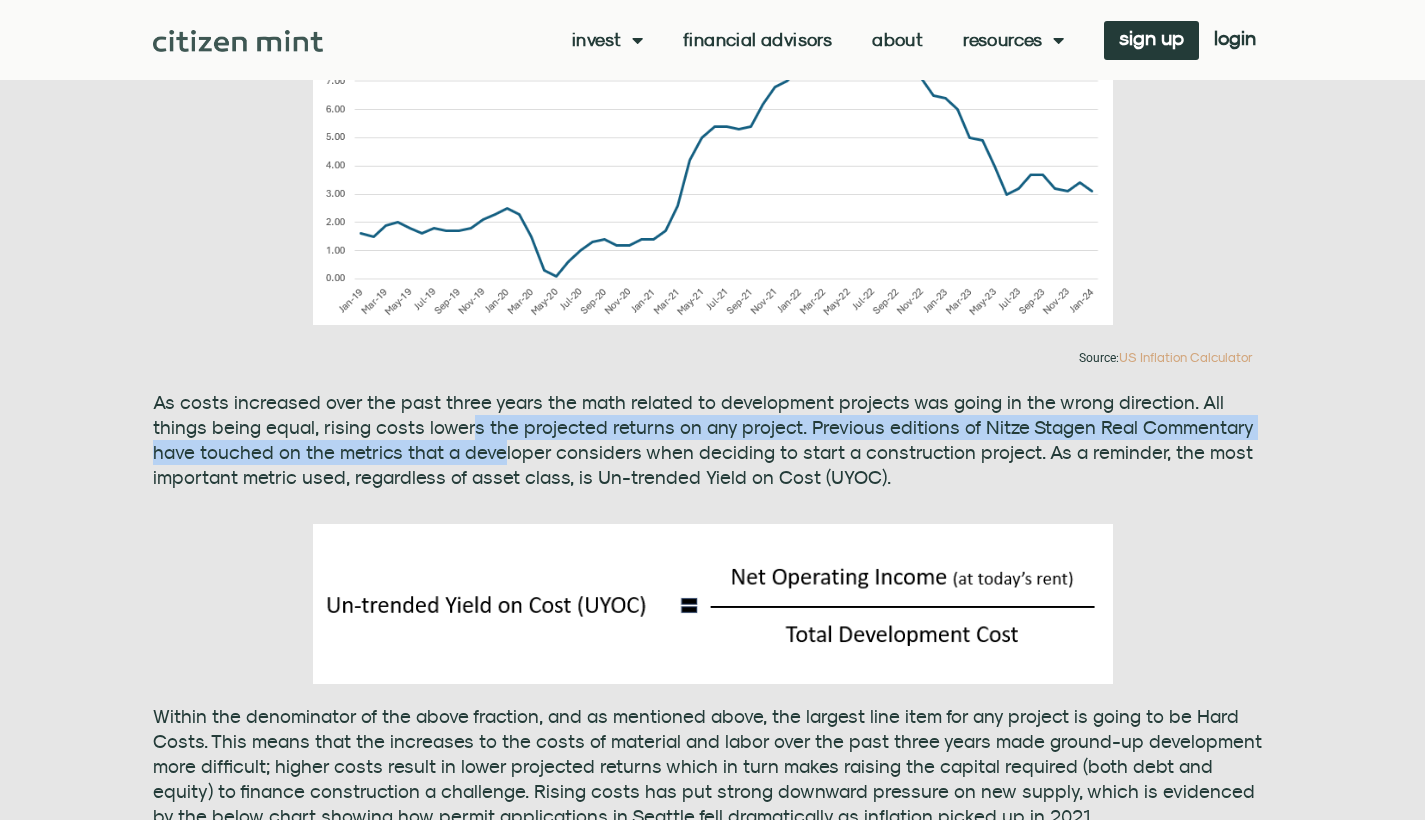drag, startPoint x: 419, startPoint y: 389, endPoint x: 447, endPoint y: 426, distance: 46.400433 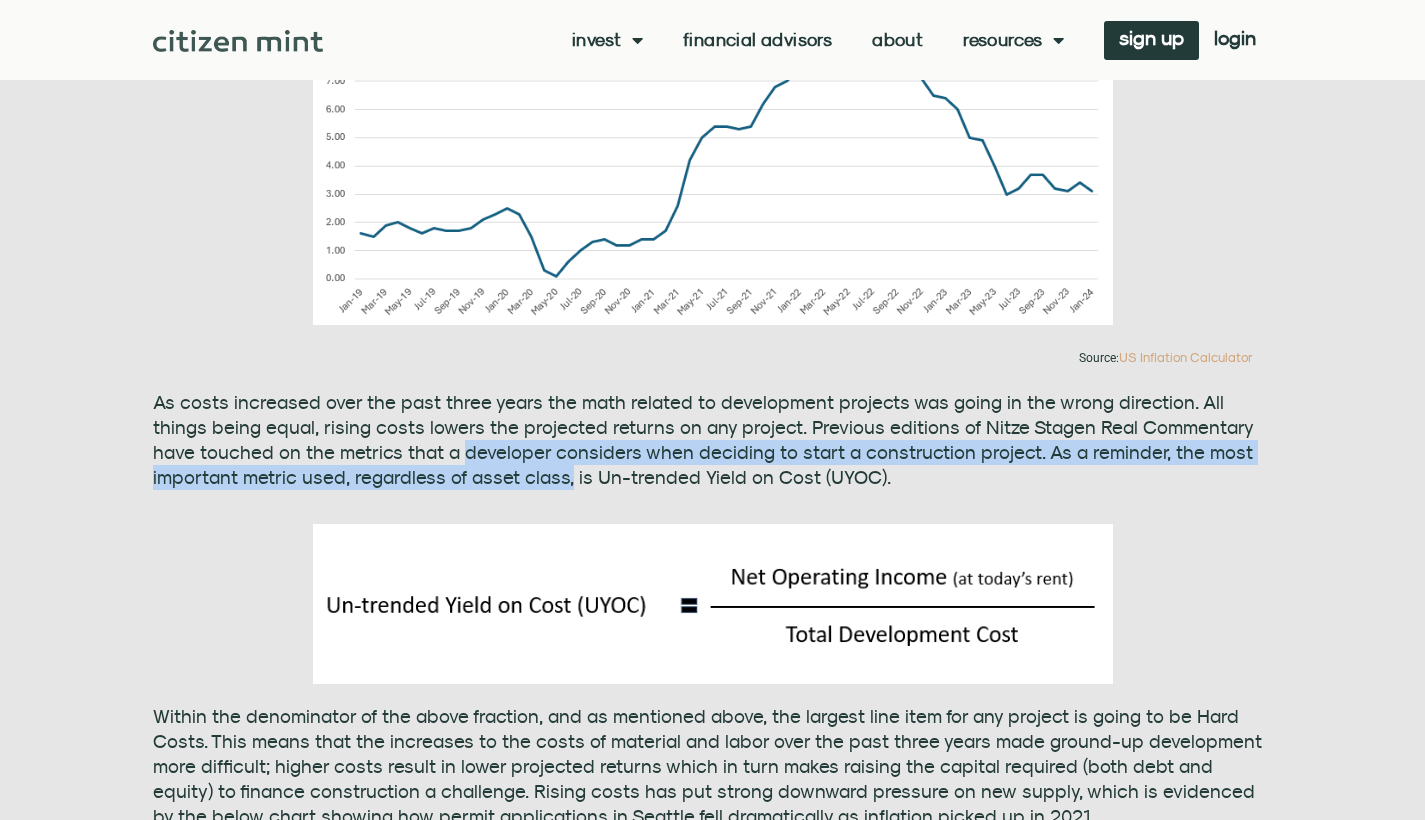 drag, startPoint x: 447, startPoint y: 426, endPoint x: 473, endPoint y: 454, distance: 38.209946 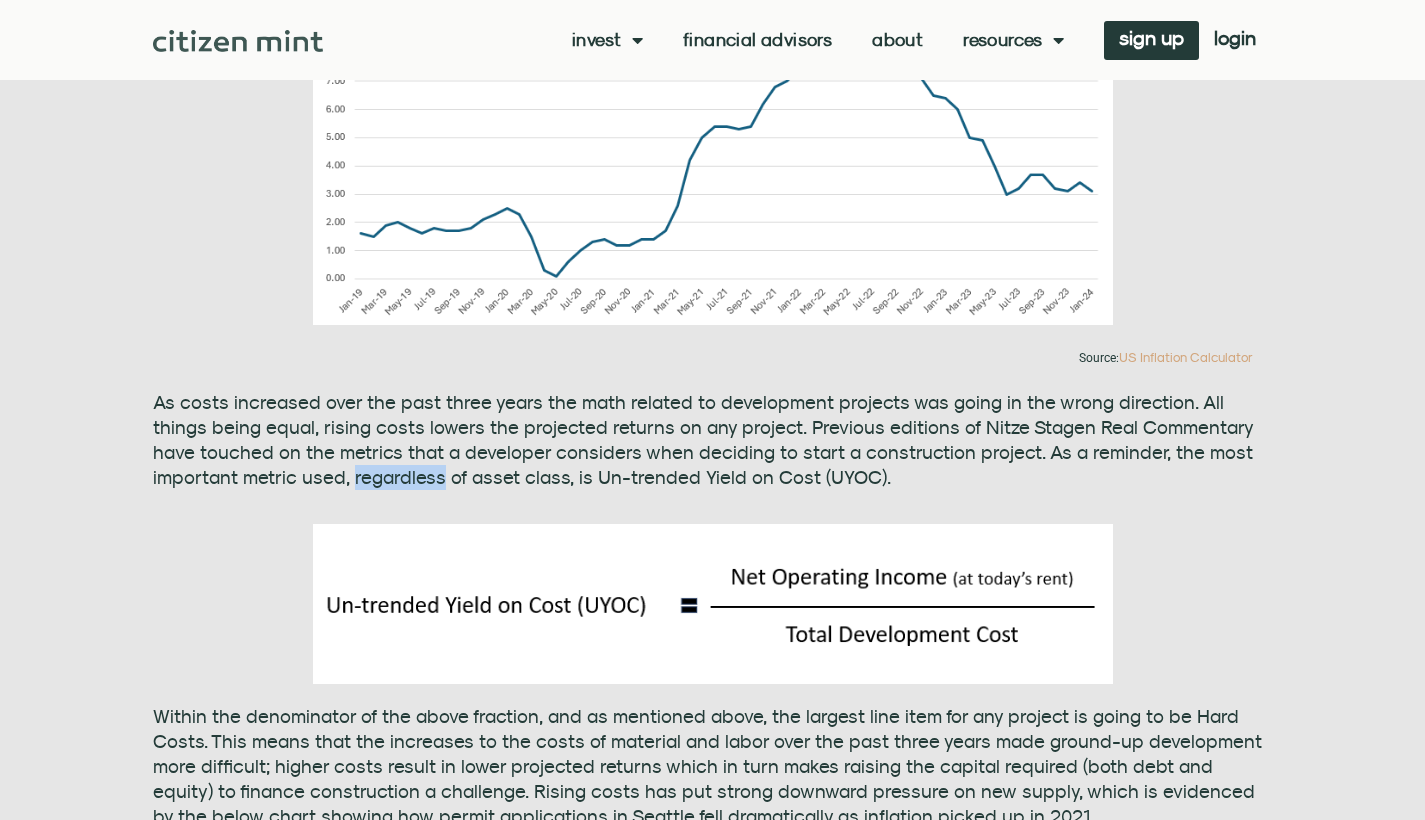 click on "As costs increased over the past three years the math related to development projects was going in the wrong direction. All things being equal, rising costs lowers the projected returns on any project. Previous editions of Nitze Stagen Real Commentary have touched on the metrics that a developer considers when deciding to start a construction project. As a reminder, the most important metric used, regardless of asset class, is Un-trended Yield on Cost (UYOC)." at bounding box center [713, 440] 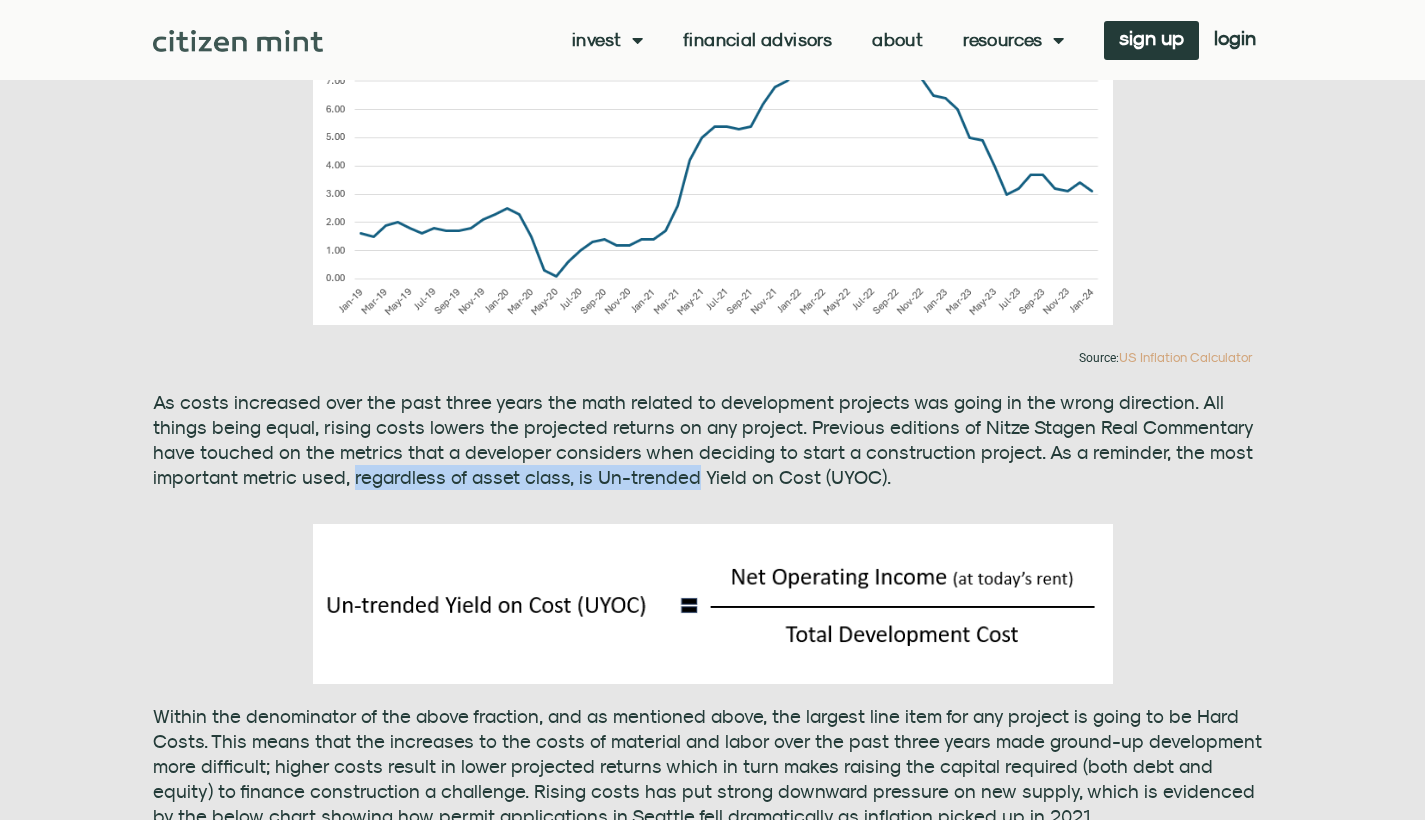 drag, startPoint x: 299, startPoint y: 458, endPoint x: 569, endPoint y: 460, distance: 270.00742 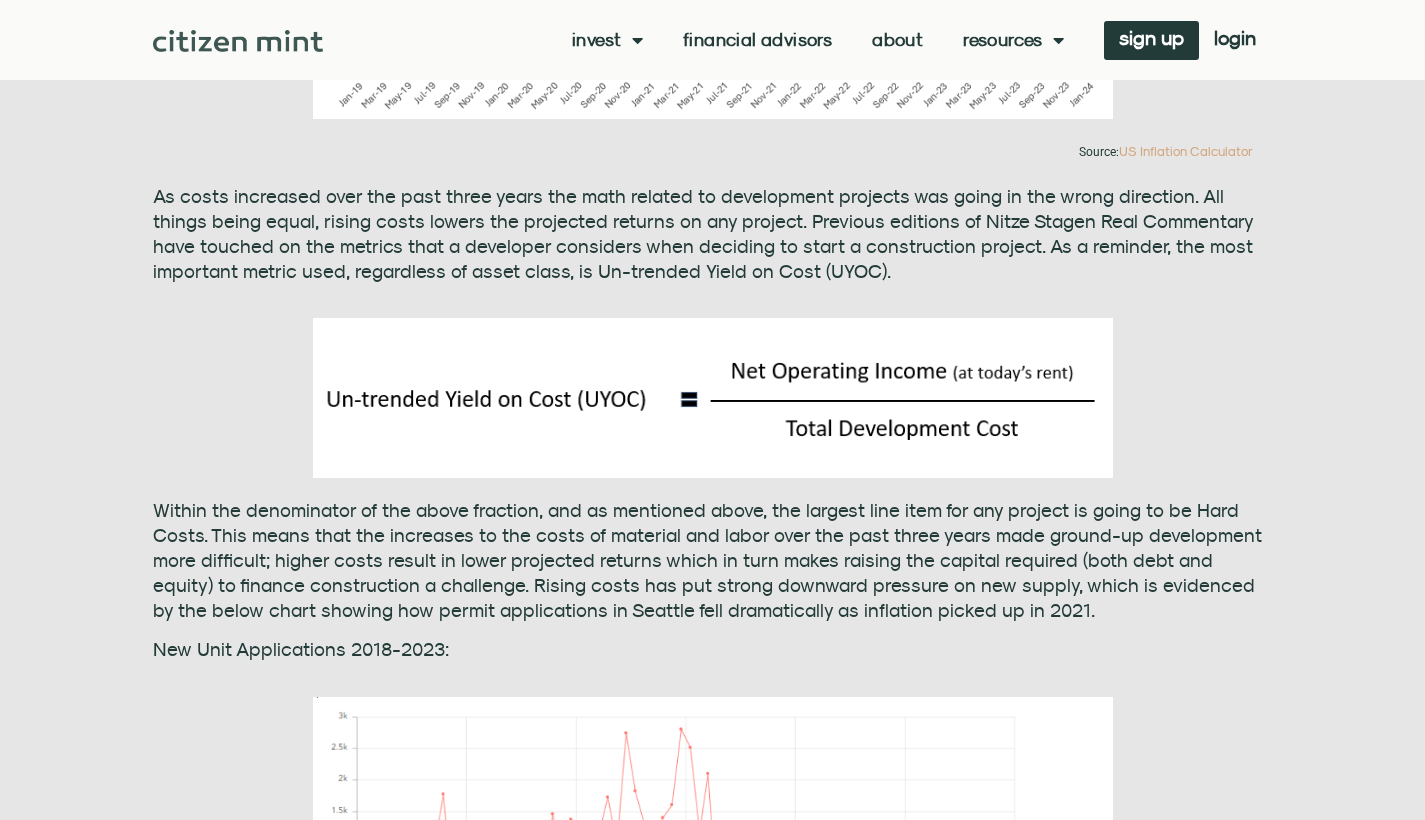 scroll, scrollTop: 2437, scrollLeft: 0, axis: vertical 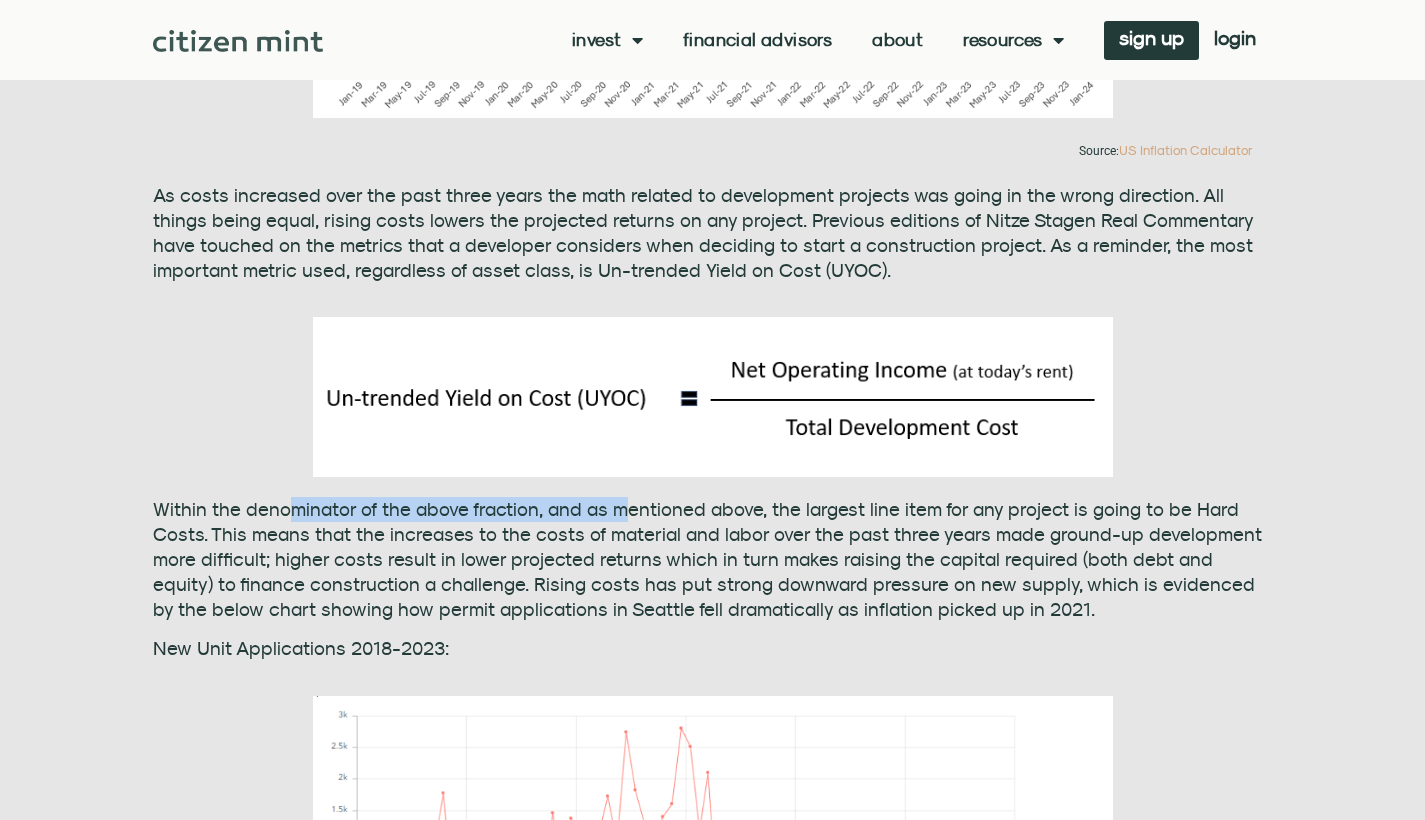 drag, startPoint x: 284, startPoint y: 480, endPoint x: 617, endPoint y: 483, distance: 333.01352 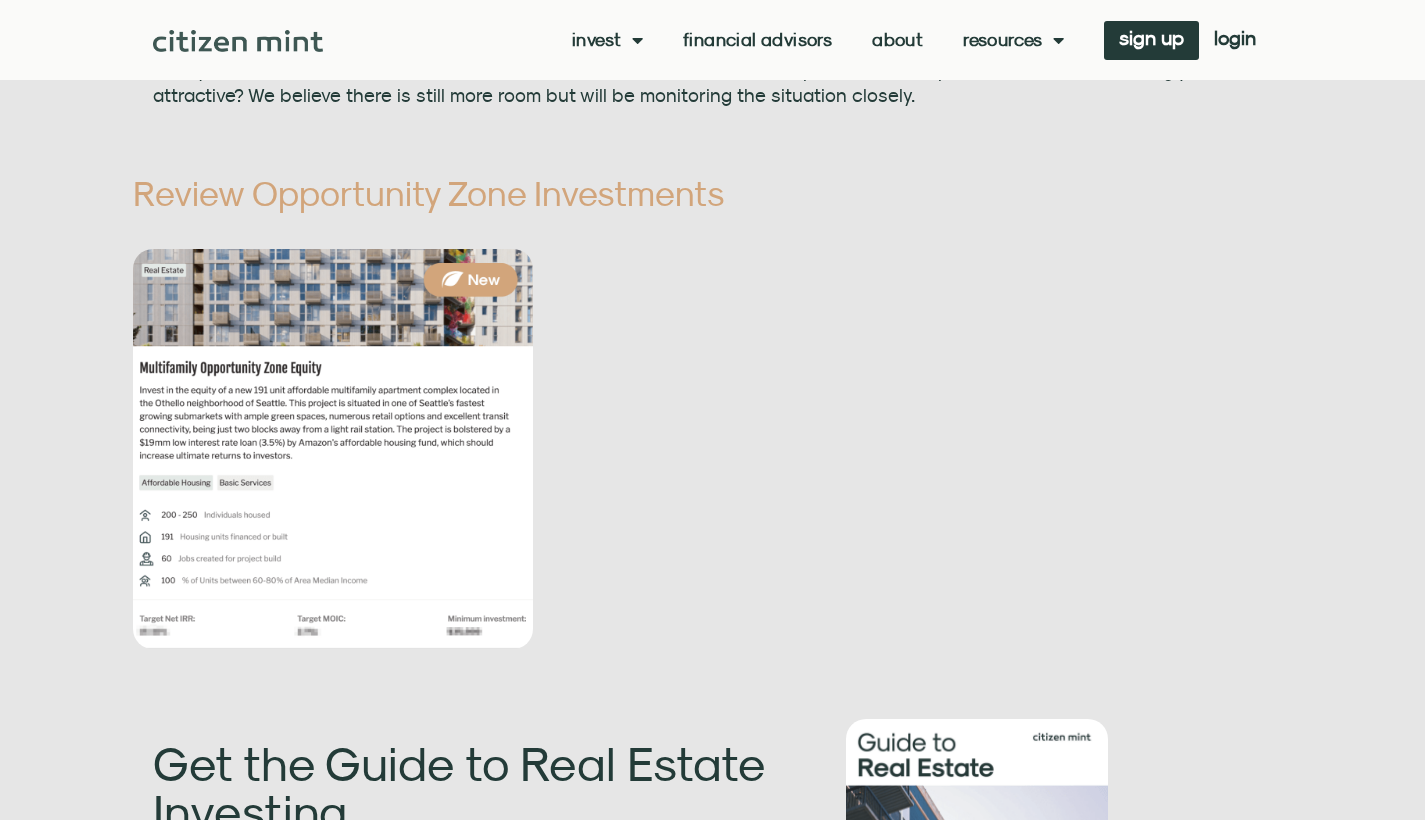 scroll, scrollTop: 7448, scrollLeft: 0, axis: vertical 